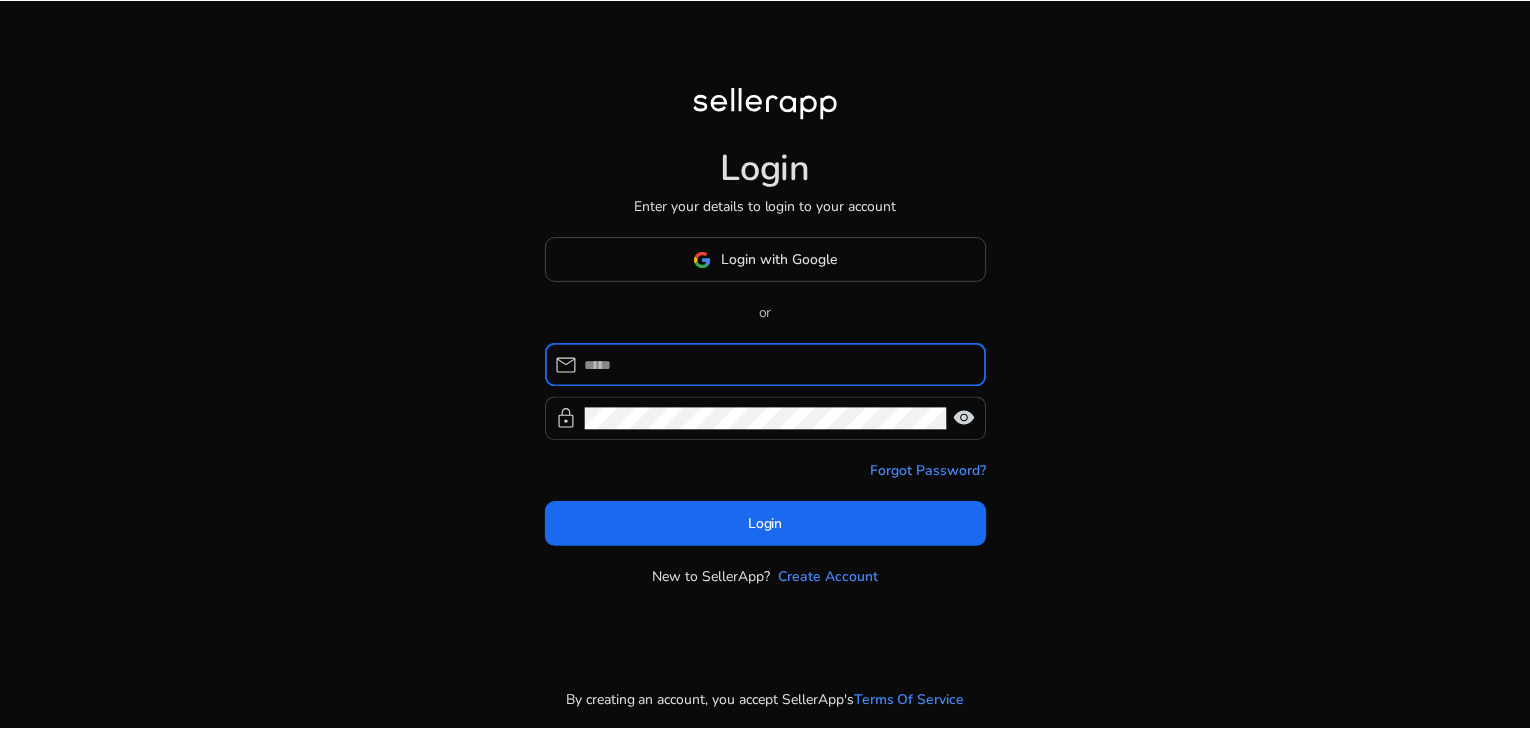 scroll, scrollTop: 0, scrollLeft: 0, axis: both 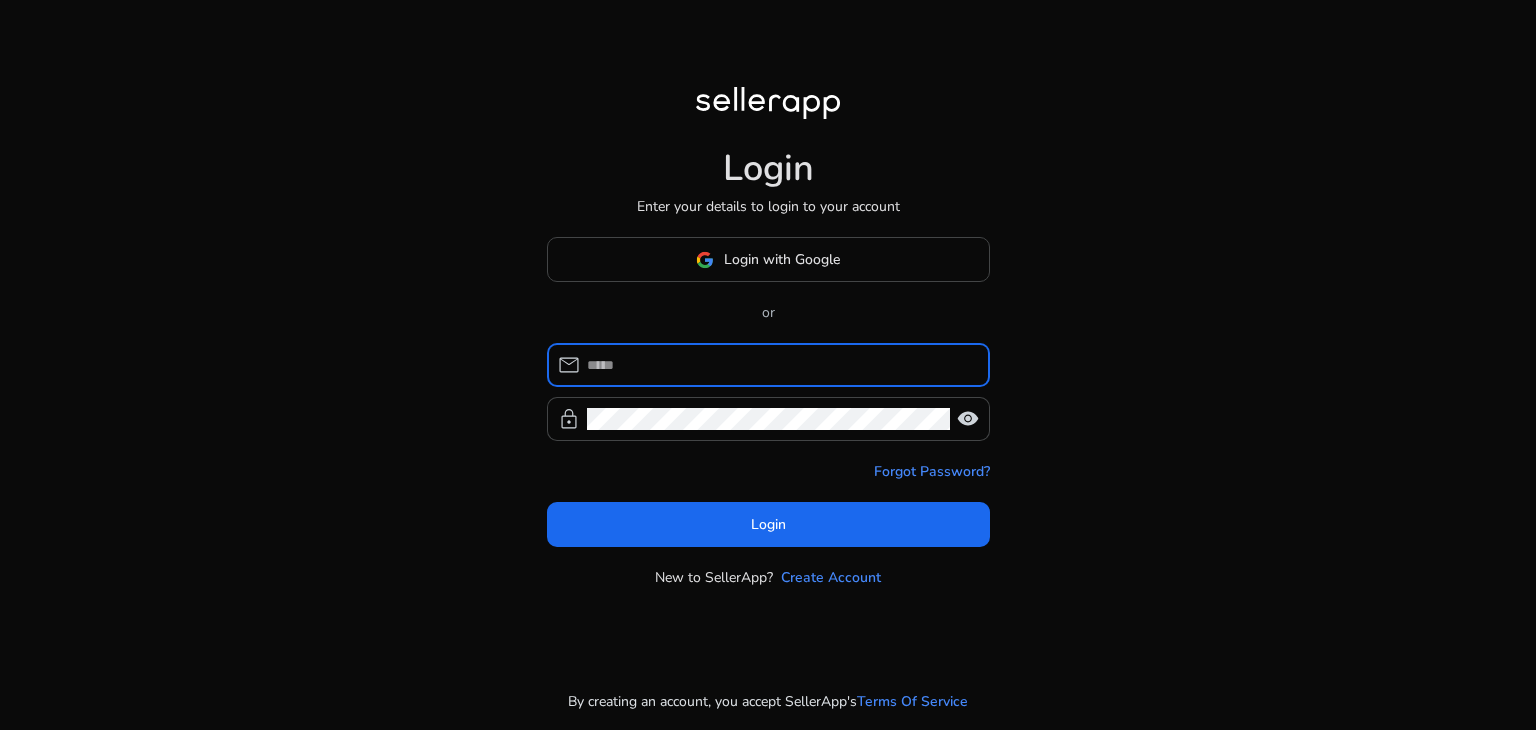 click at bounding box center (780, 365) 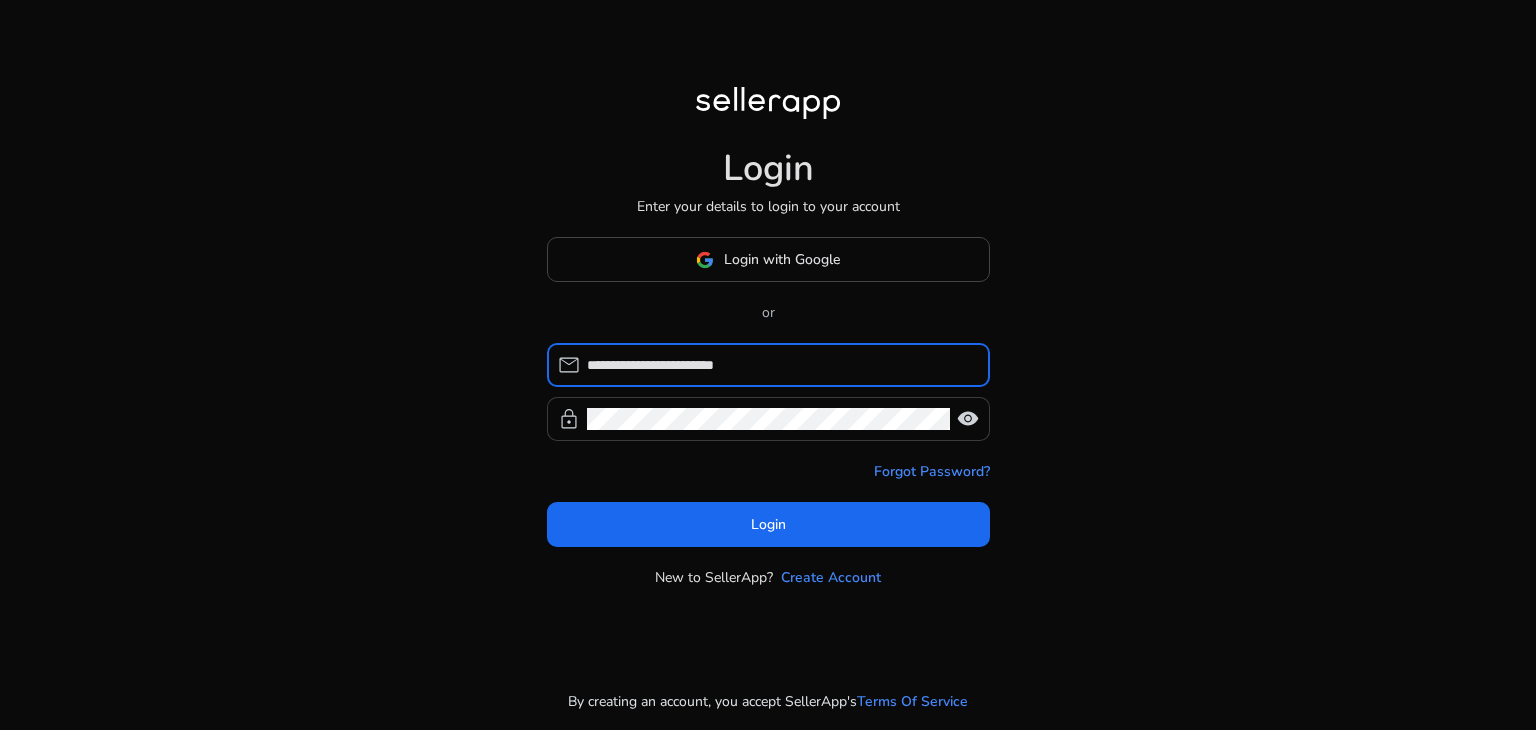 type on "**********" 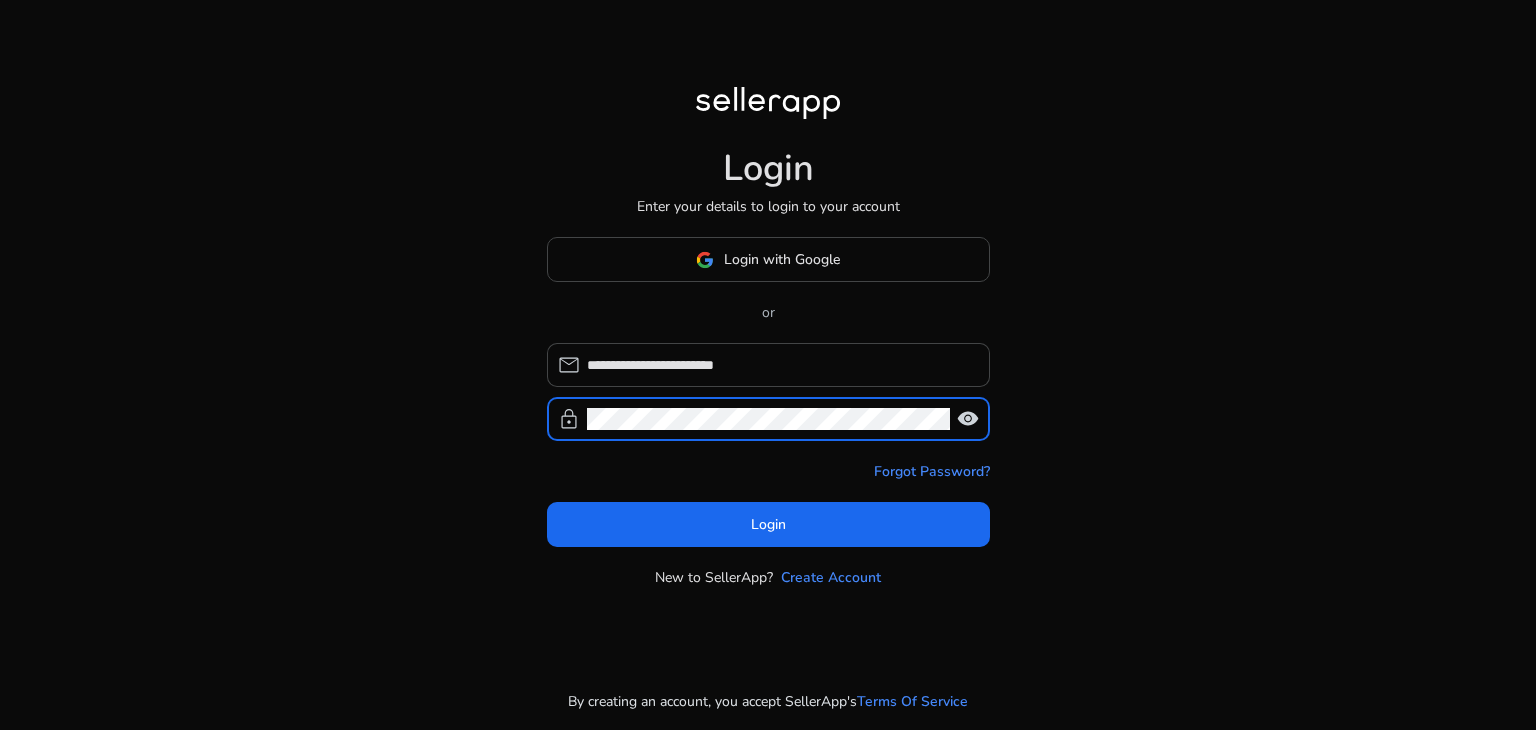 click on "Login" at bounding box center (768, 524) 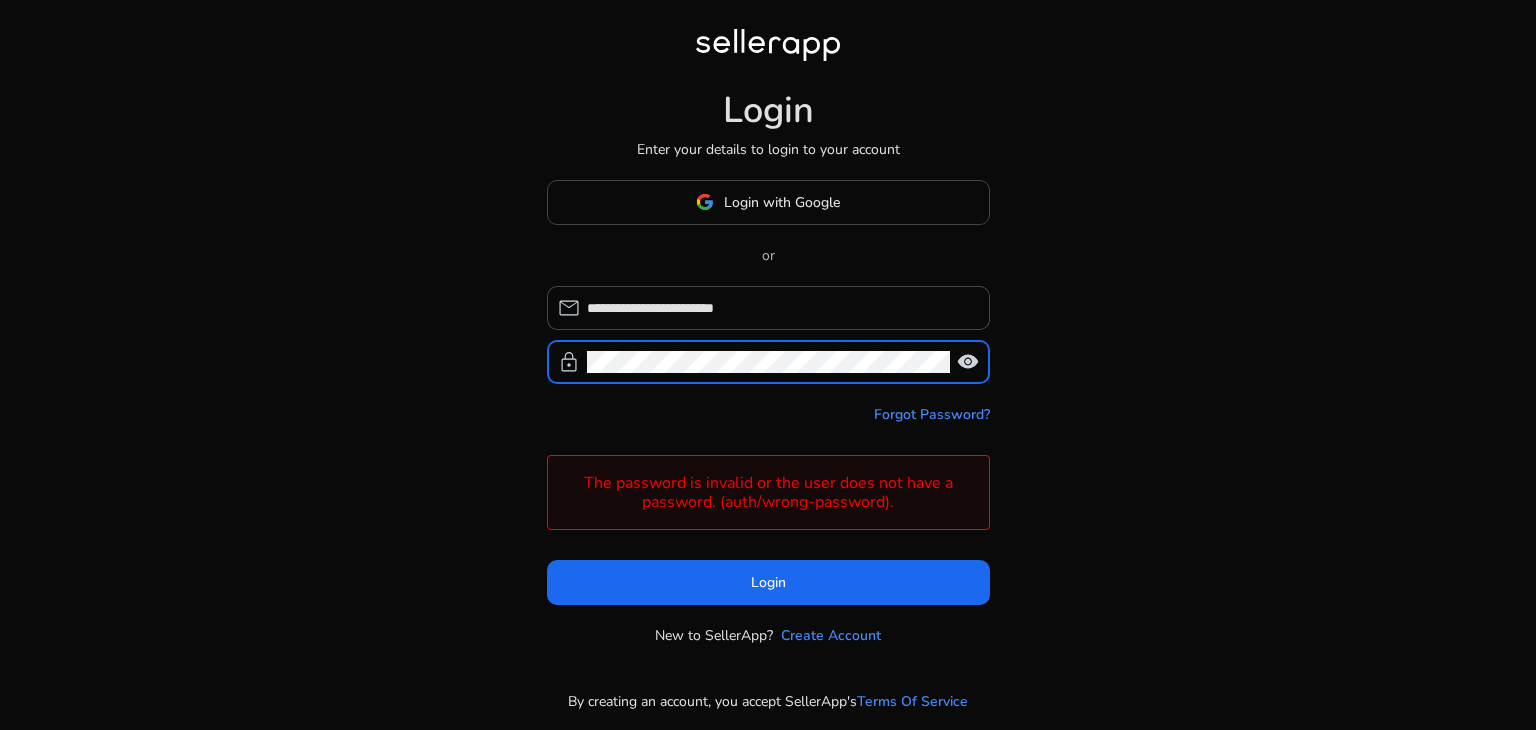 click on "visibility" 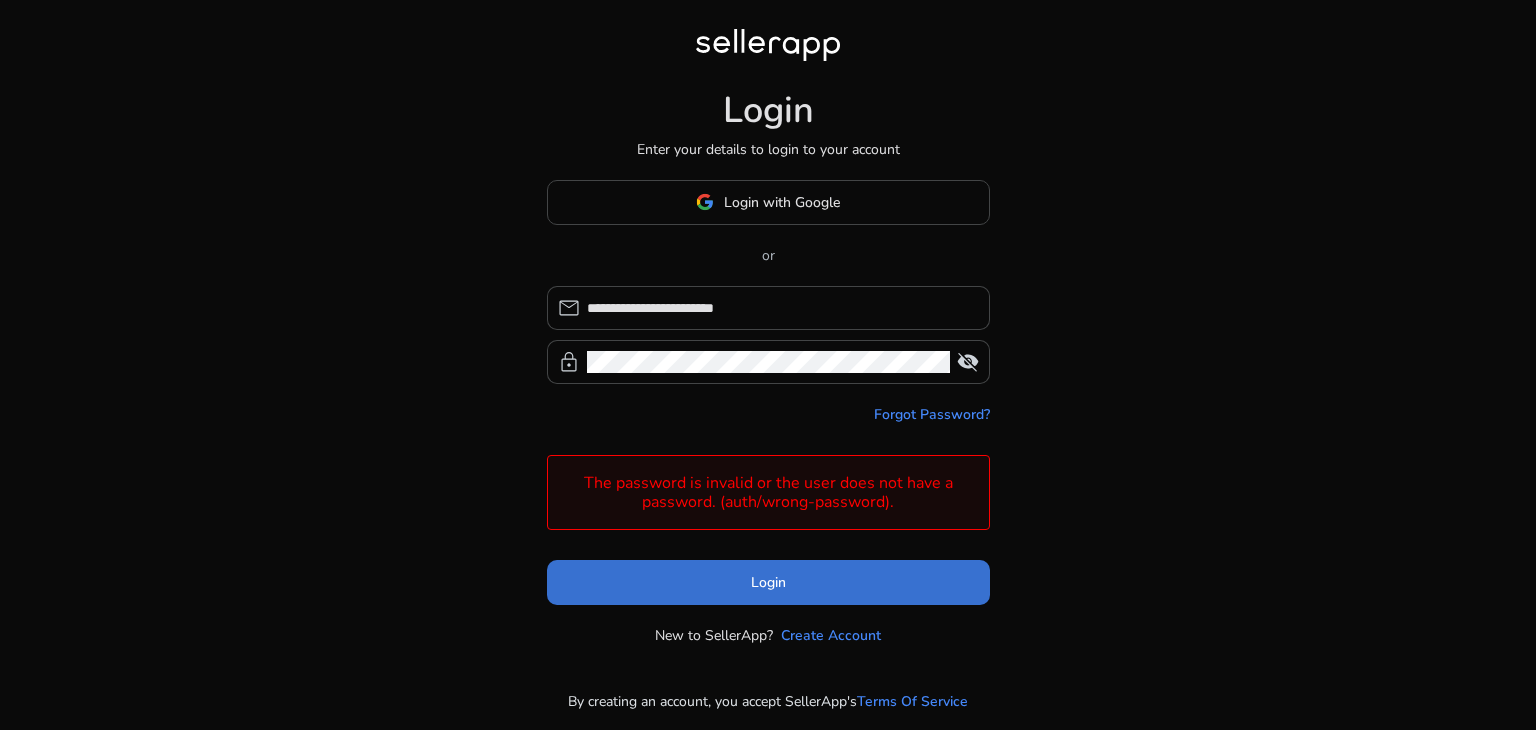 click at bounding box center [768, 582] 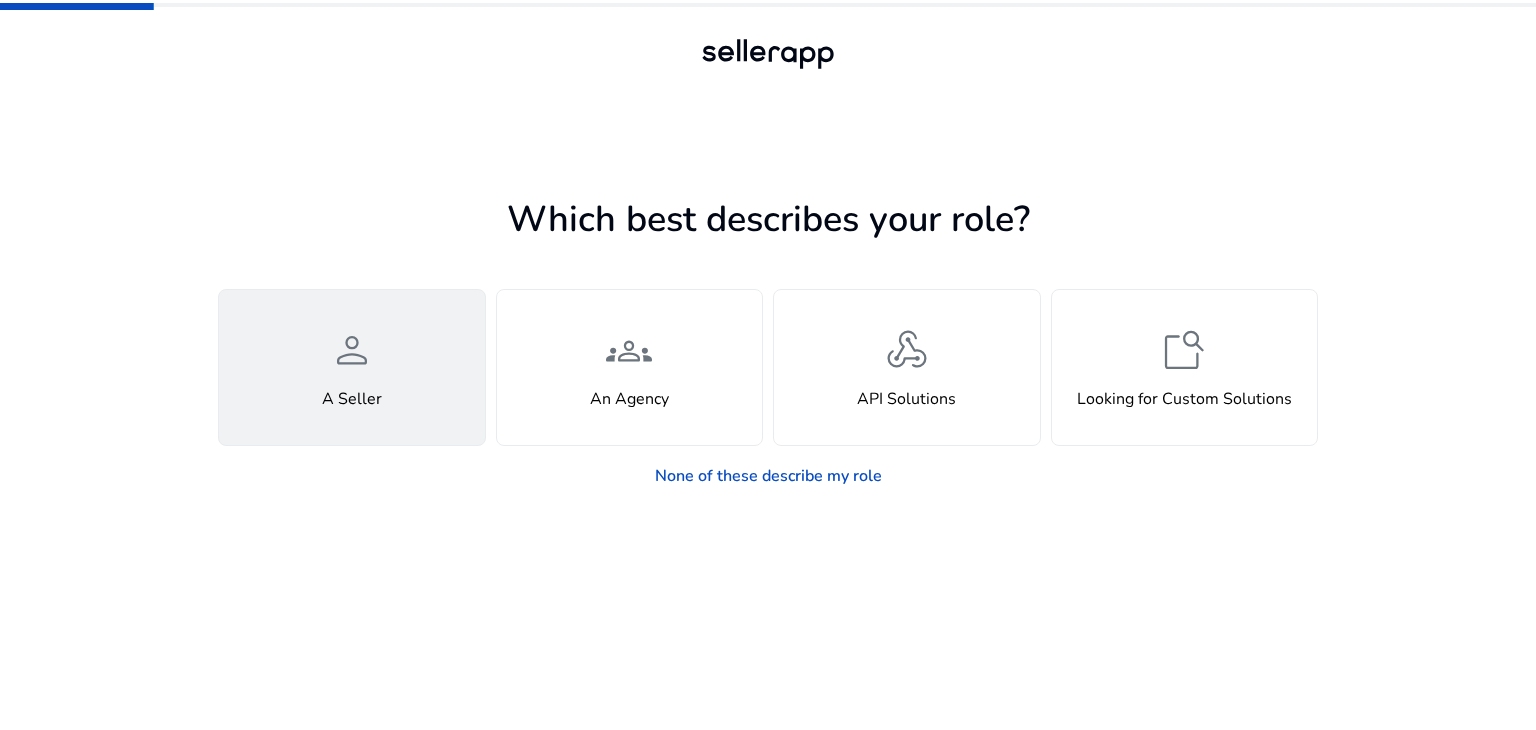 click on "A Seller" 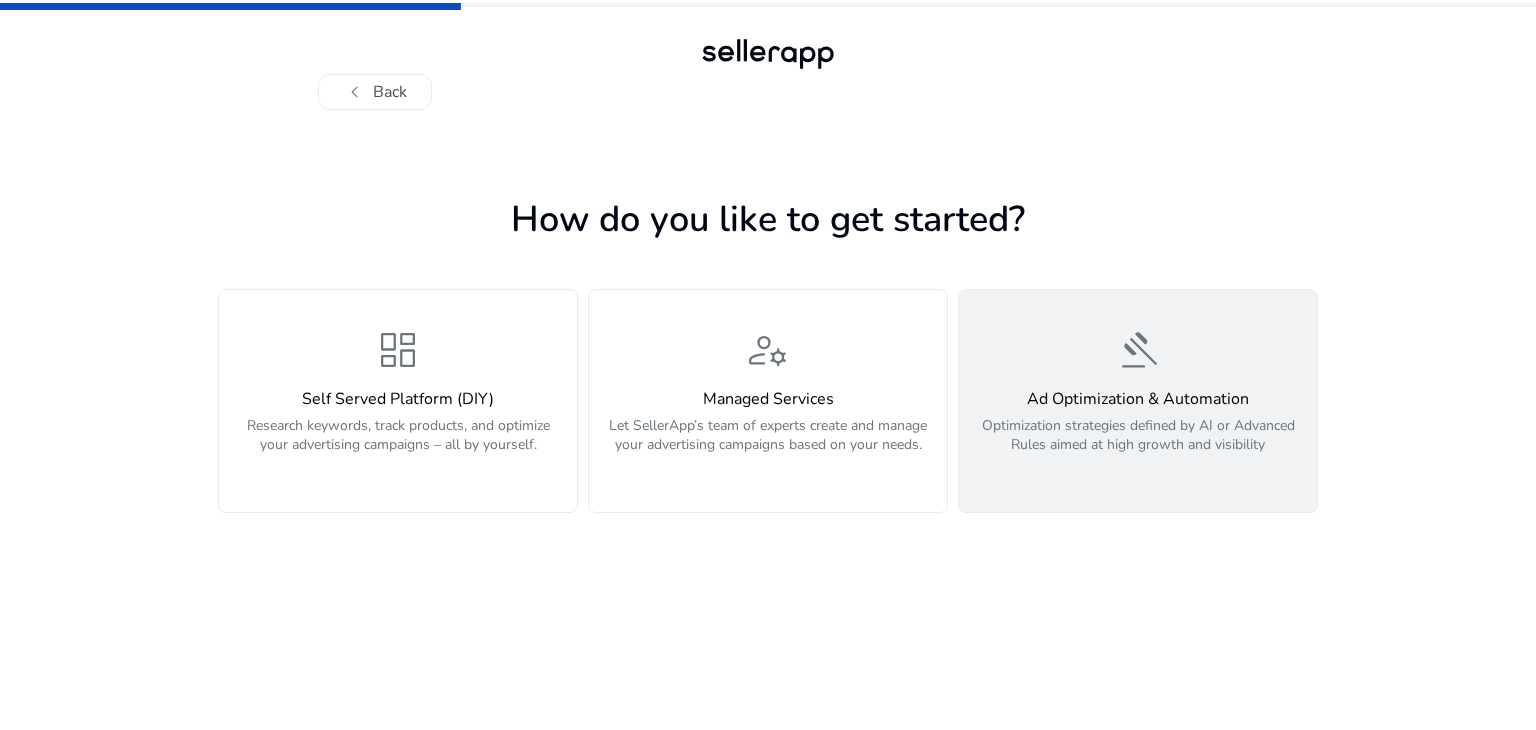click on "gavel" 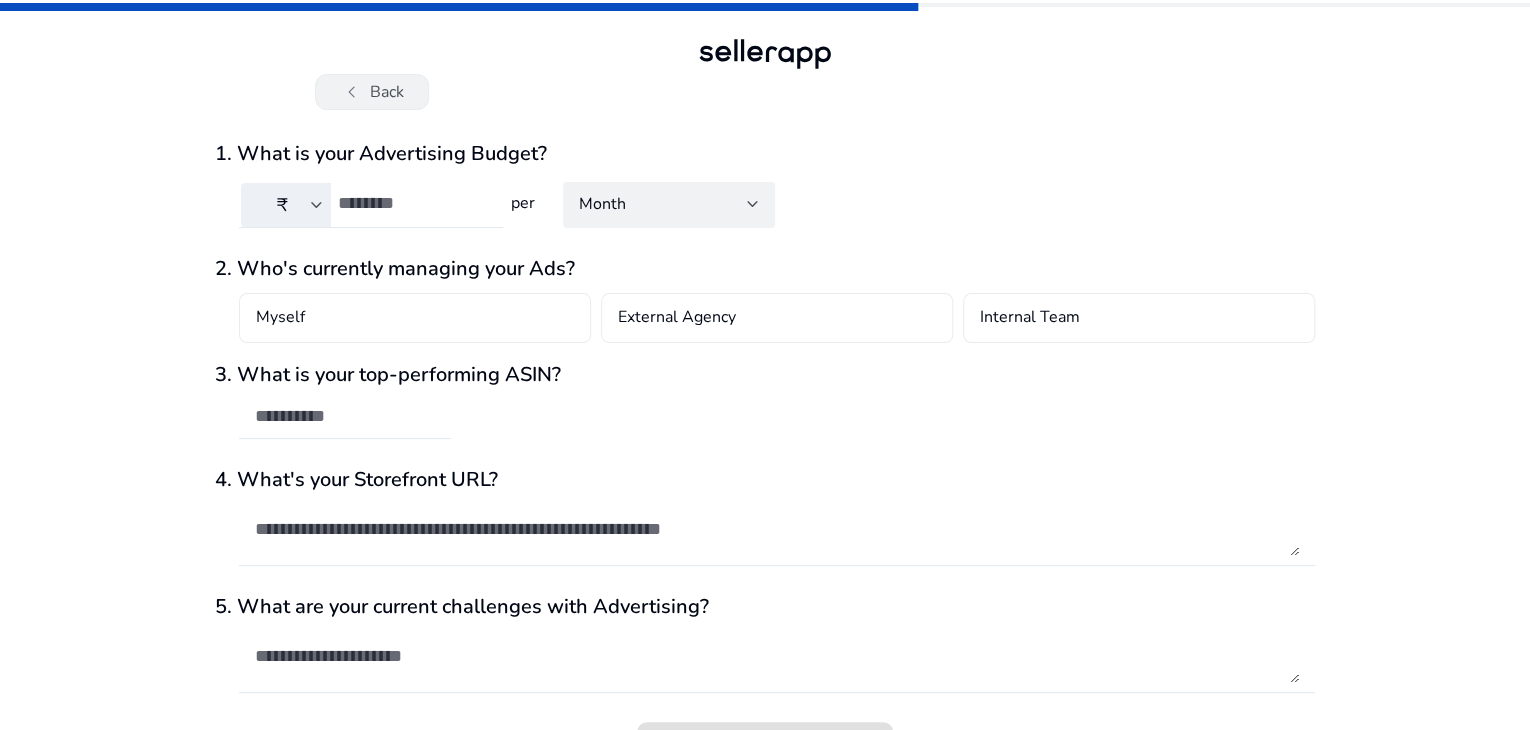 click on "chevron_left" 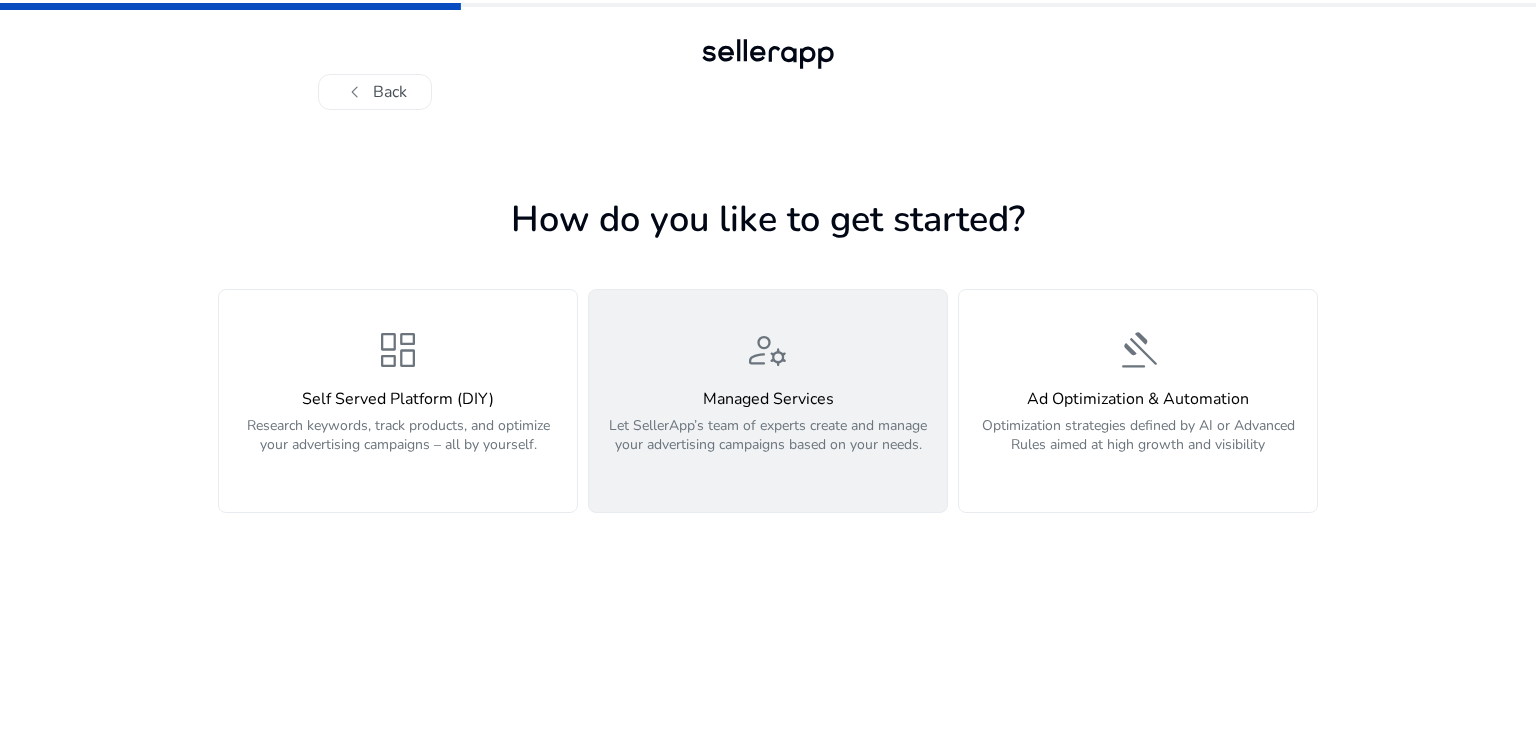 click on "Managed Services" 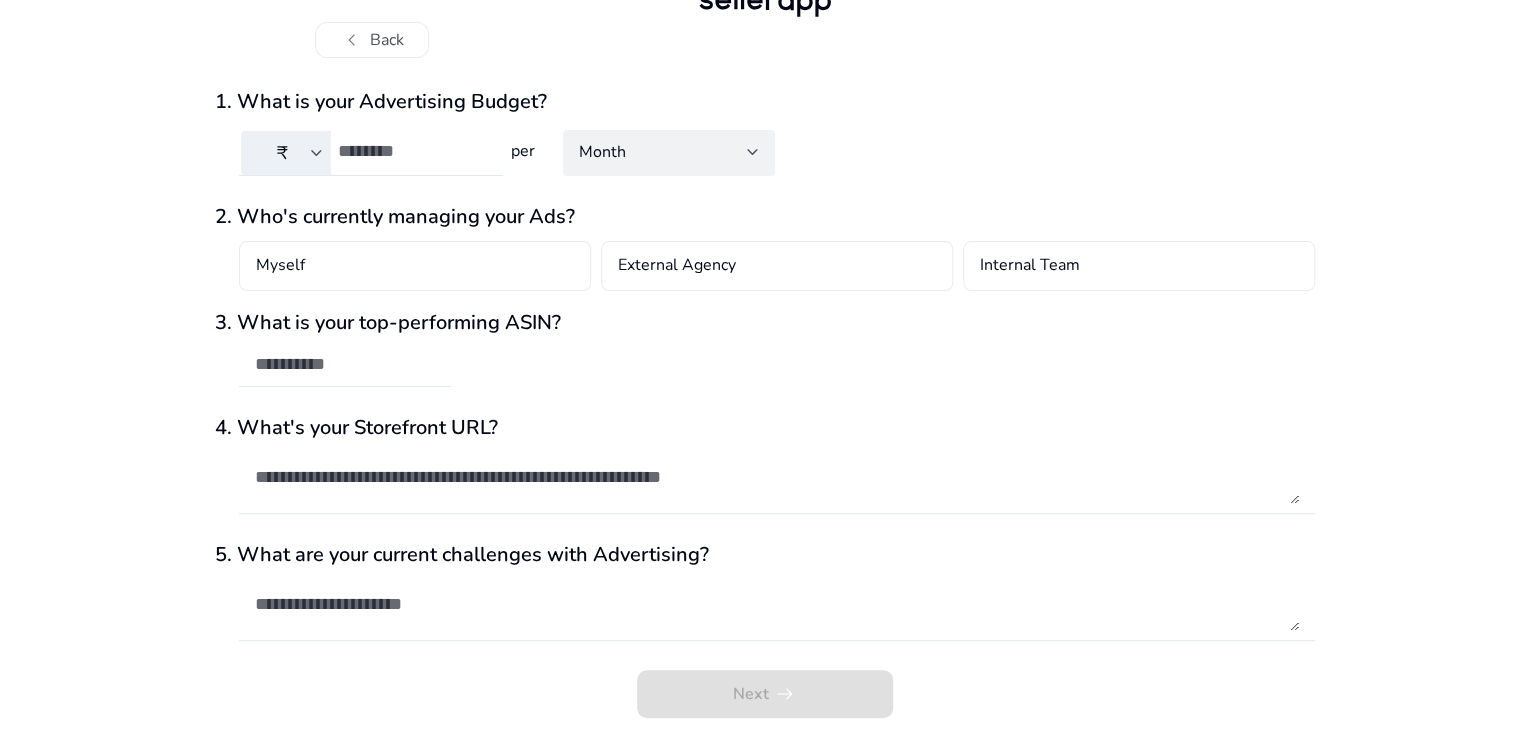 scroll, scrollTop: 0, scrollLeft: 0, axis: both 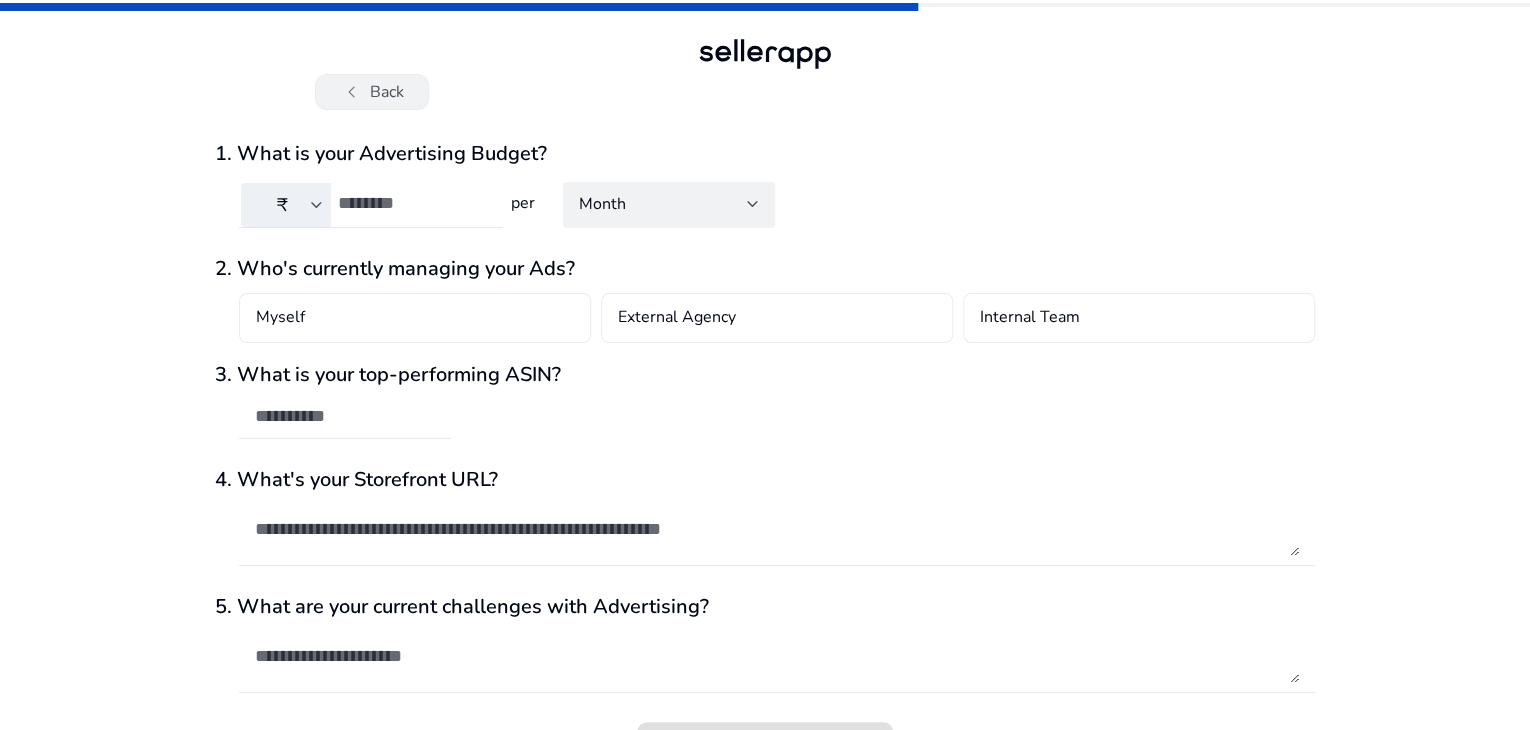 click on "chevron_left   Back" 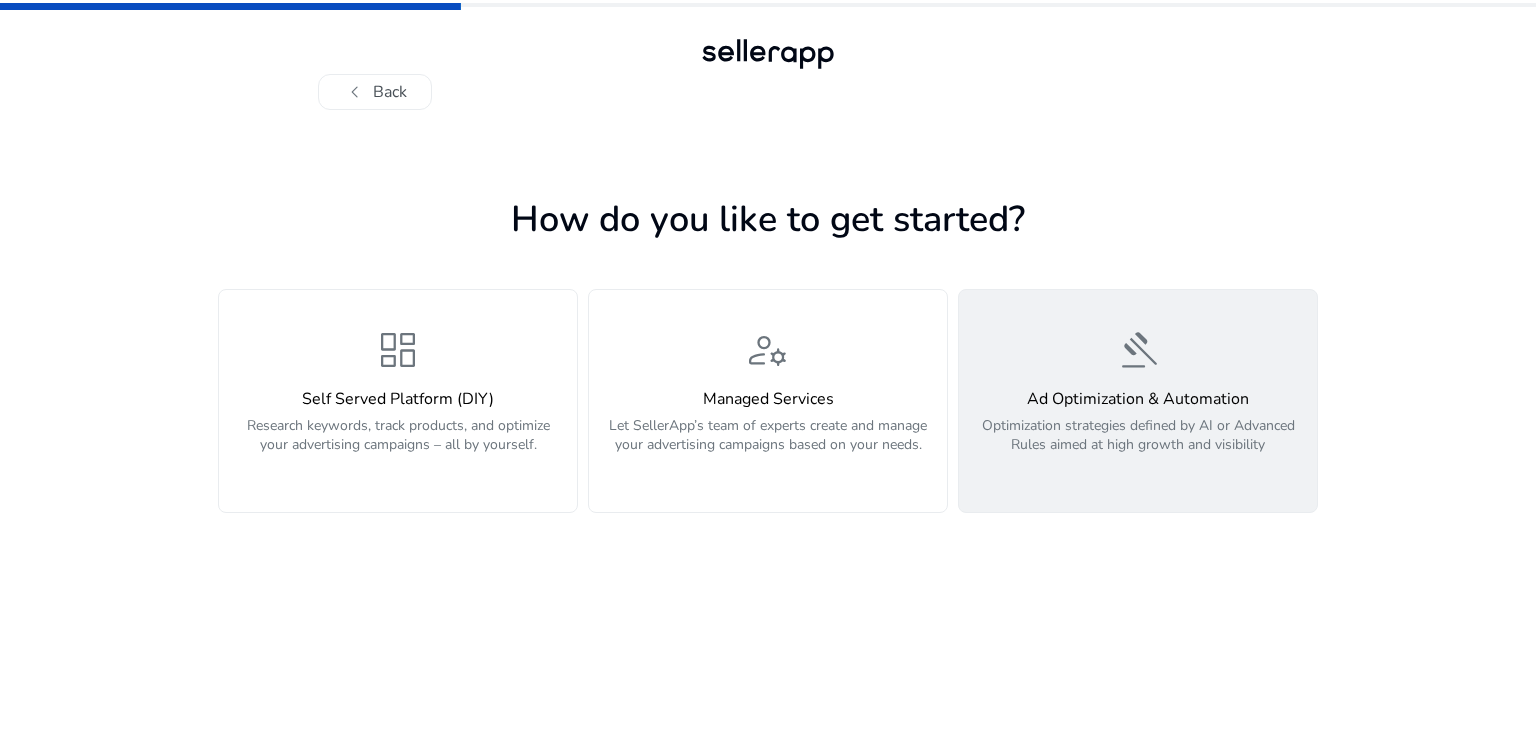 click on "gavel" 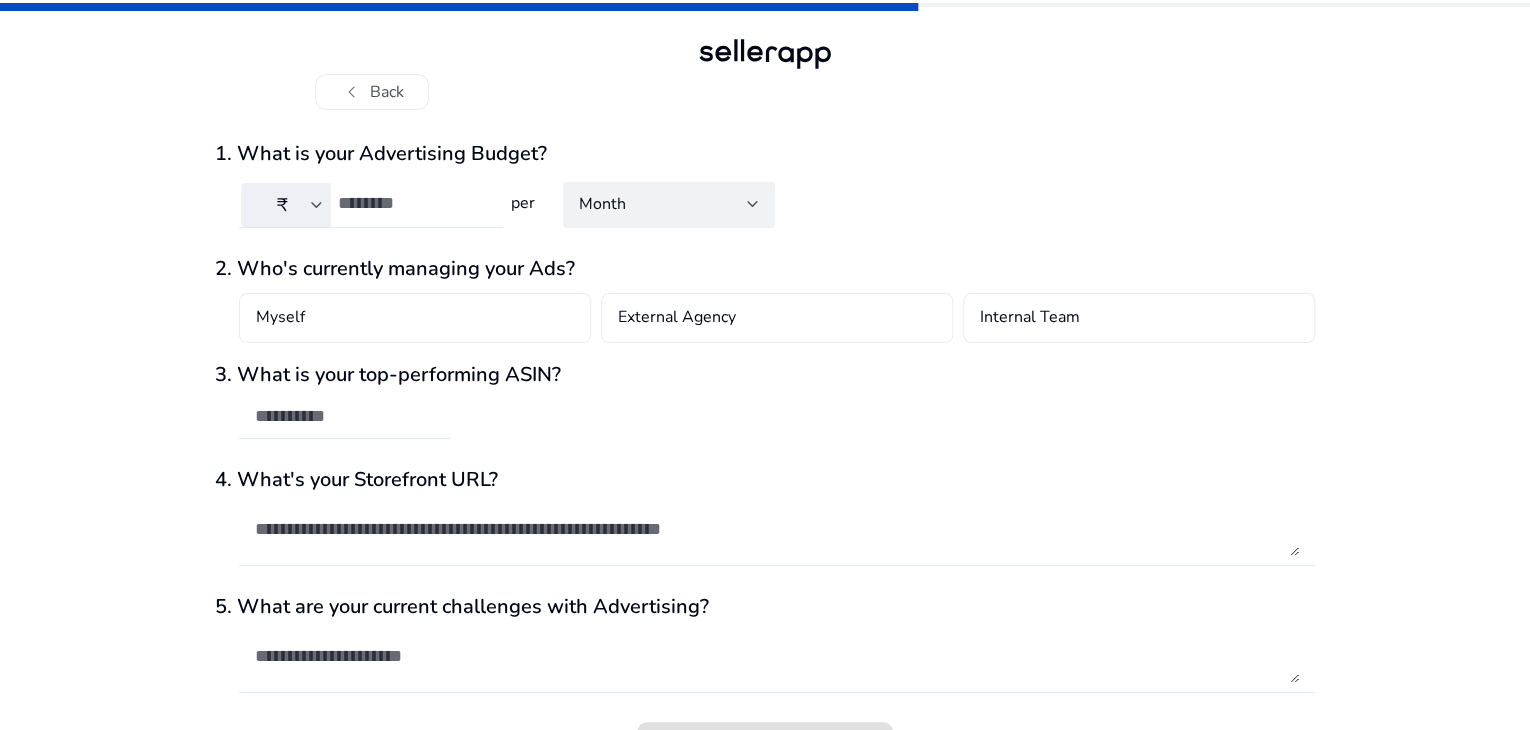 scroll, scrollTop: 0, scrollLeft: 0, axis: both 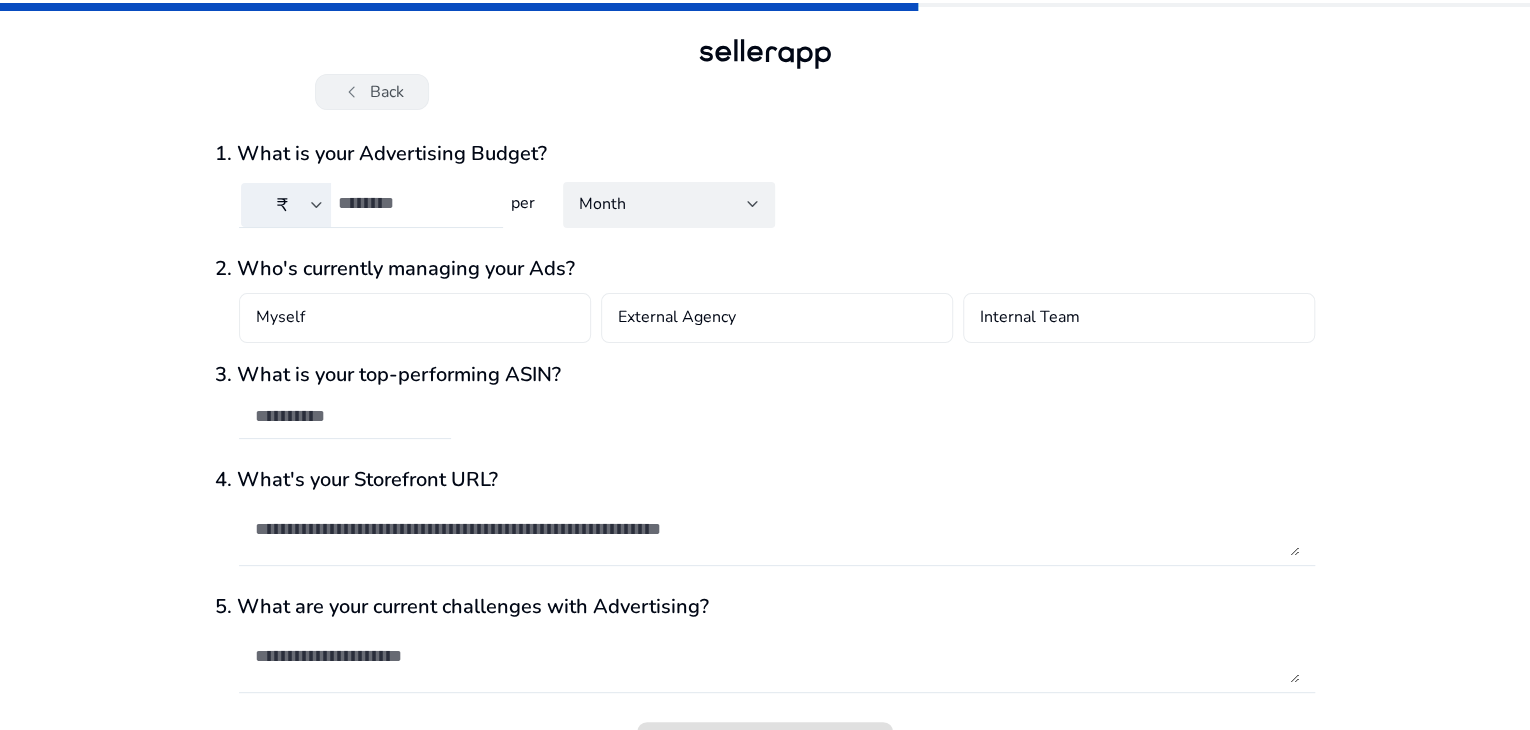 click on "chevron_left" 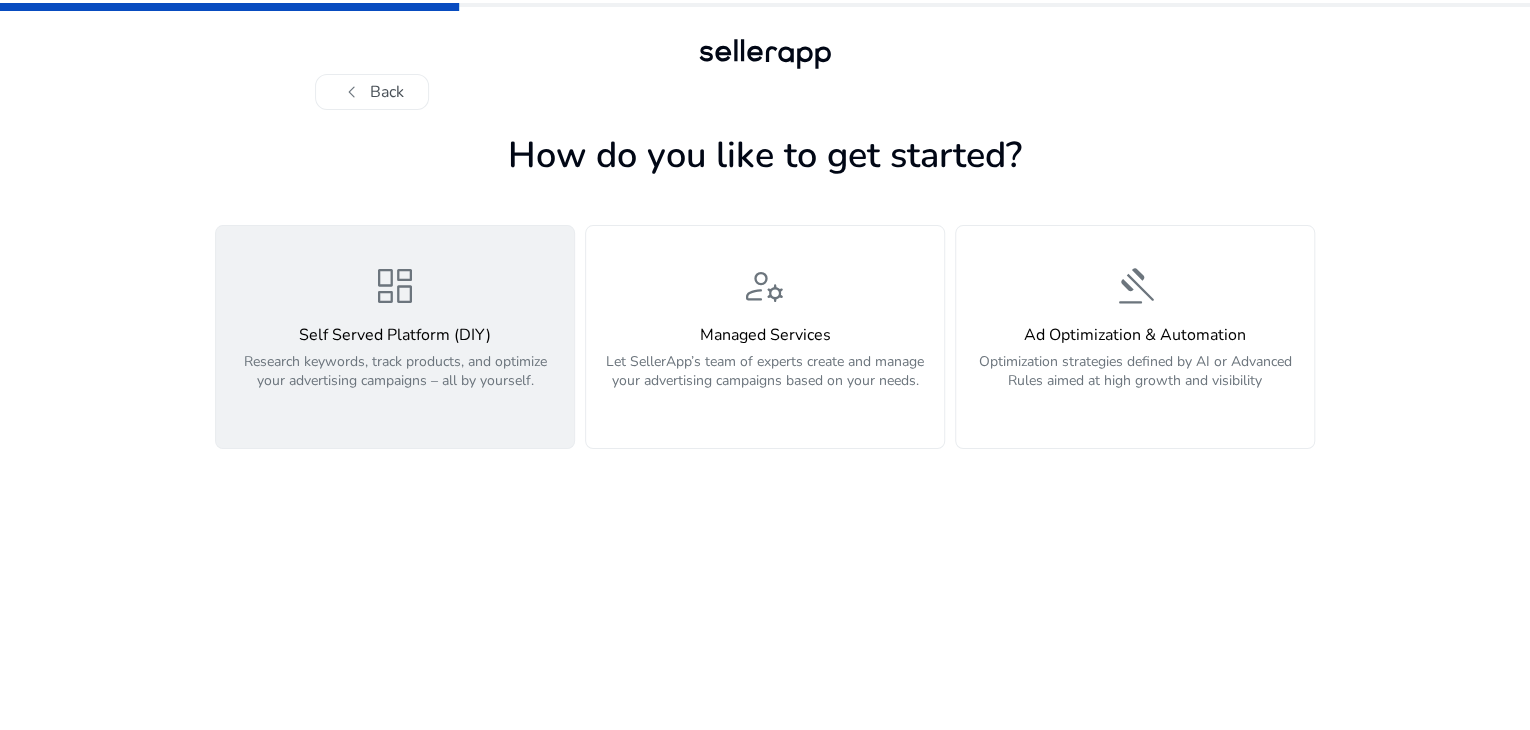 scroll, scrollTop: 0, scrollLeft: 0, axis: both 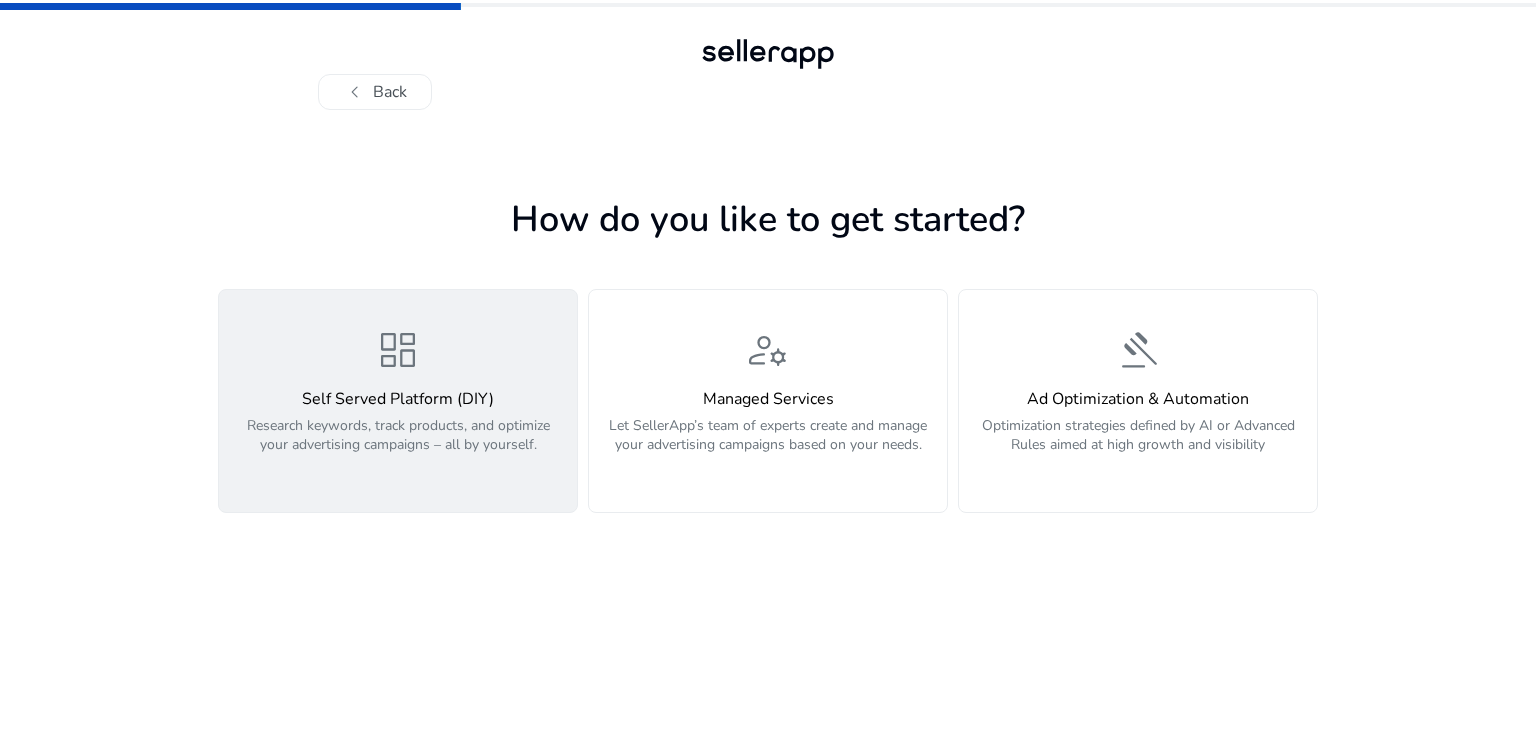 click on "Self Served Platform (DIY)" 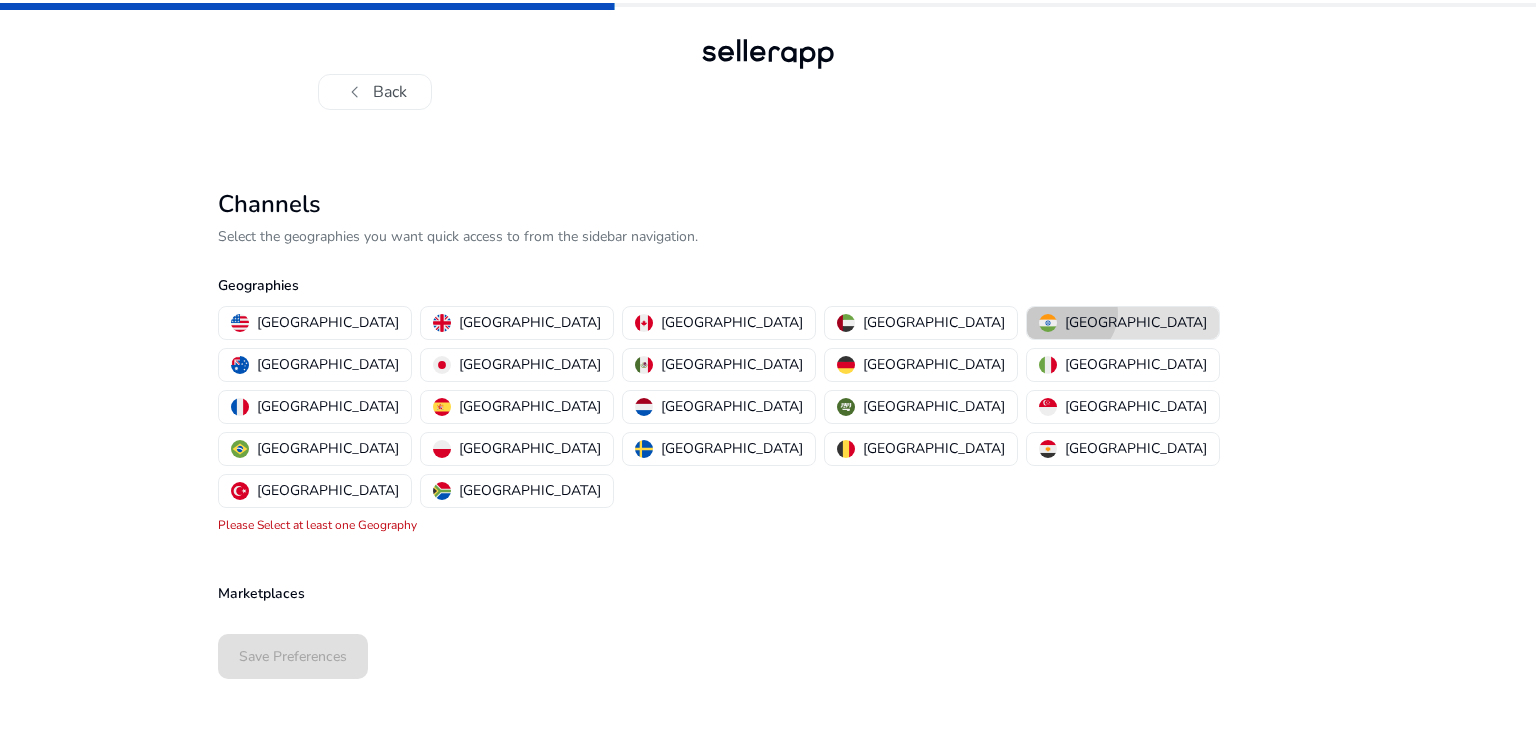click on "[GEOGRAPHIC_DATA]" at bounding box center (1136, 322) 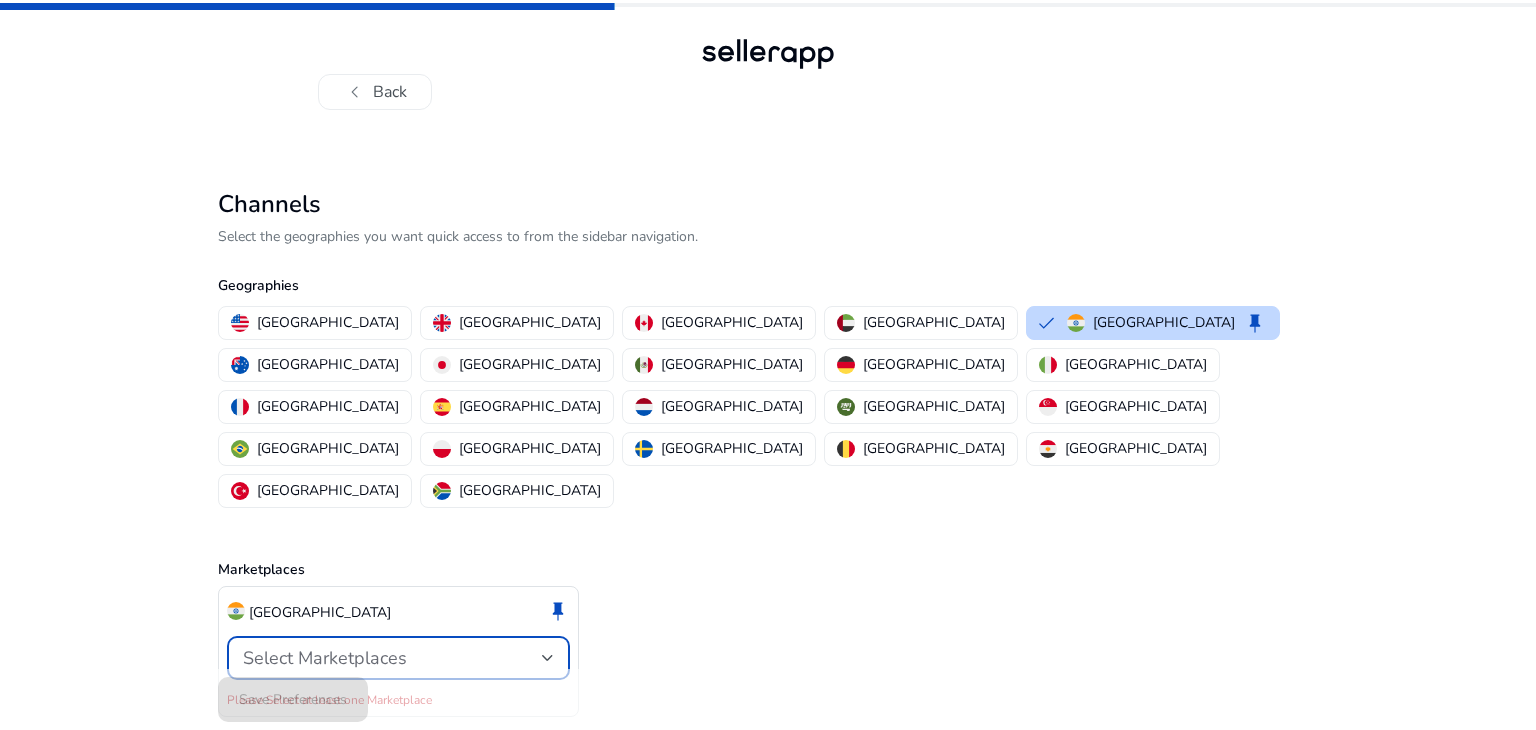 click on "Select Marketplaces" at bounding box center [392, 658] 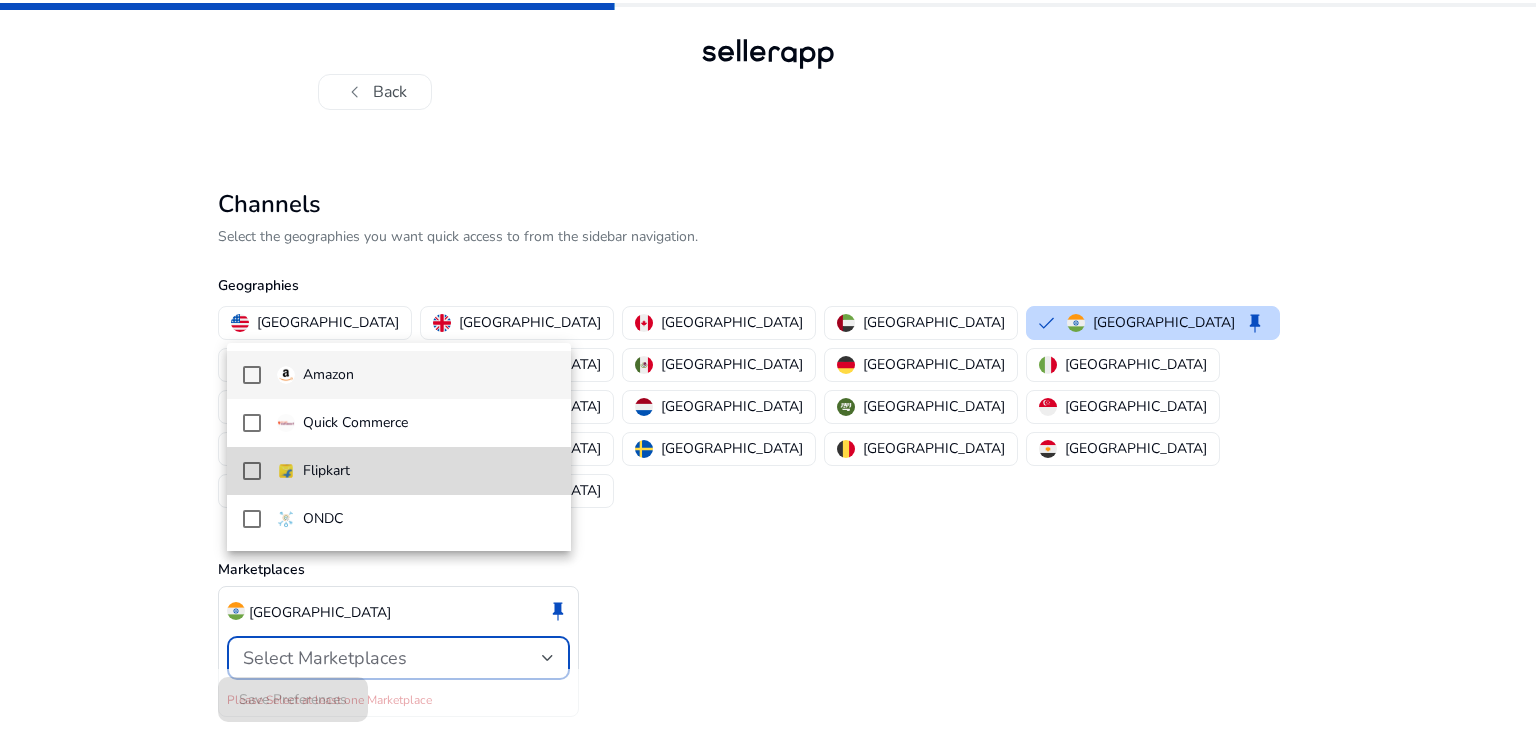 click at bounding box center (252, 471) 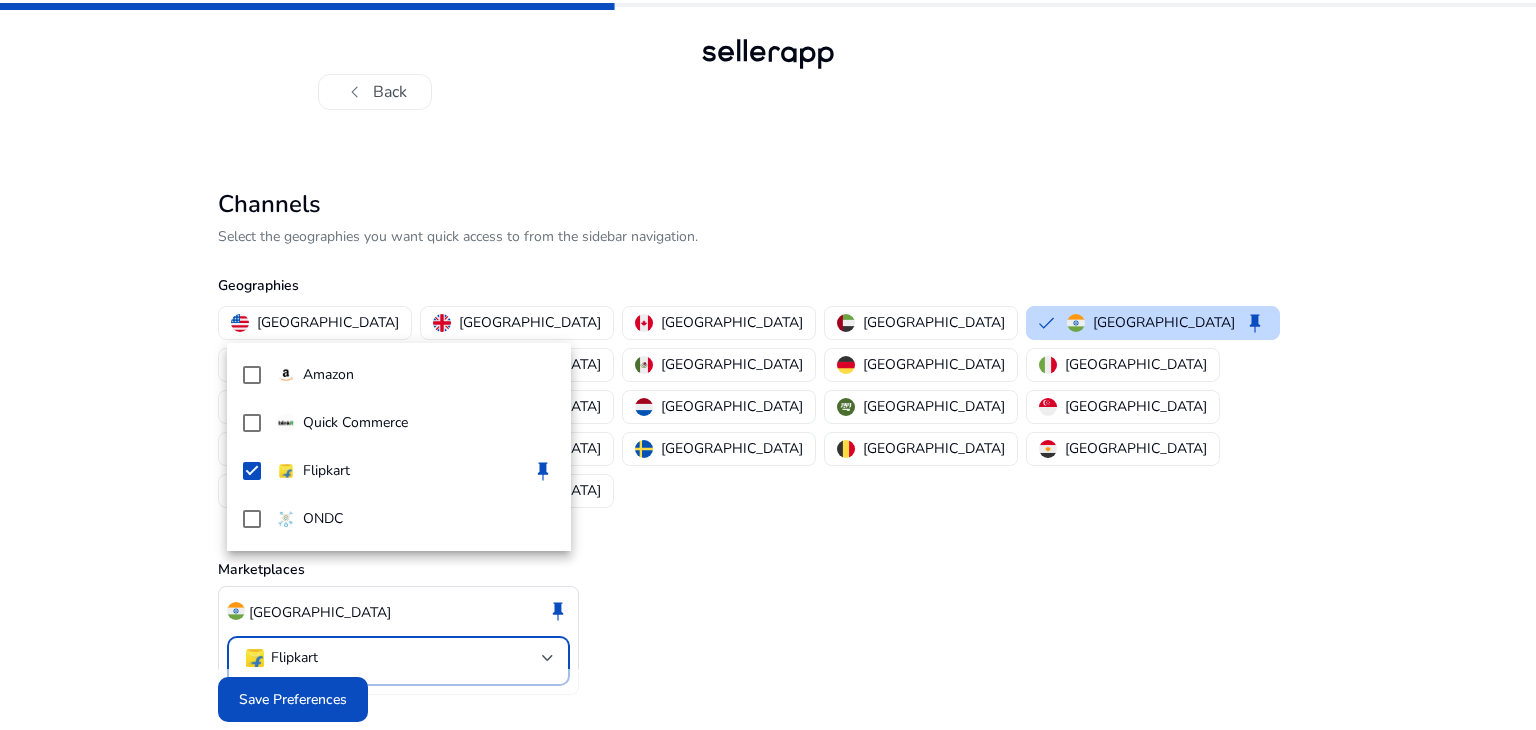 click at bounding box center [768, 365] 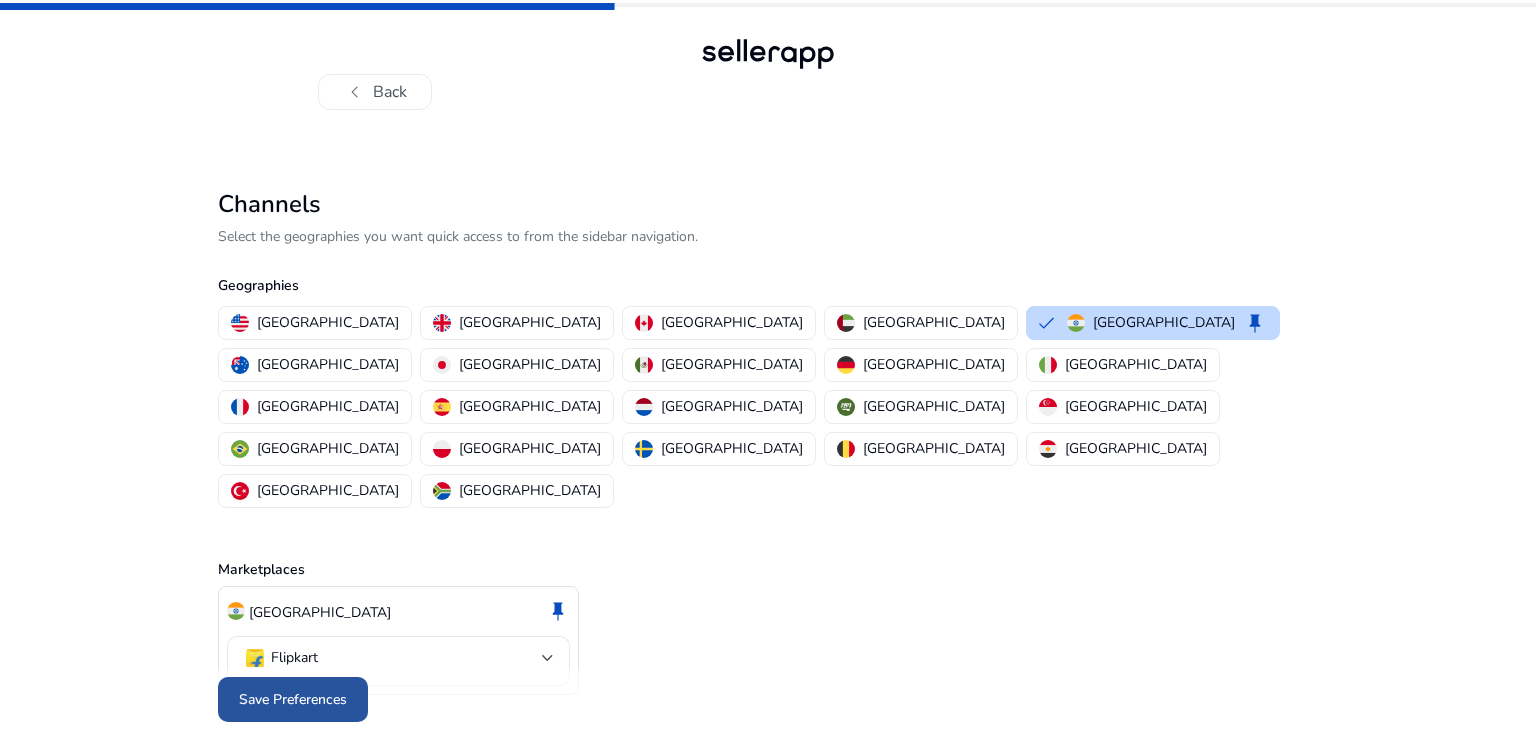 click 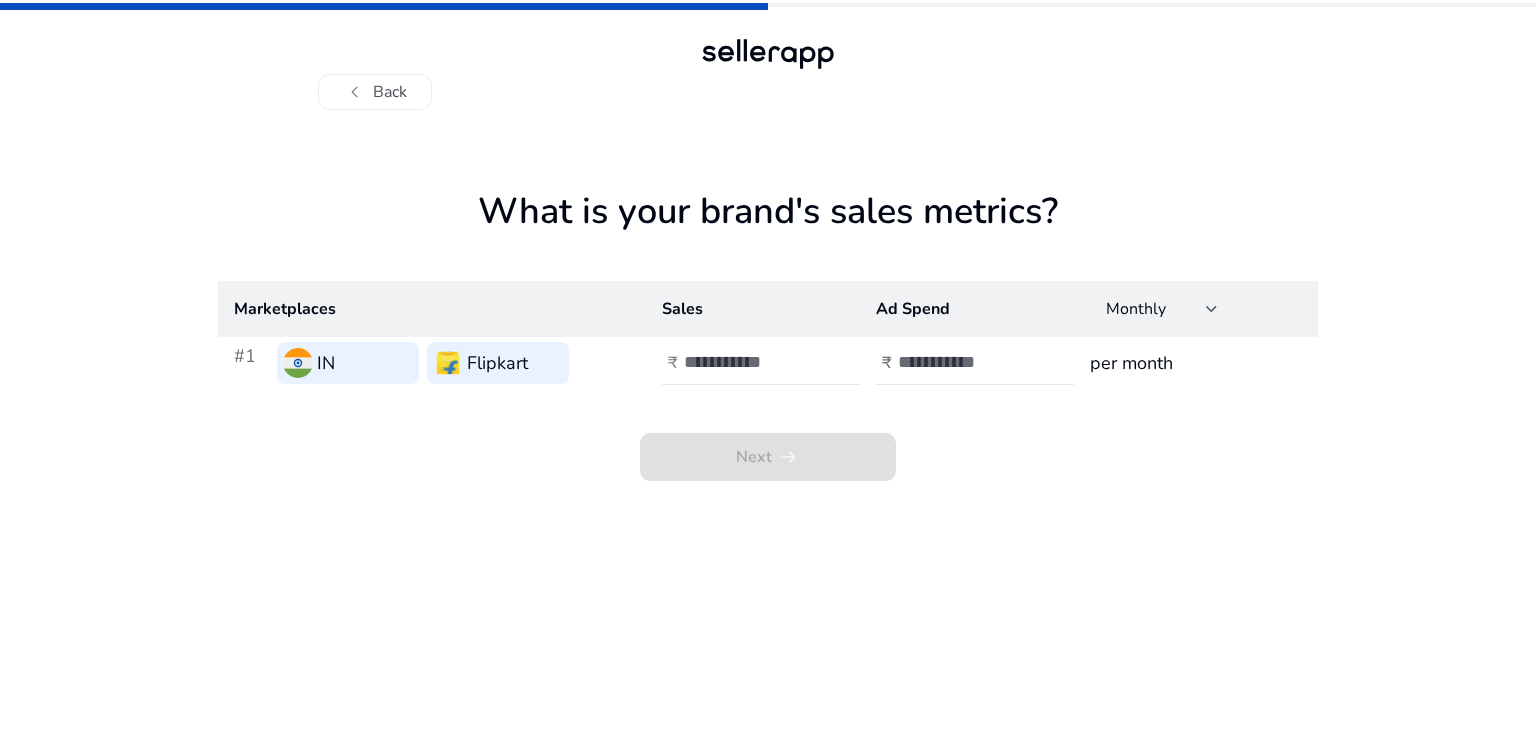 click on "Flipkart" 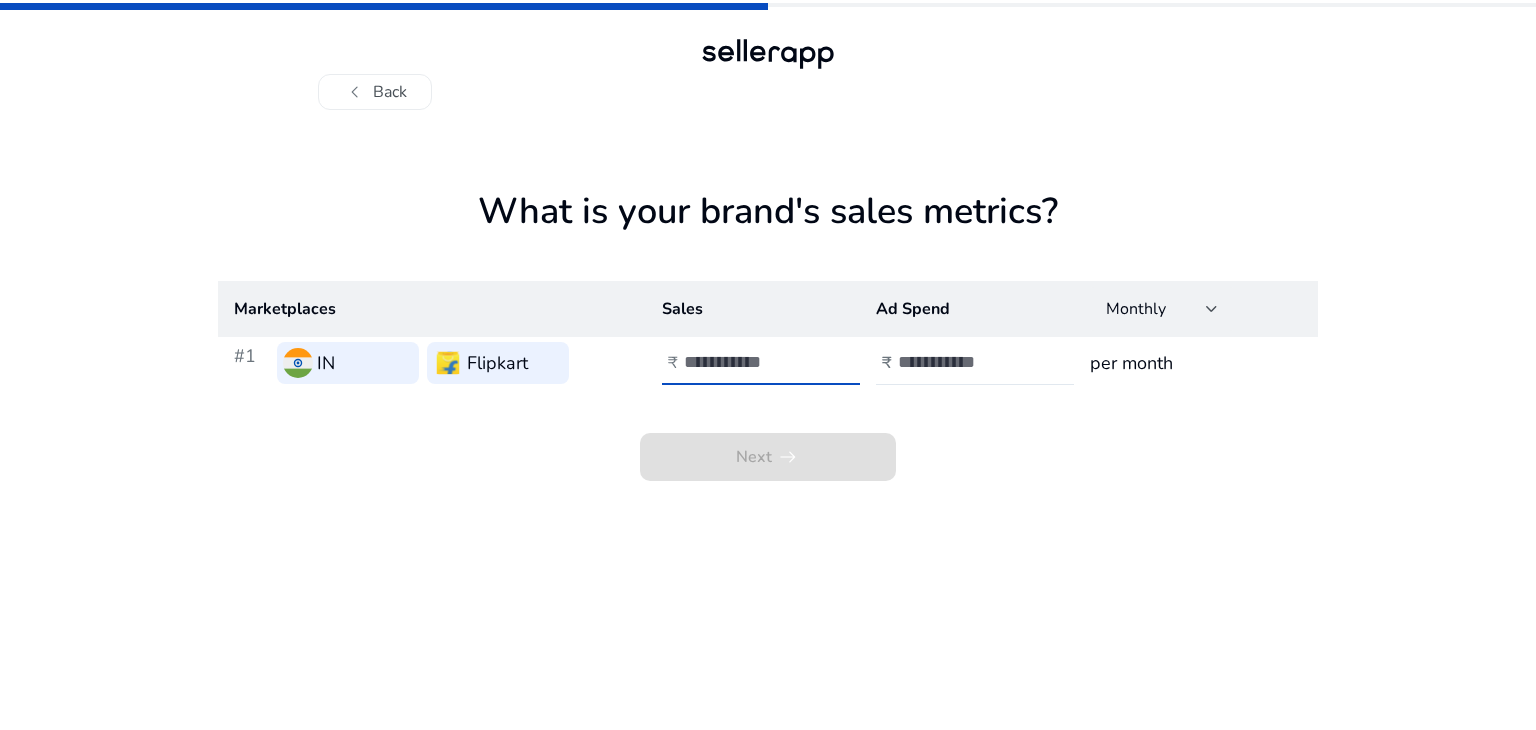click at bounding box center [751, 362] 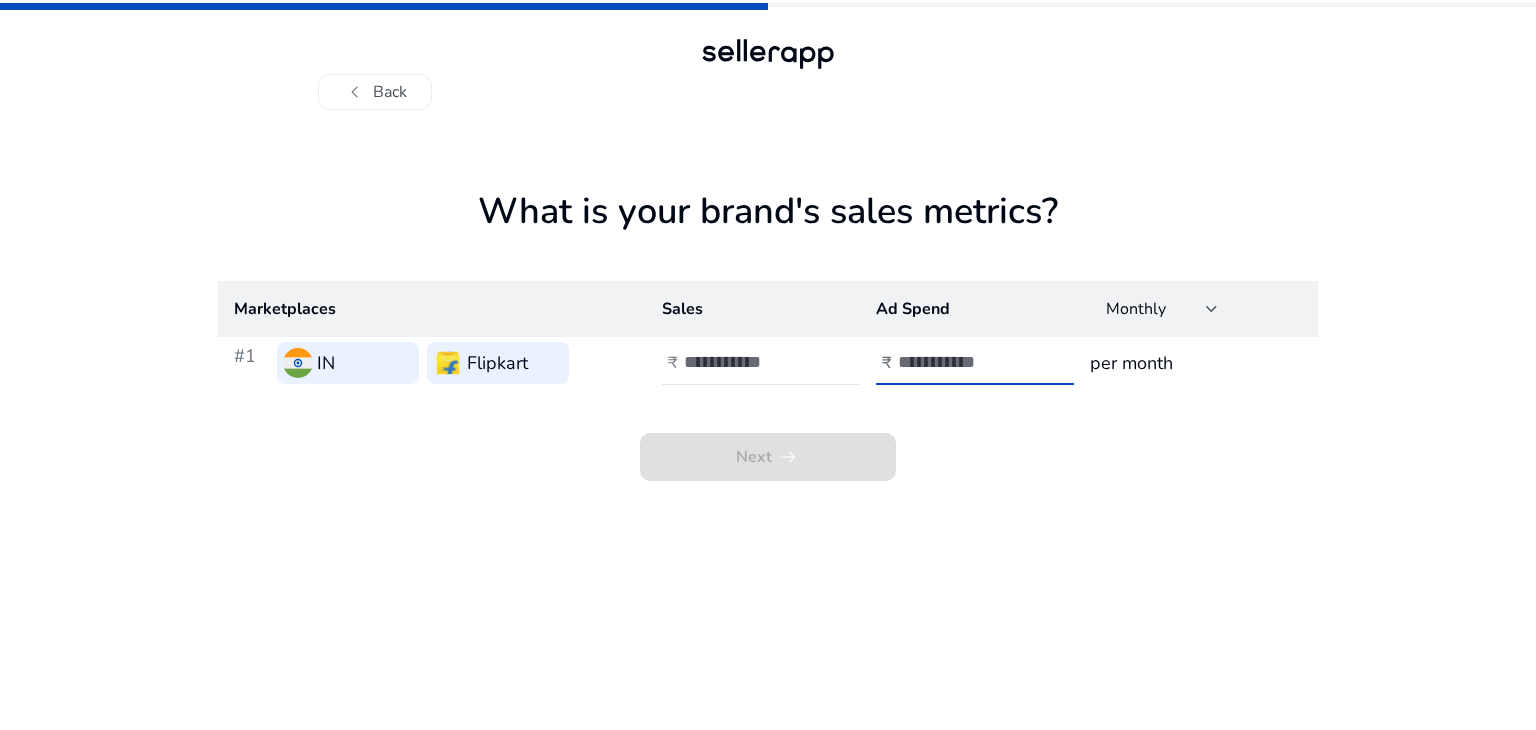 click at bounding box center (965, 362) 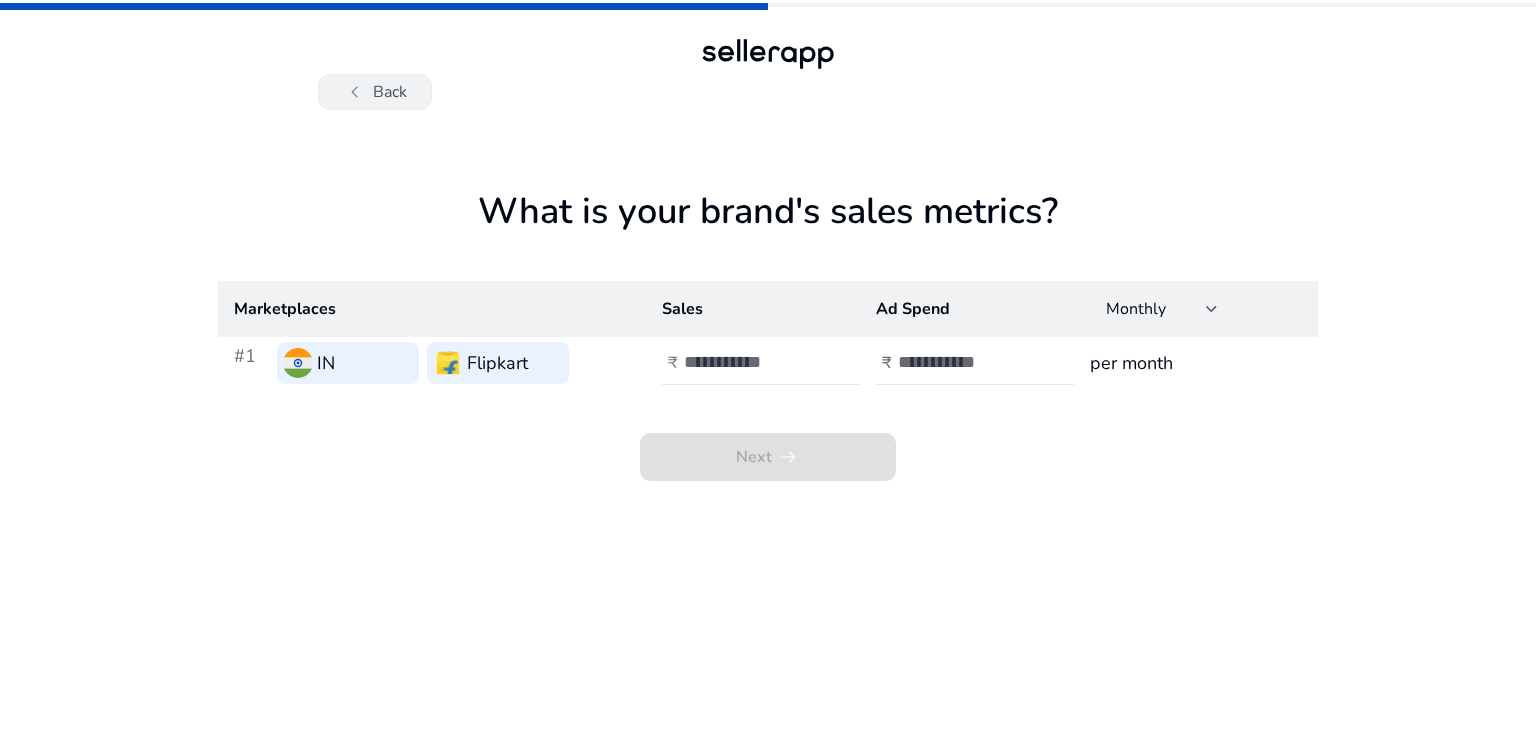 click on "chevron_left   Back" 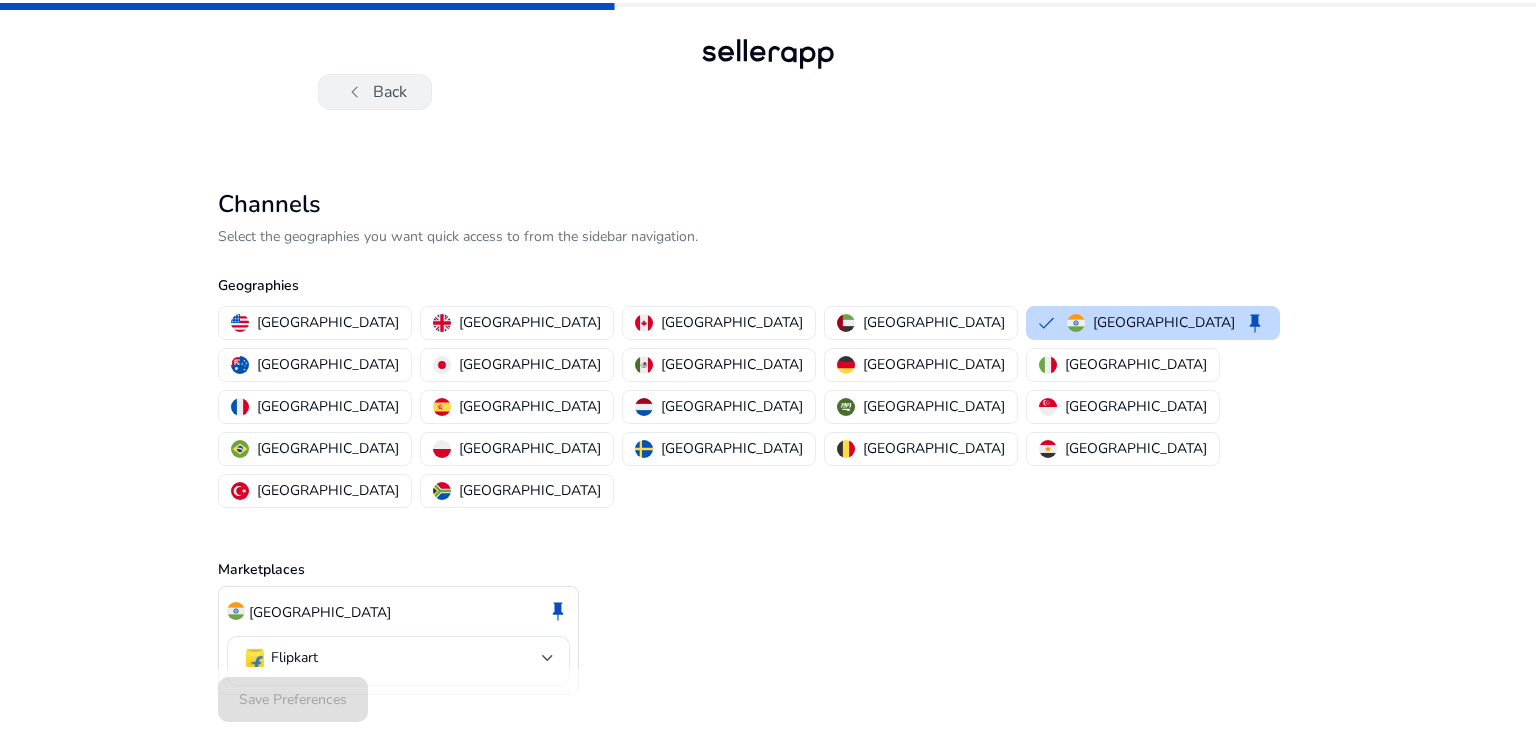 click on "chevron_left" 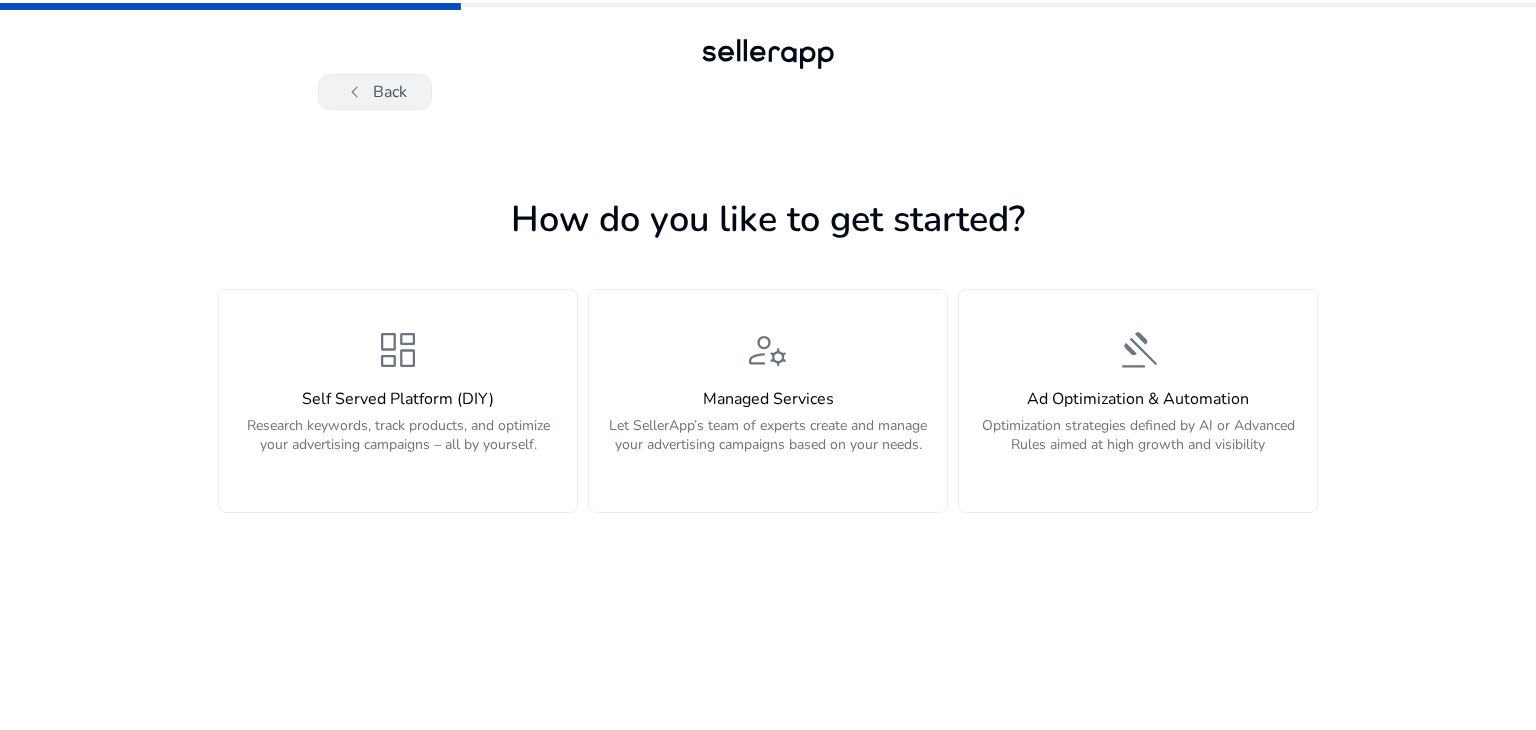 click on "chevron_left   Back" 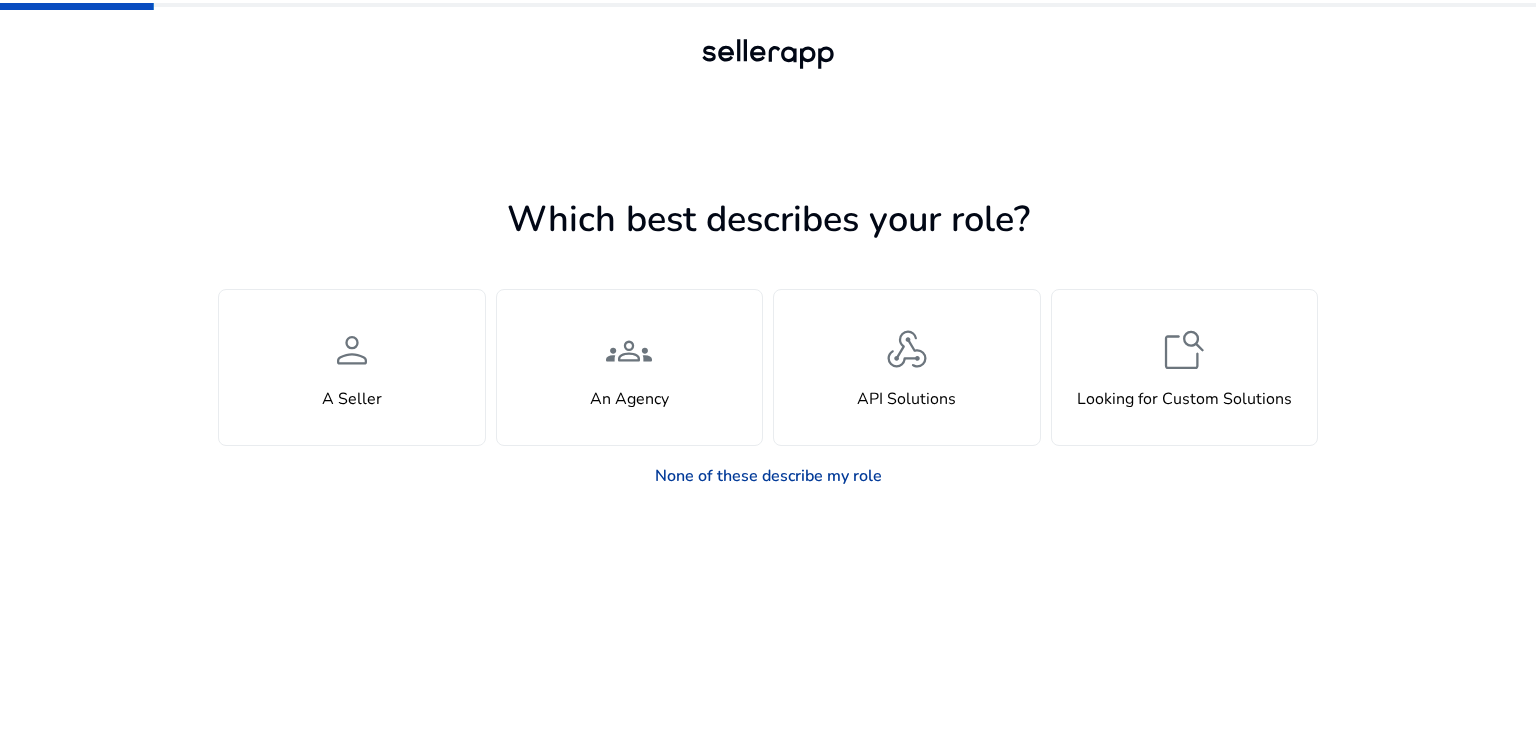 click on "None of these describe my role" 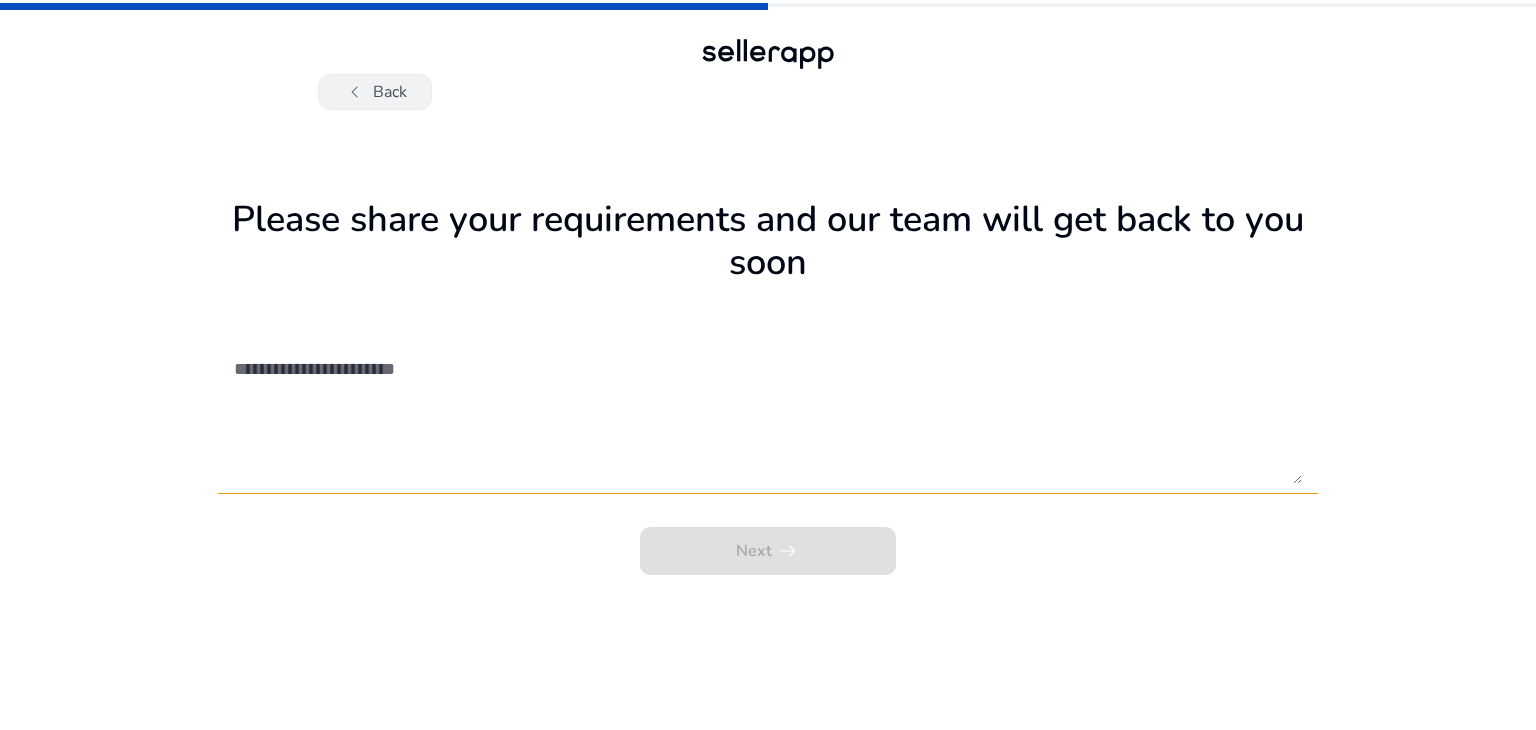 click on "chevron_left   Back" 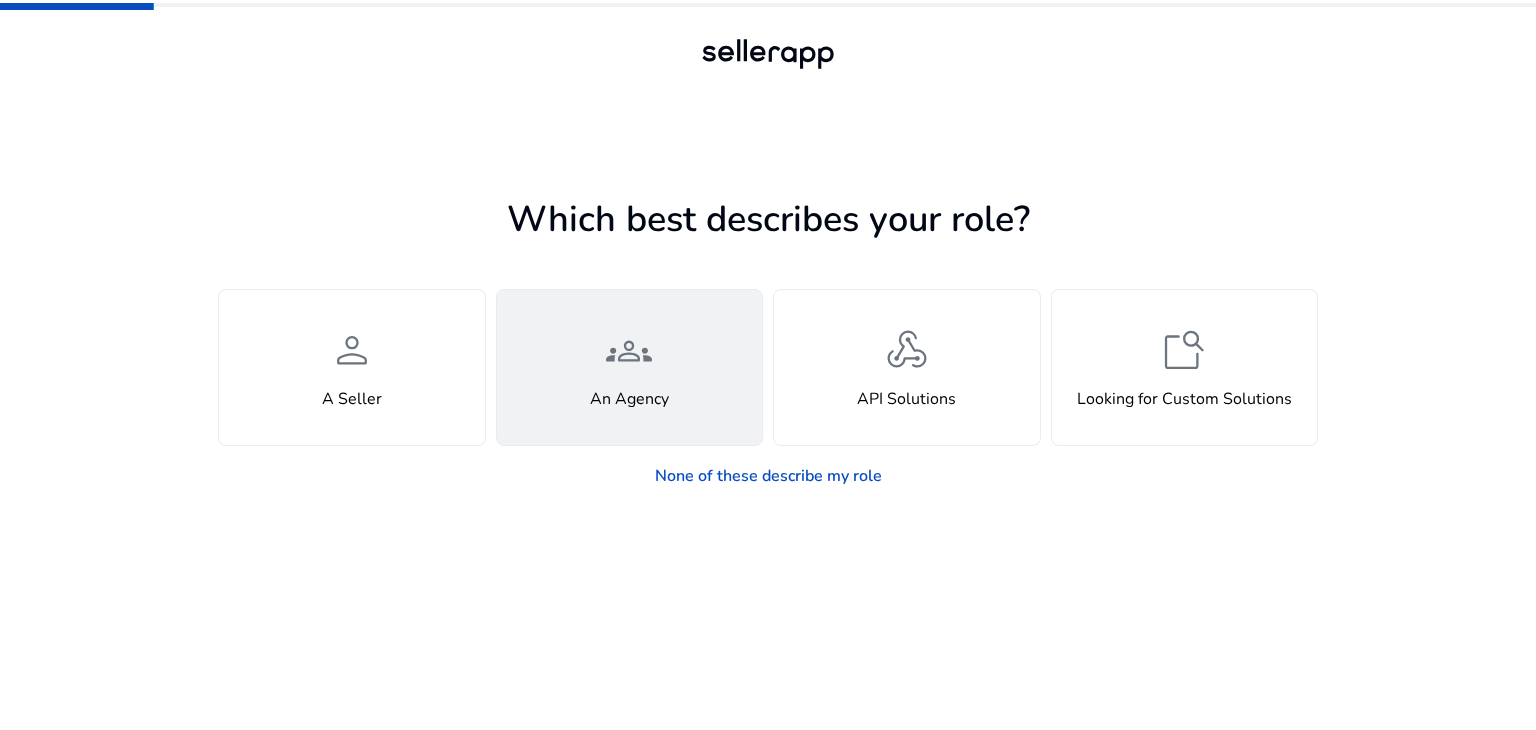click on "groups  An Agency" 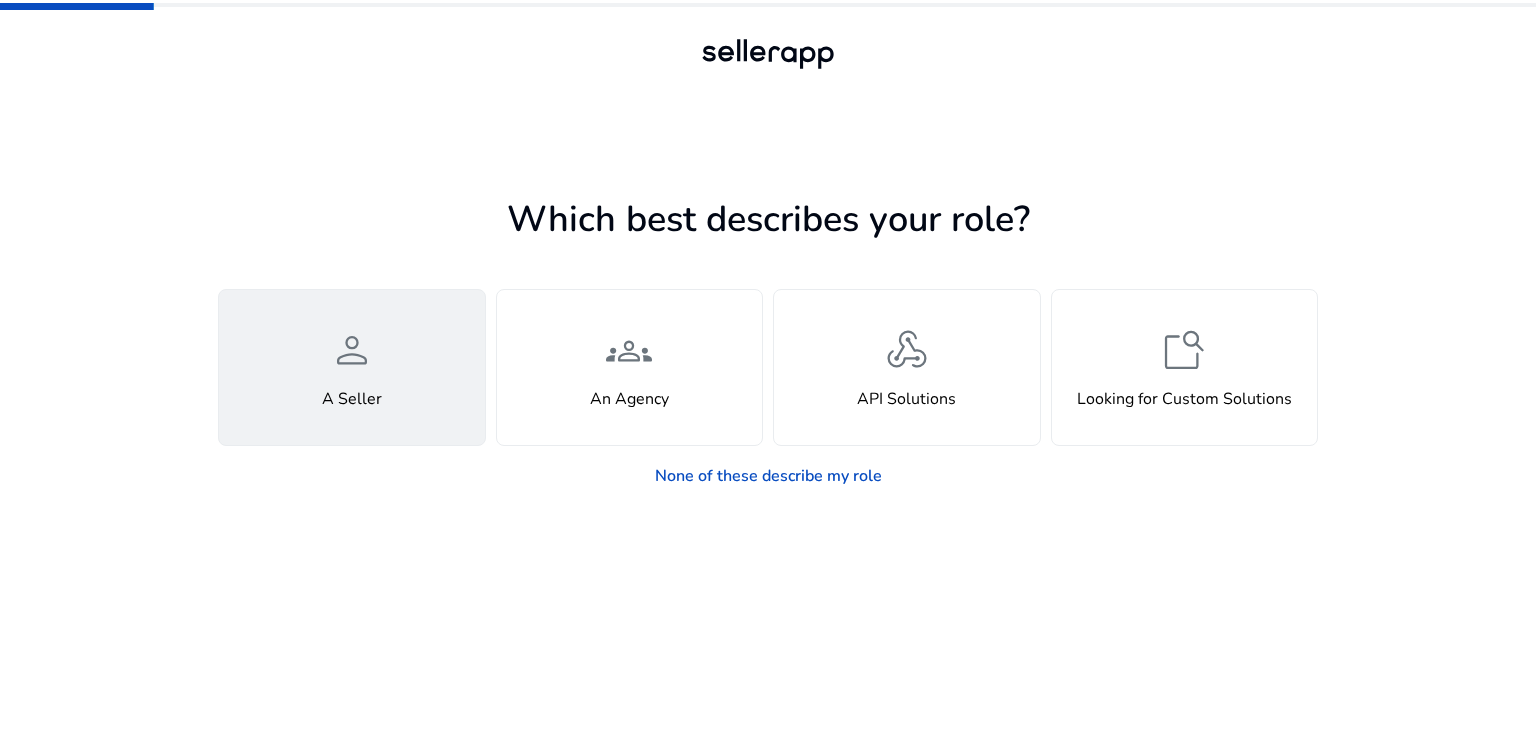 click on "person" 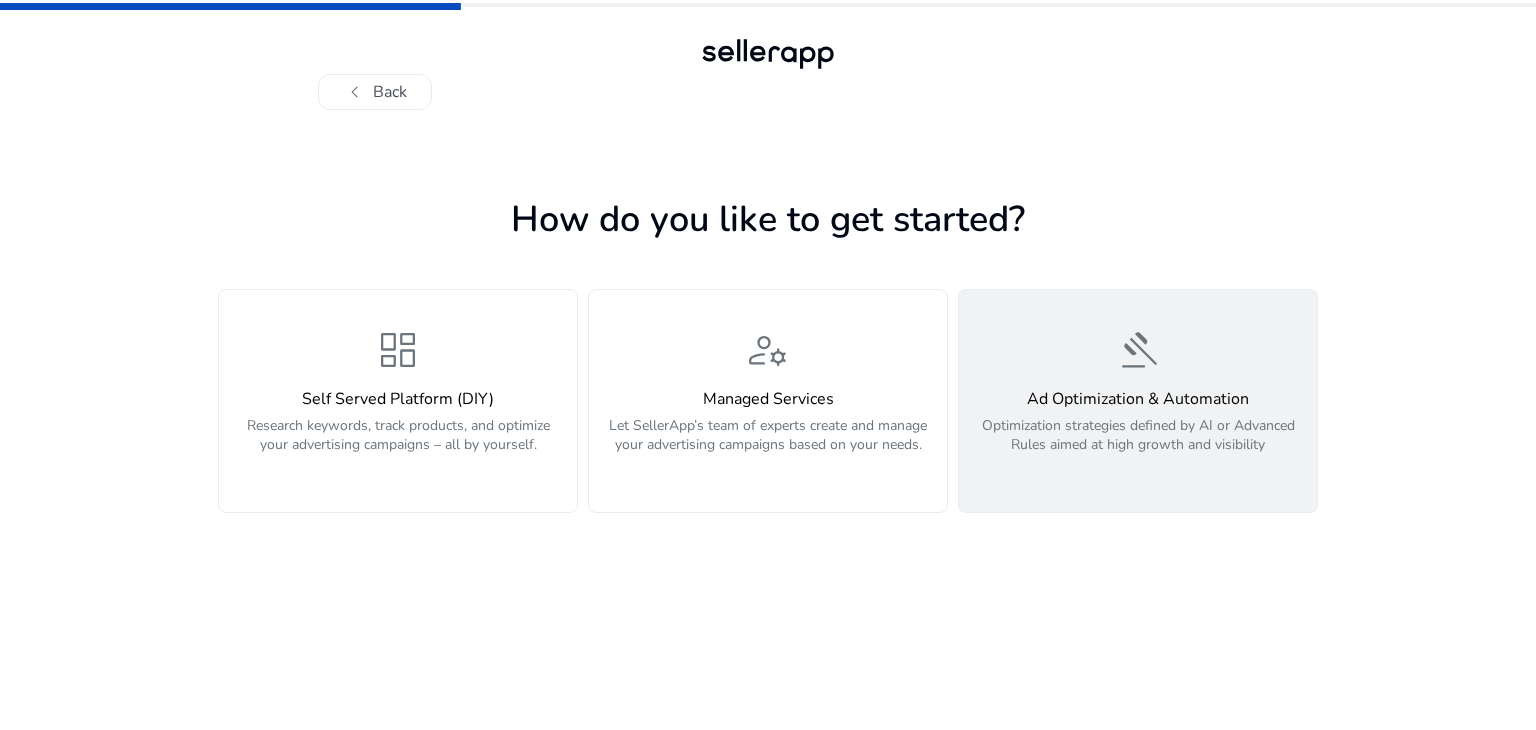 click on "gavel  Ad Optimization & Automation  Optimization strategies defined by AI or Advanced Rules aimed at high growth and visibility" 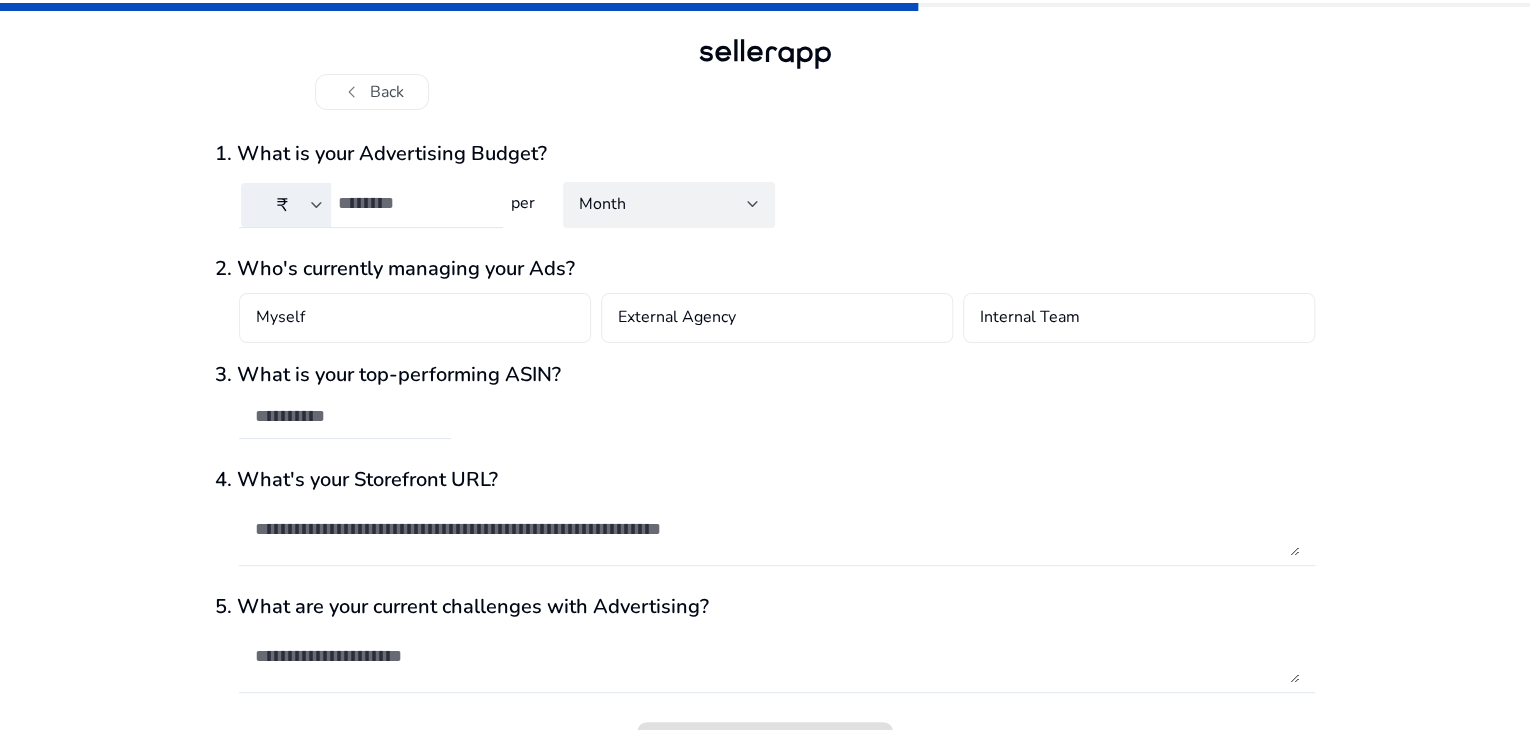 scroll, scrollTop: 52, scrollLeft: 0, axis: vertical 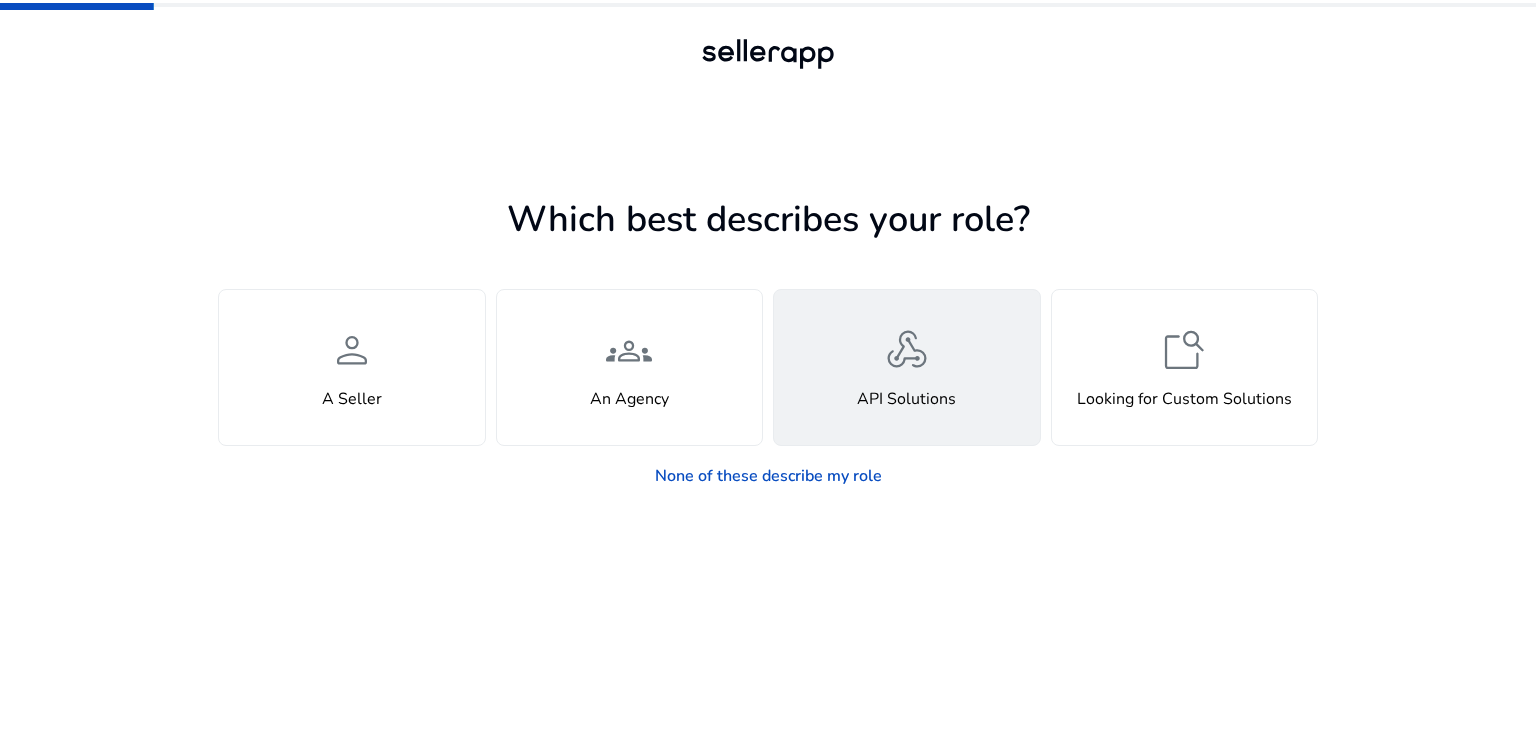 click on "webhook" 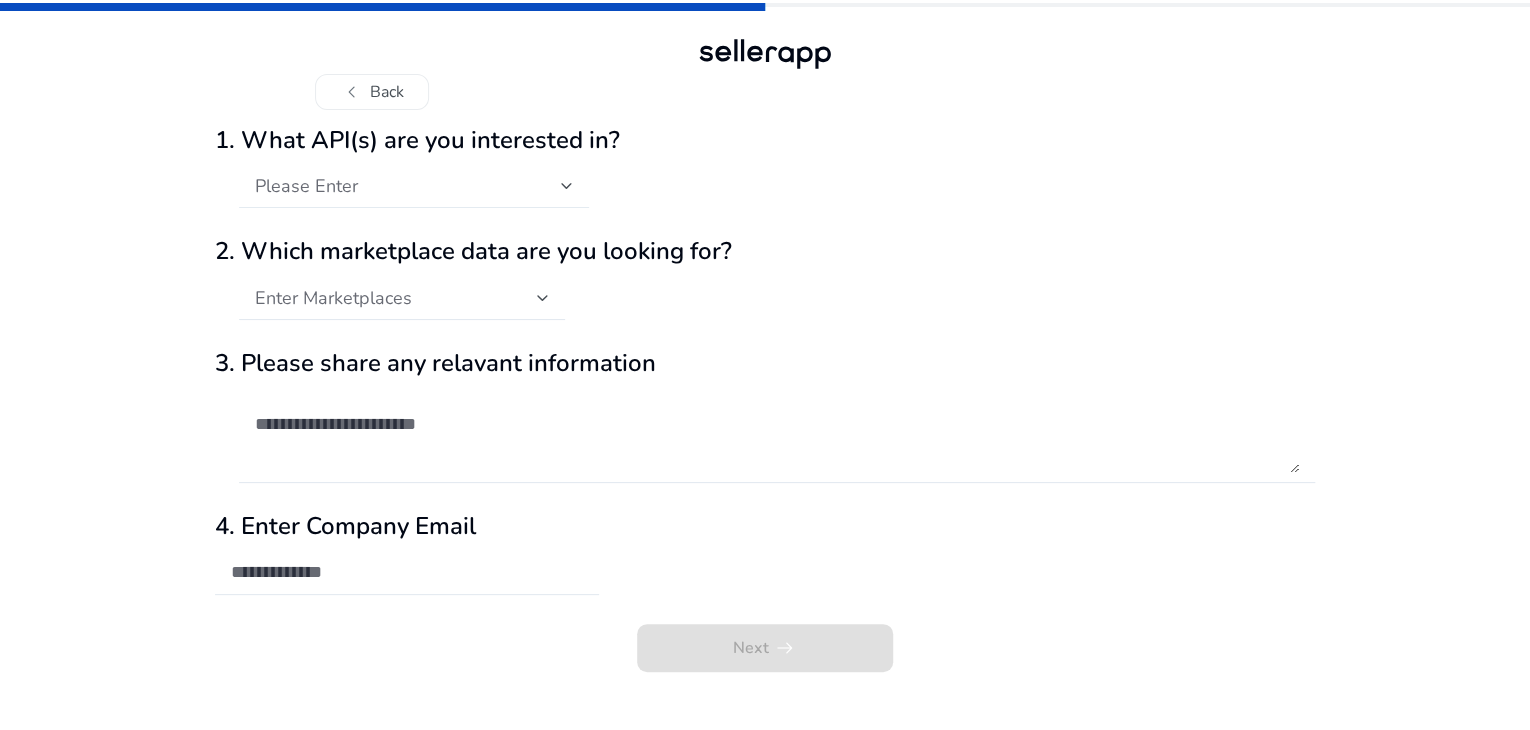 drag, startPoint x: 455, startPoint y: 272, endPoint x: 381, endPoint y: 252, distance: 76.655075 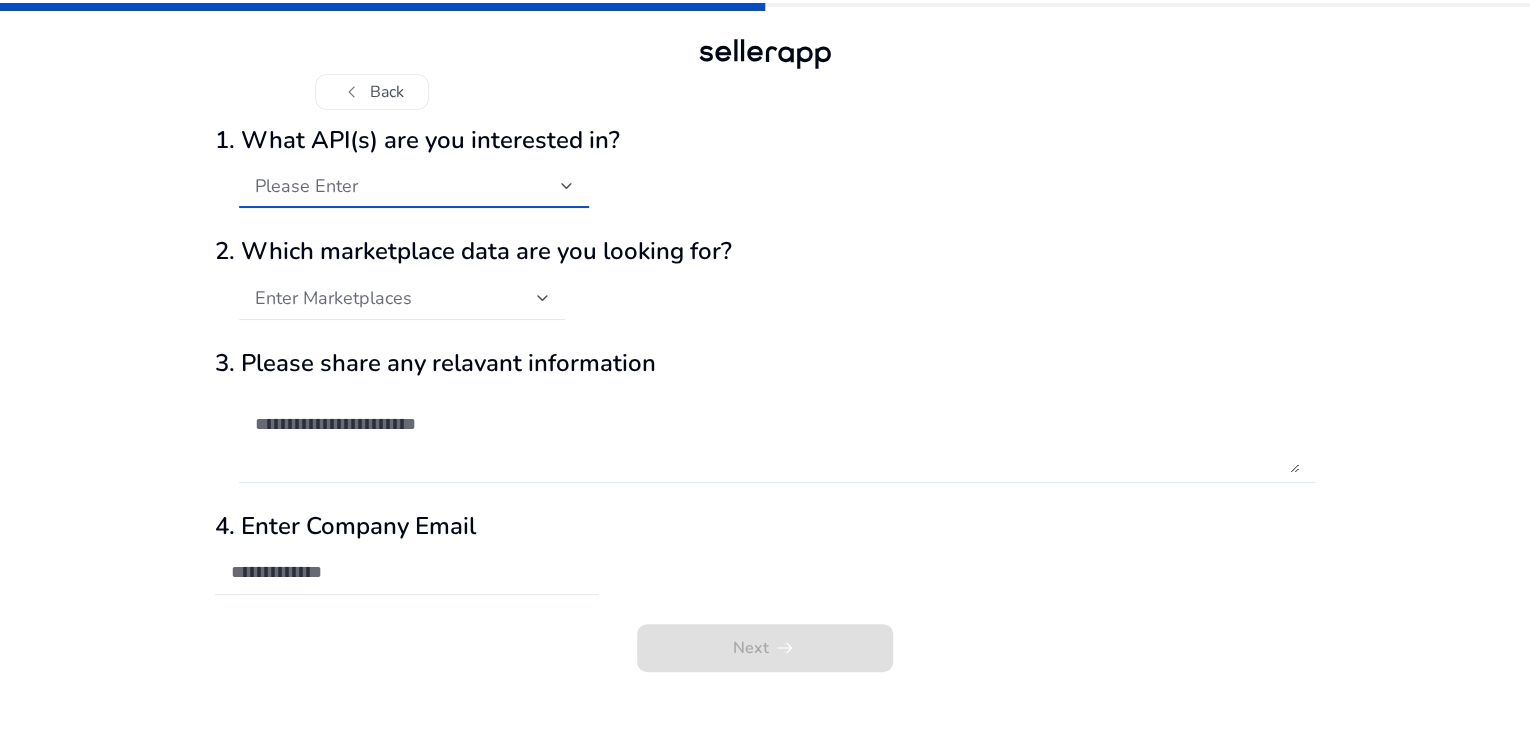 click on "Please Enter" at bounding box center [408, 186] 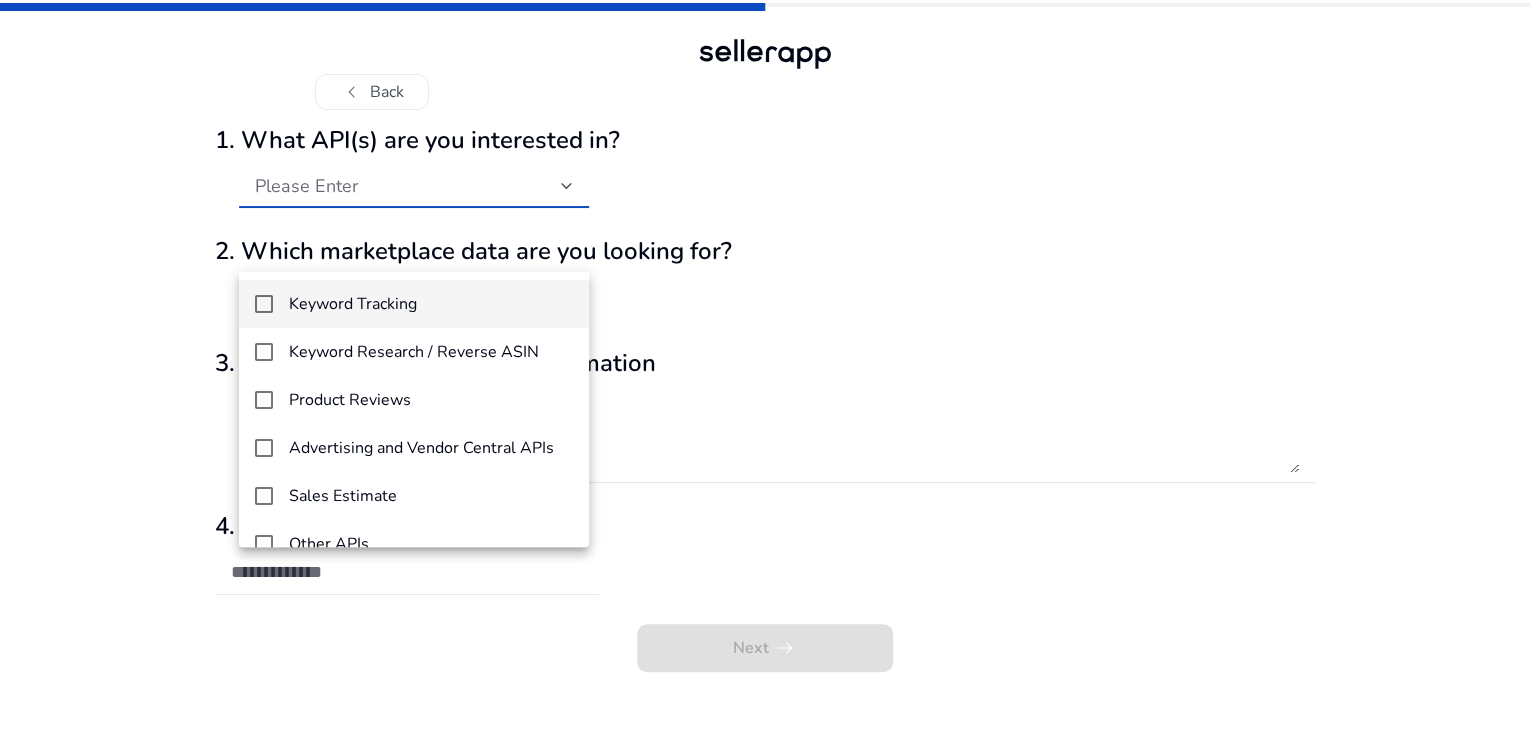 click at bounding box center (765, 365) 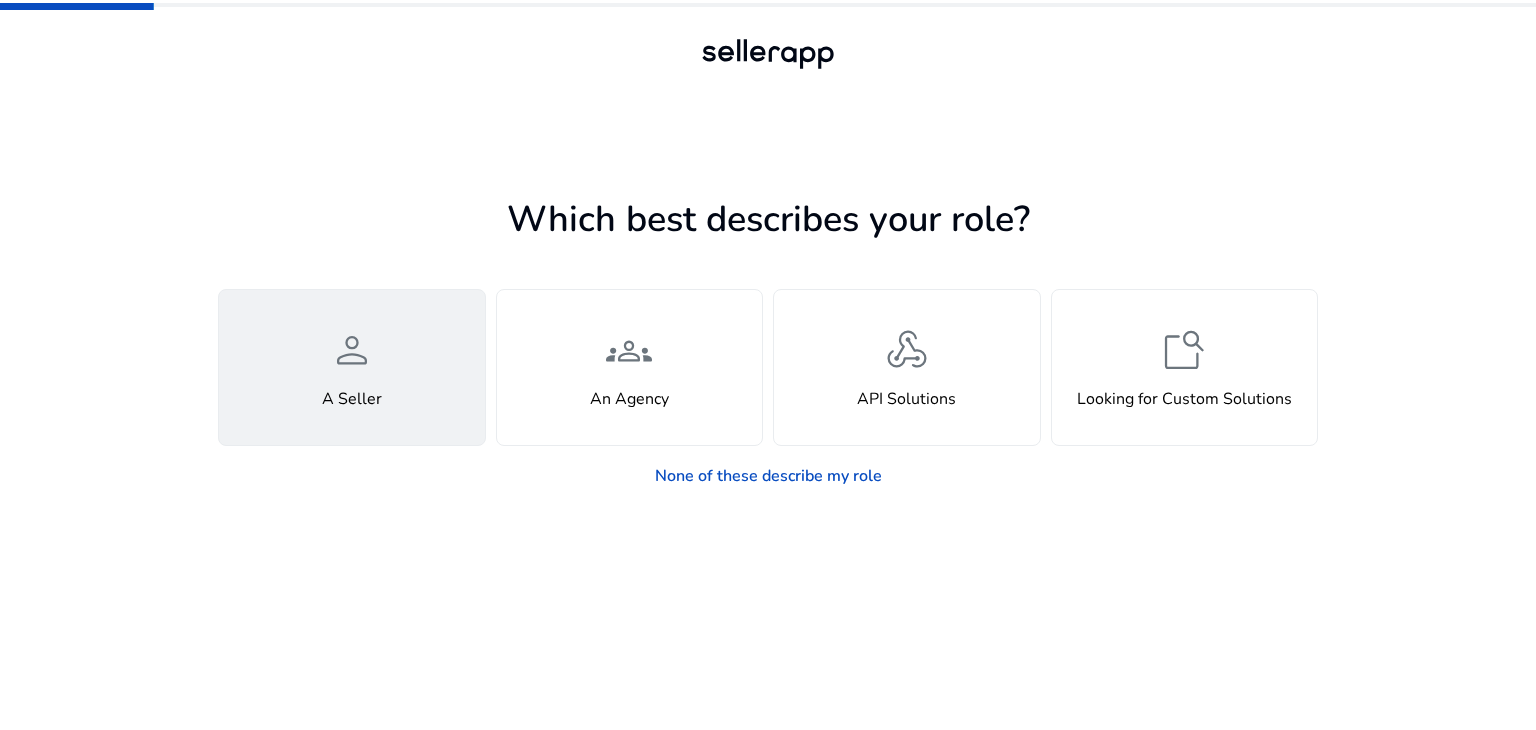 click on "person  A Seller" 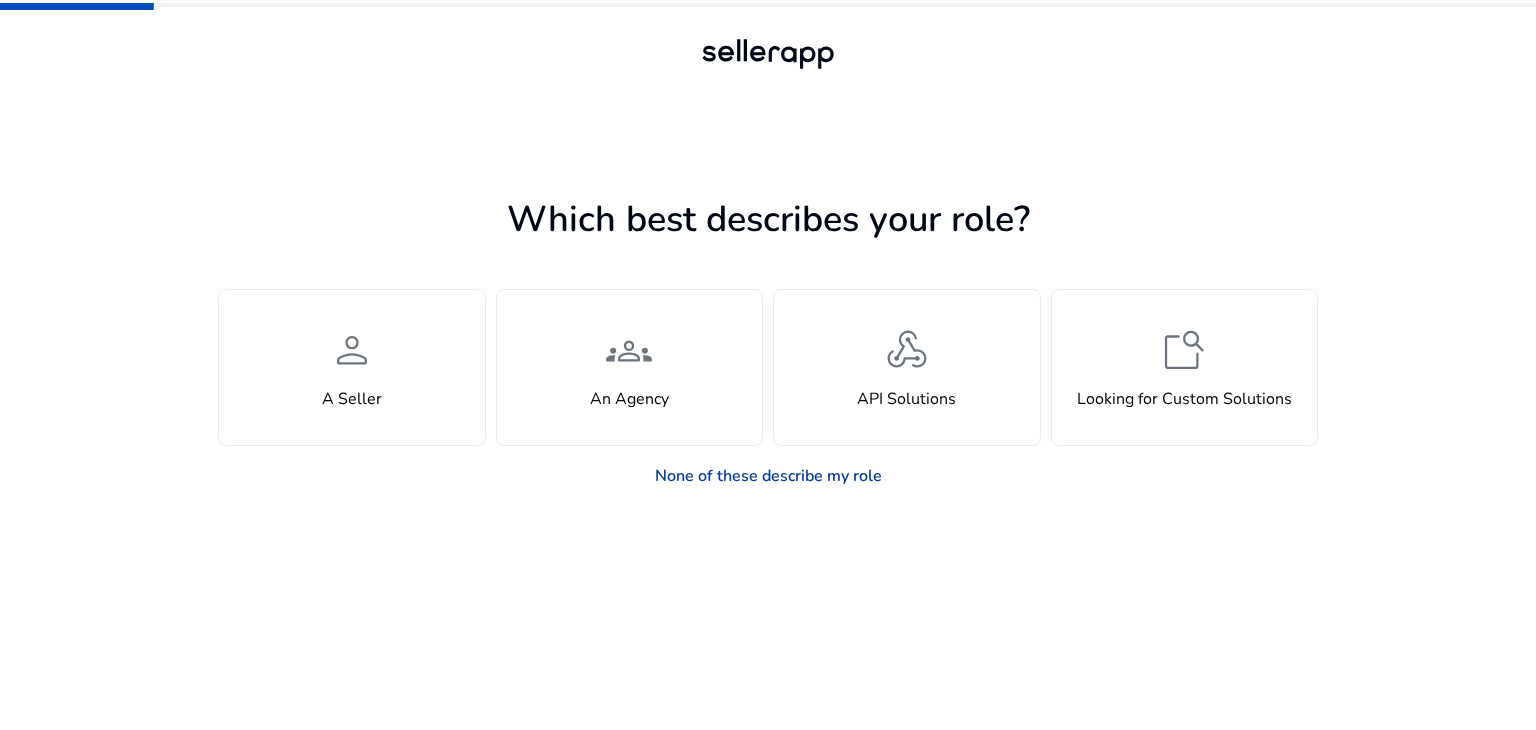 click on "None of these describe my role" 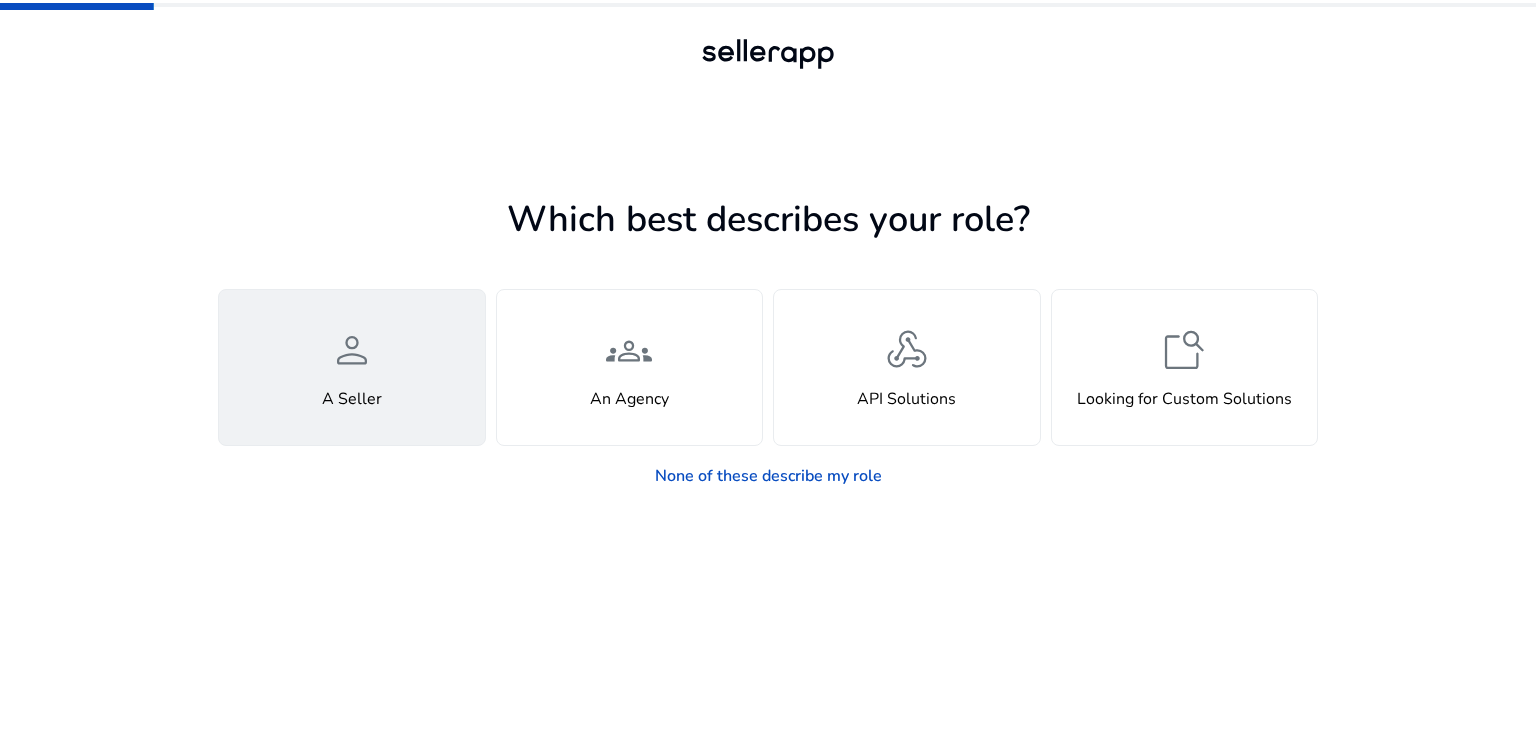click on "person  A Seller" 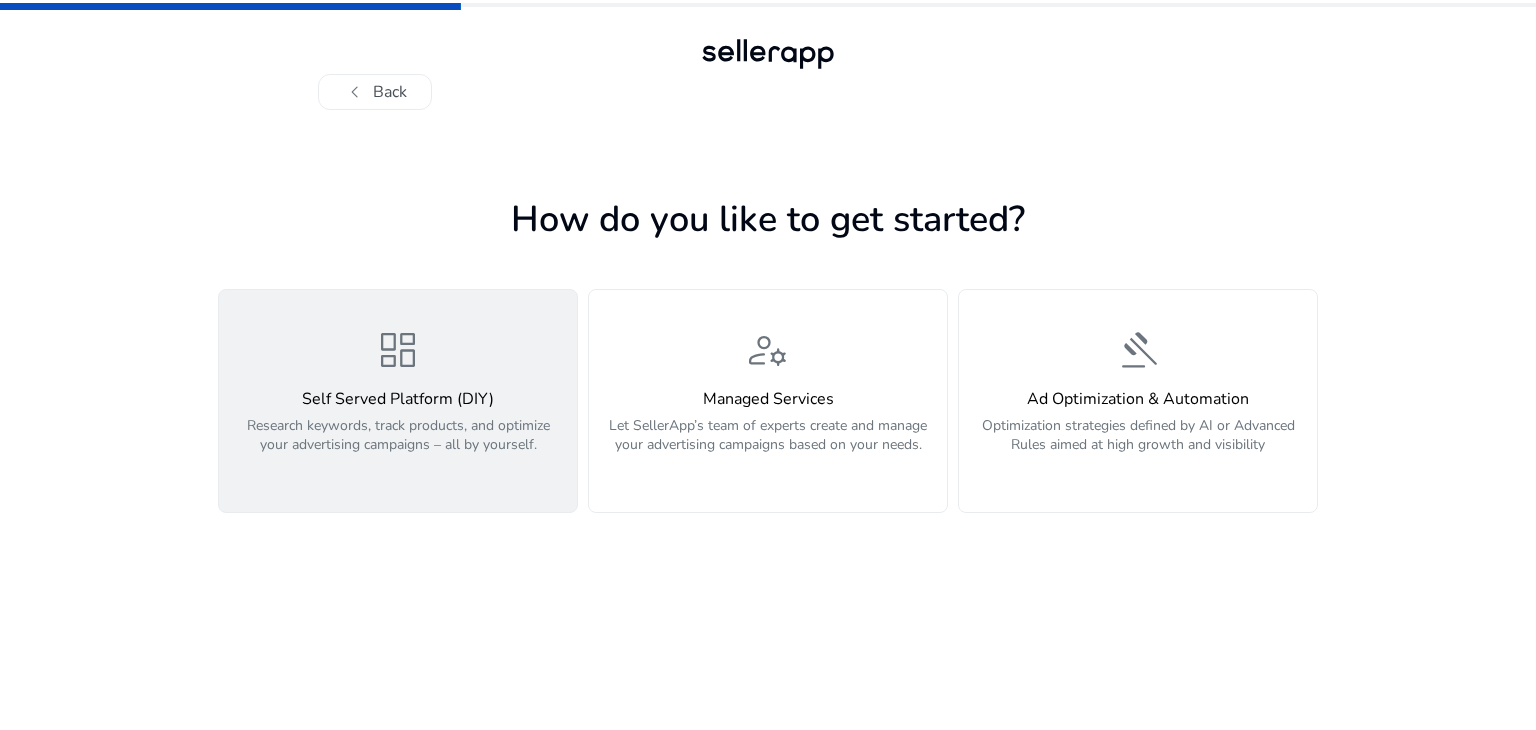 click on "Self Served Platform (DIY)" 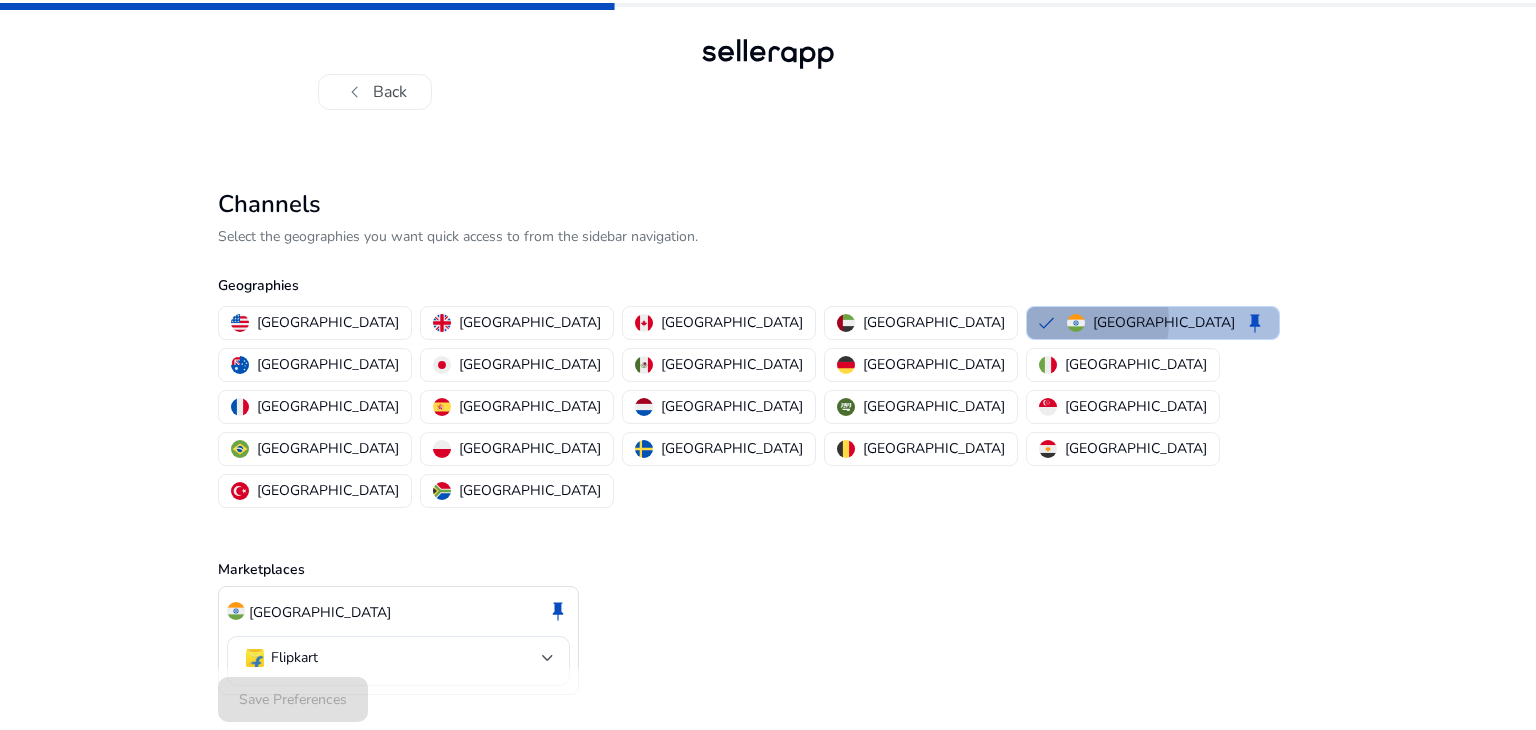 click on "India   keep" at bounding box center (1153, 323) 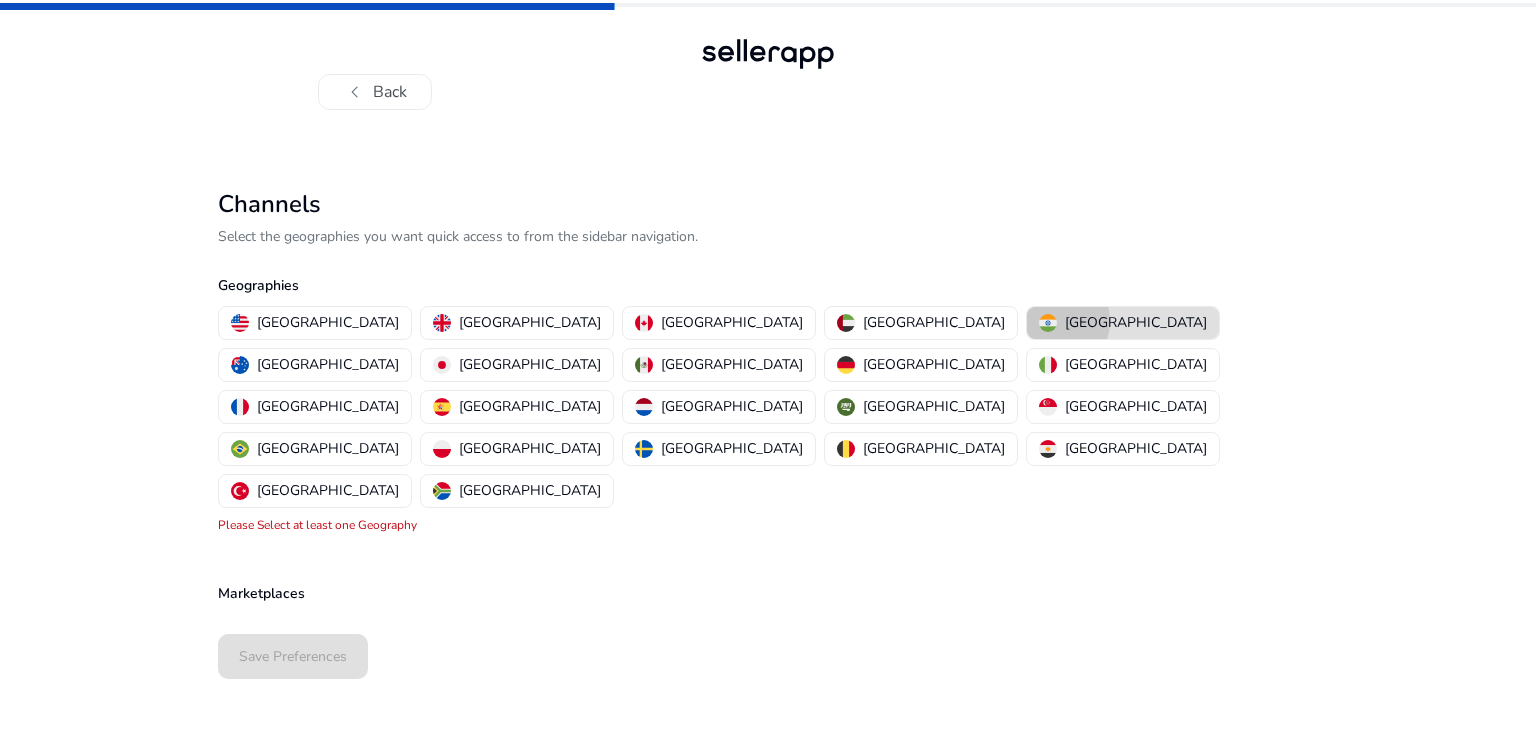 click on "[GEOGRAPHIC_DATA]" at bounding box center [1123, 322] 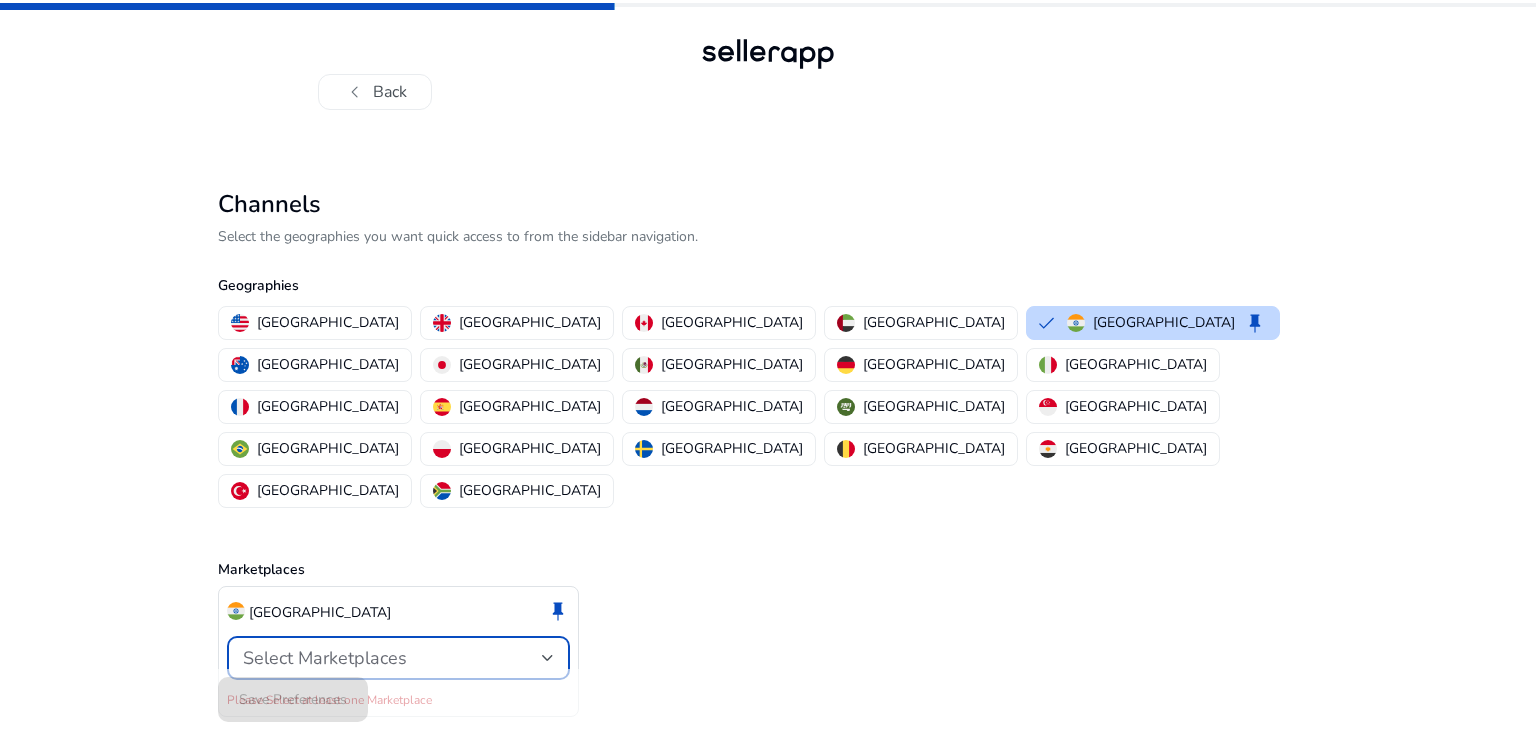 click on "Select Marketplaces" at bounding box center (325, 658) 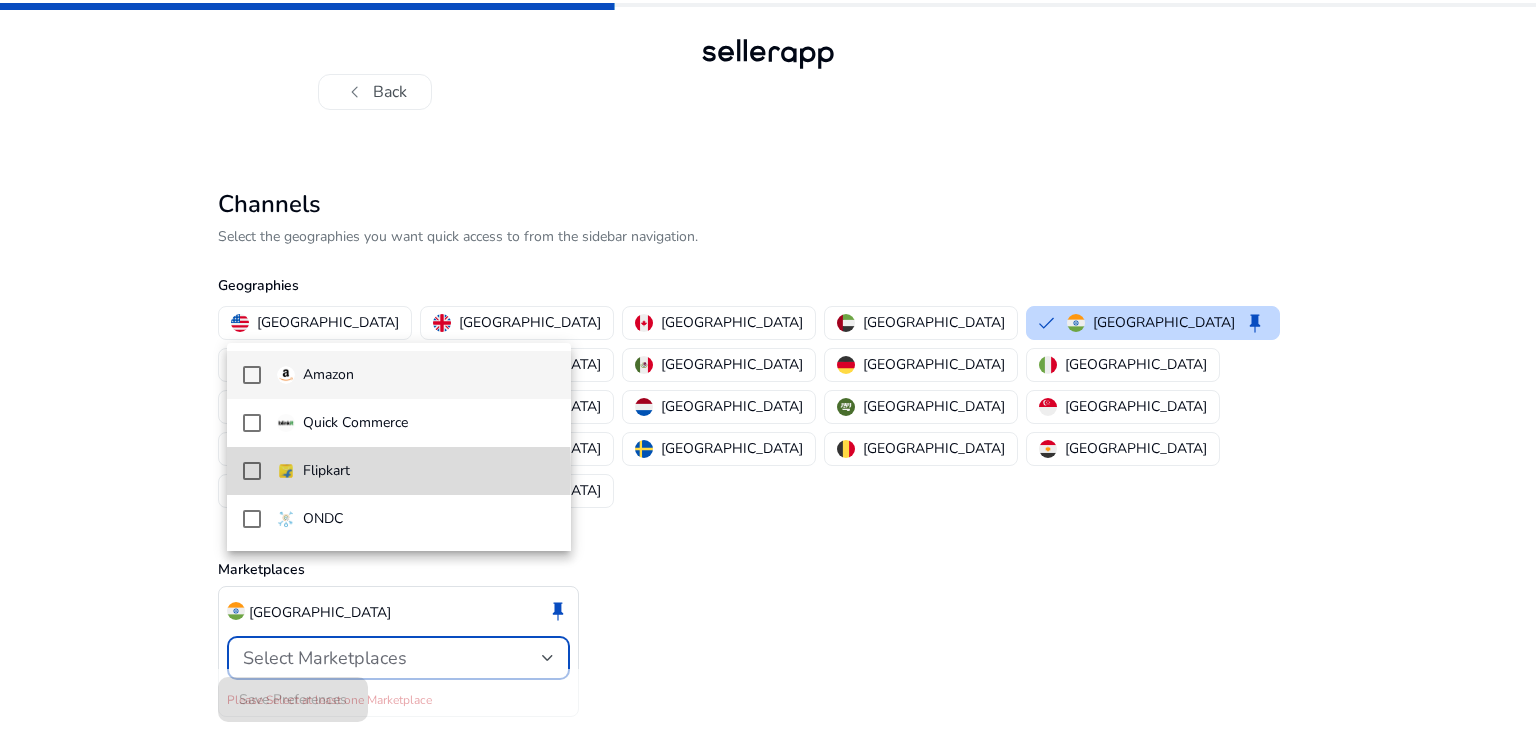 click at bounding box center [252, 471] 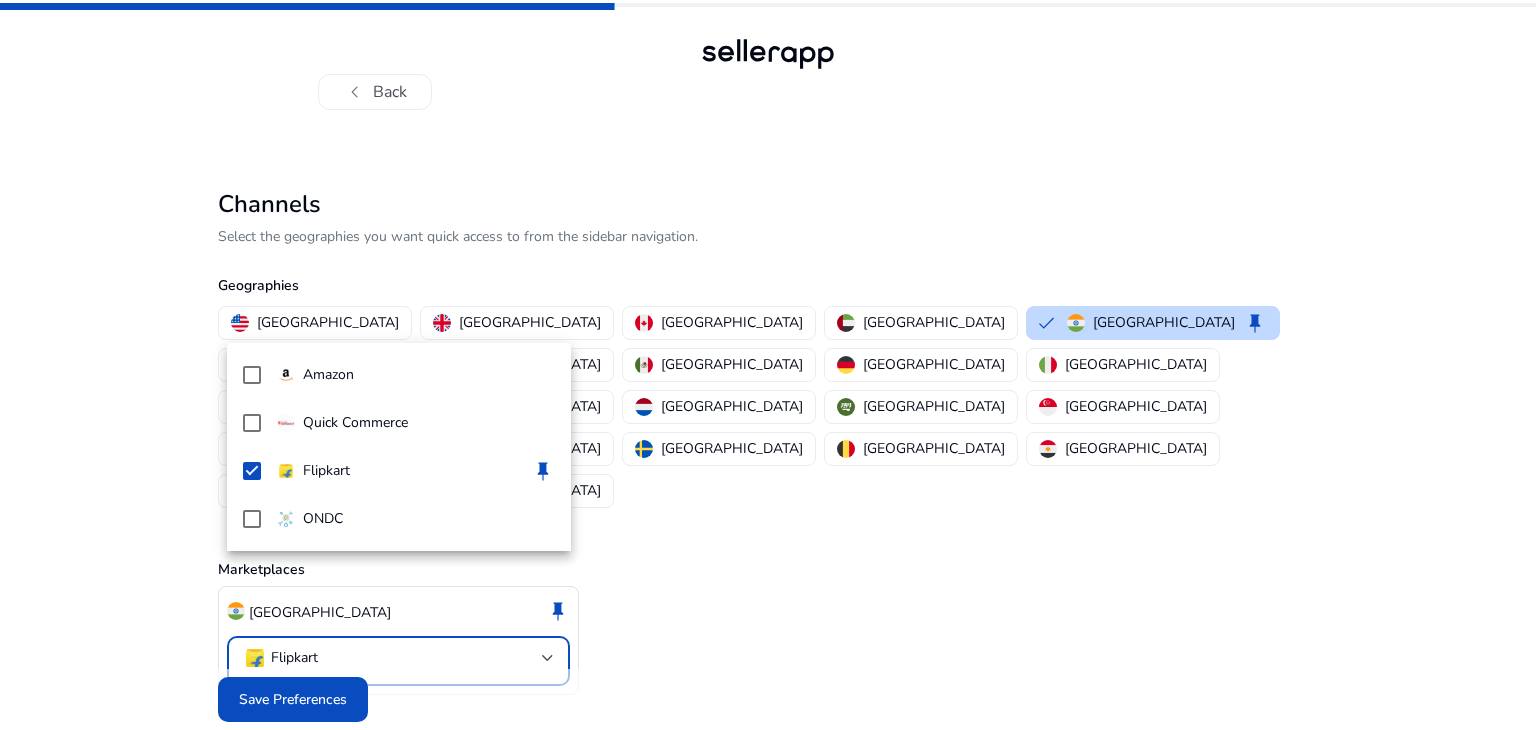 click at bounding box center [768, 365] 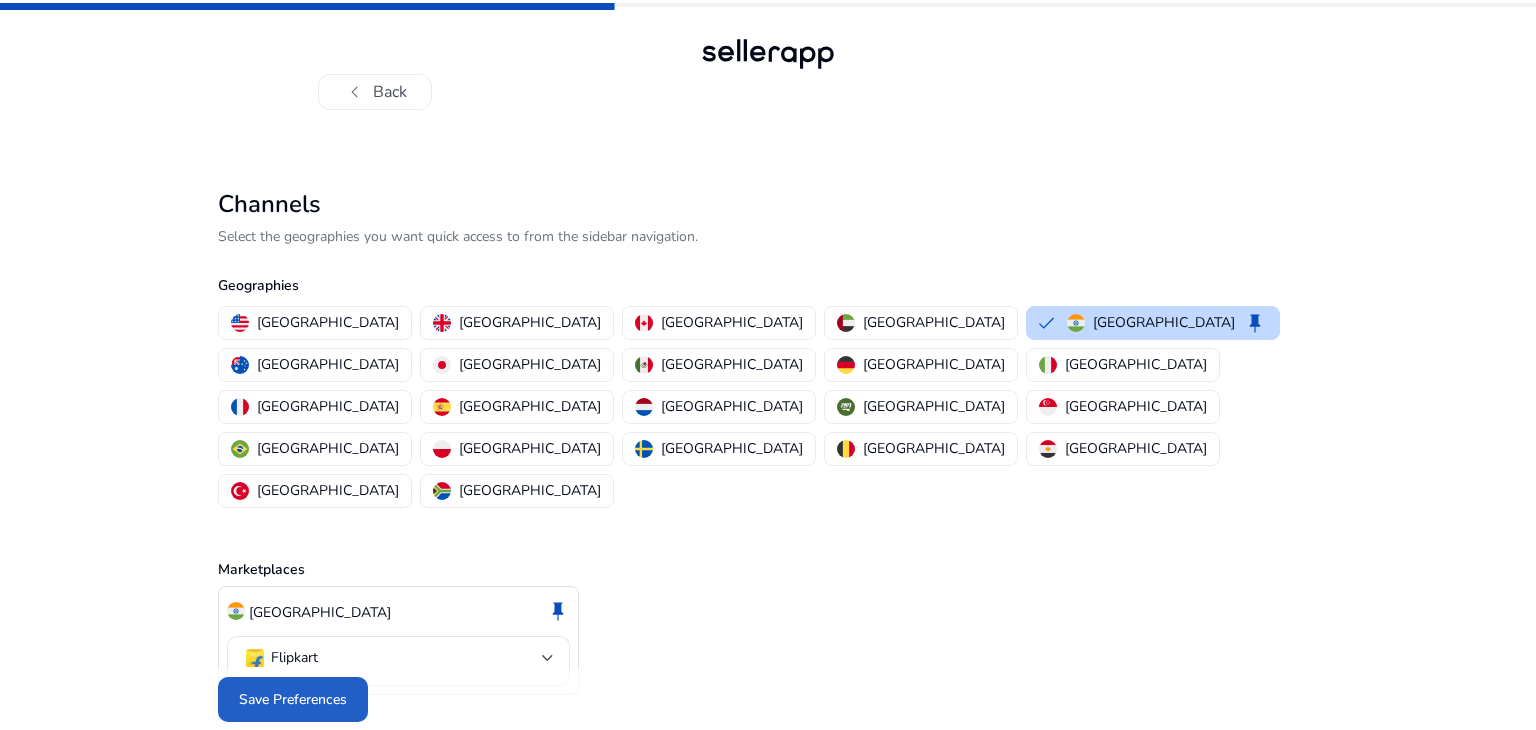 click 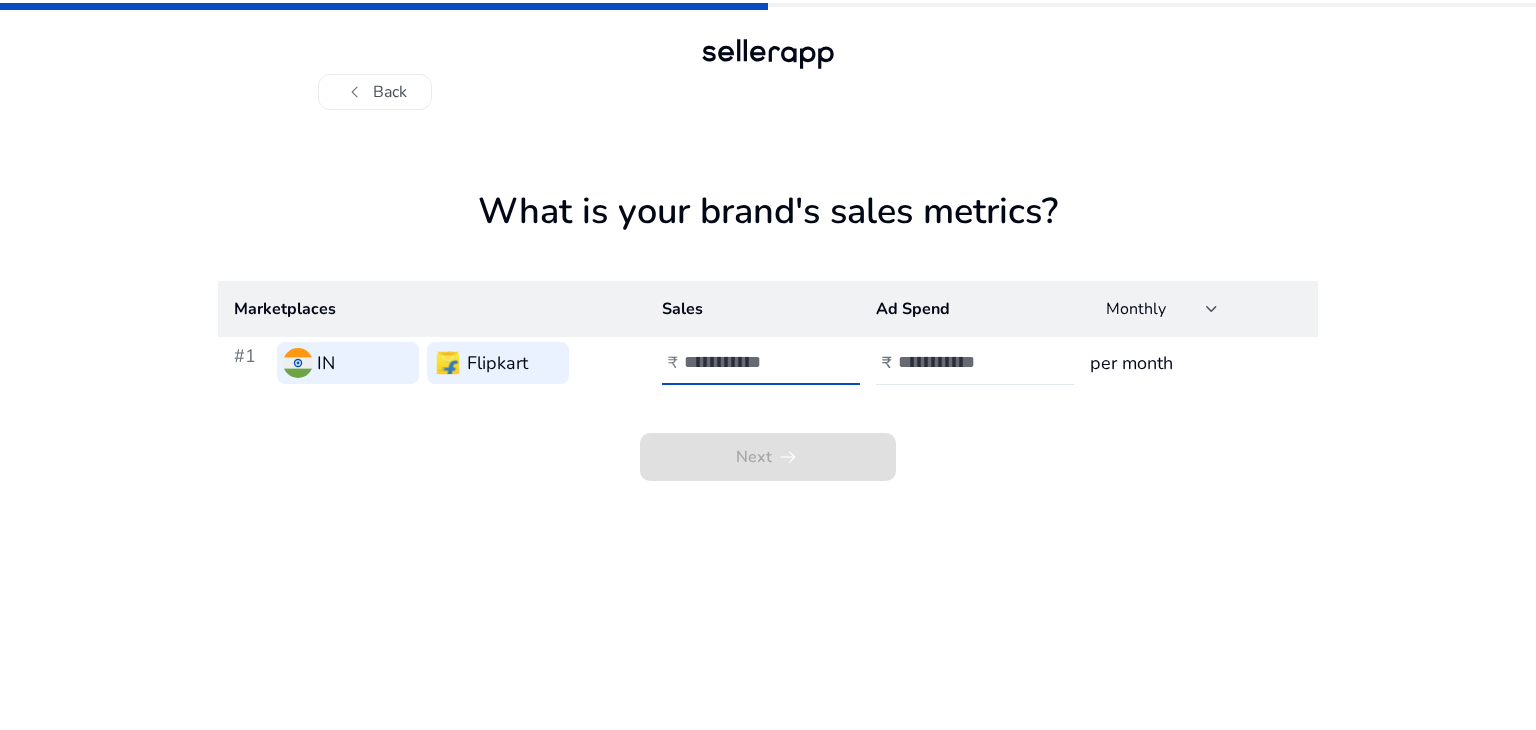 click at bounding box center [751, 362] 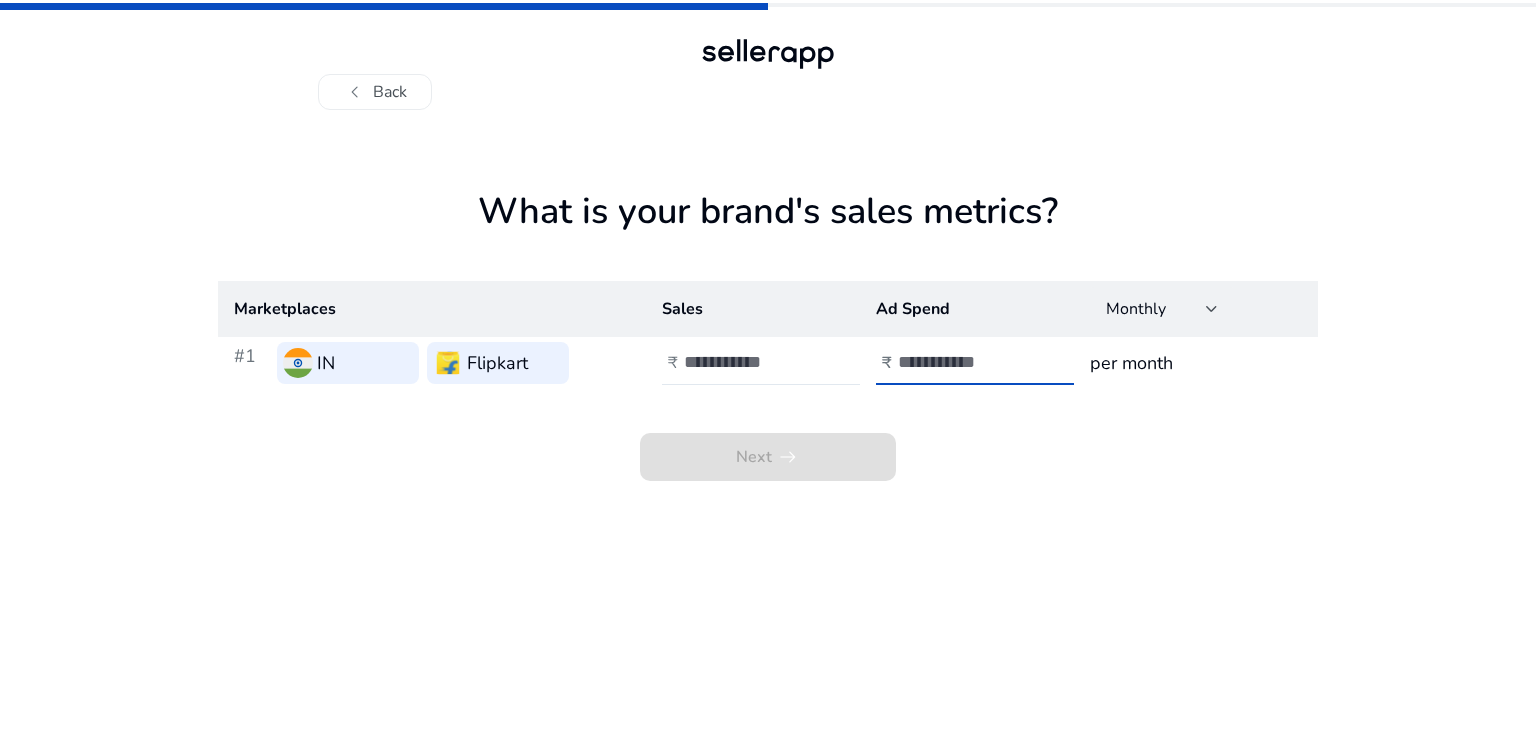 click at bounding box center [965, 362] 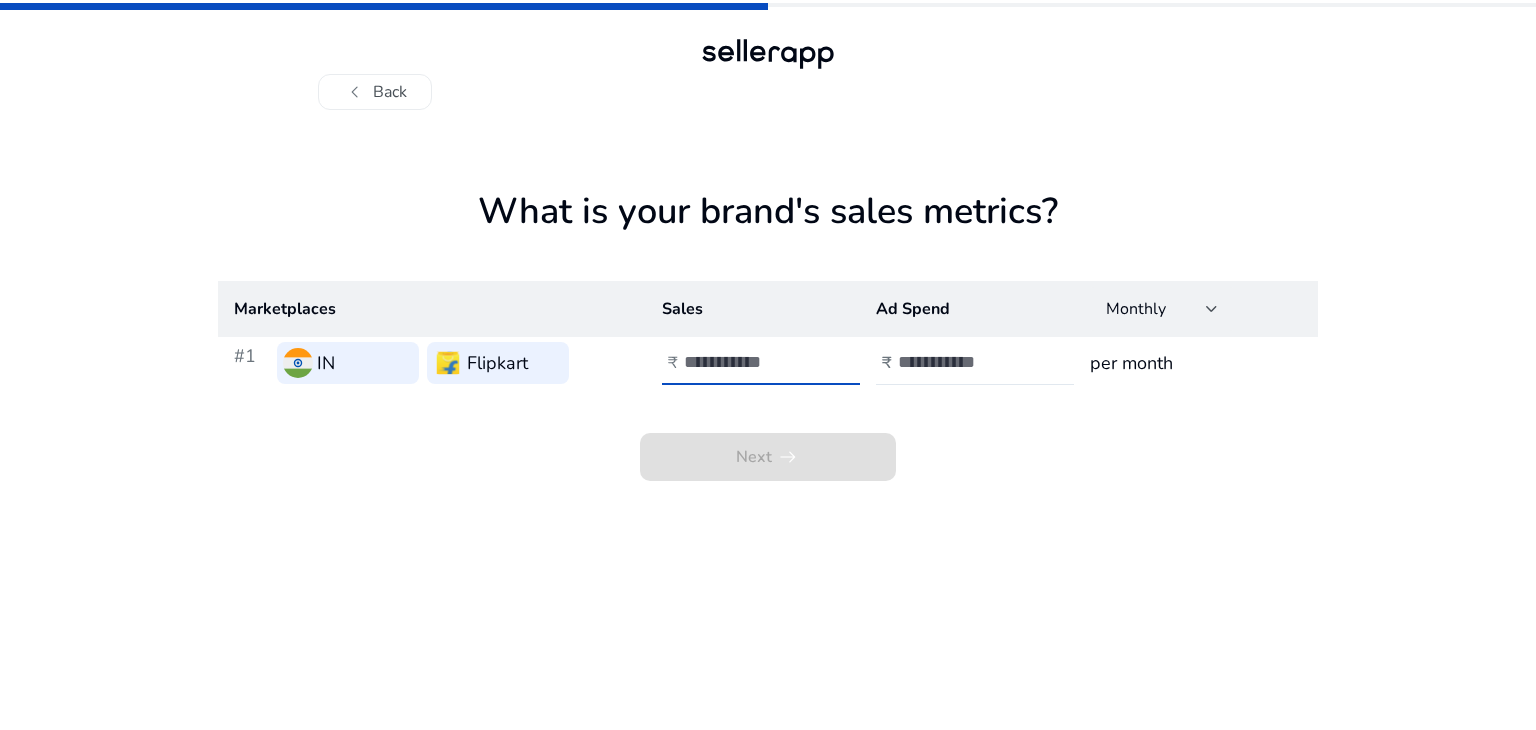 drag, startPoint x: 782, startPoint y: 354, endPoint x: 674, endPoint y: 361, distance: 108.226616 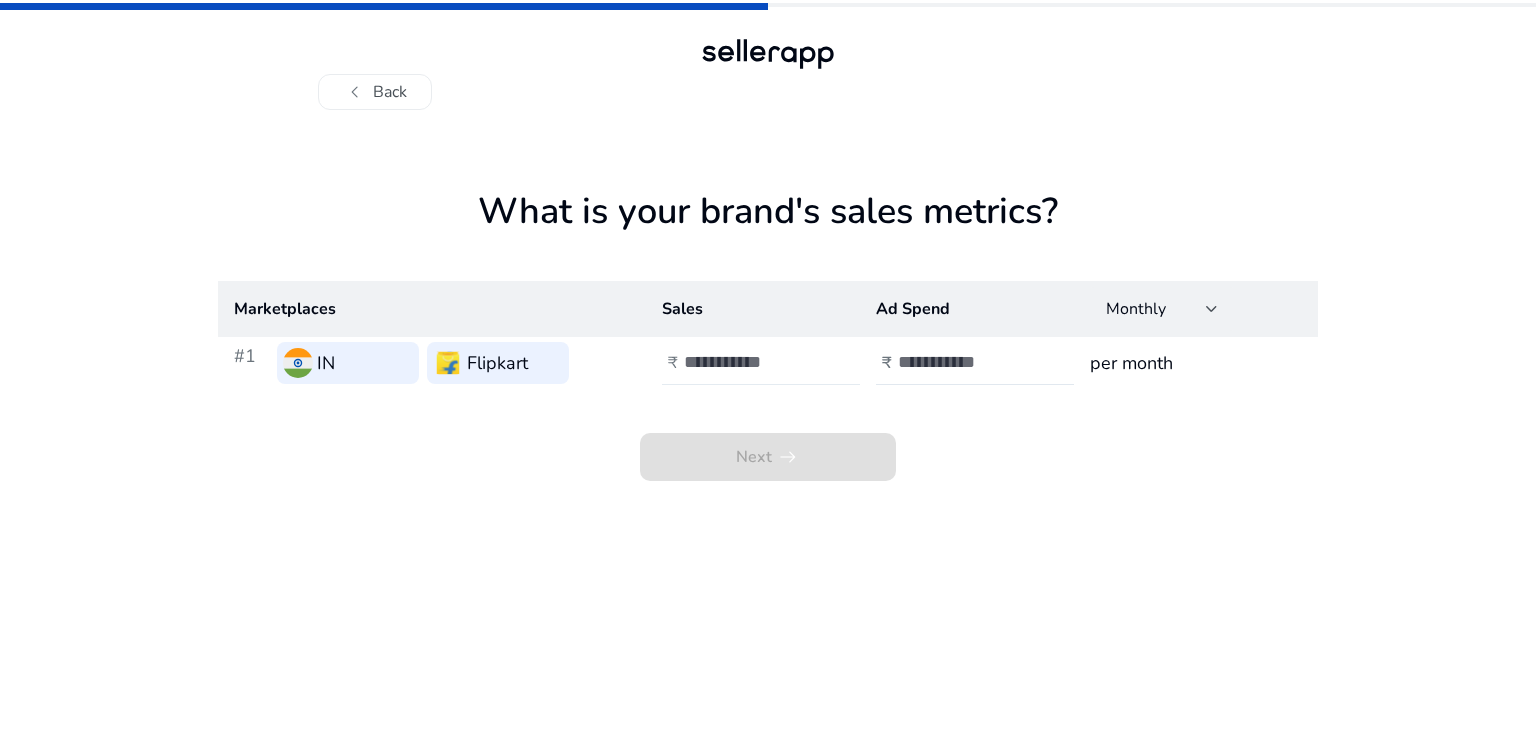 click on "₹" 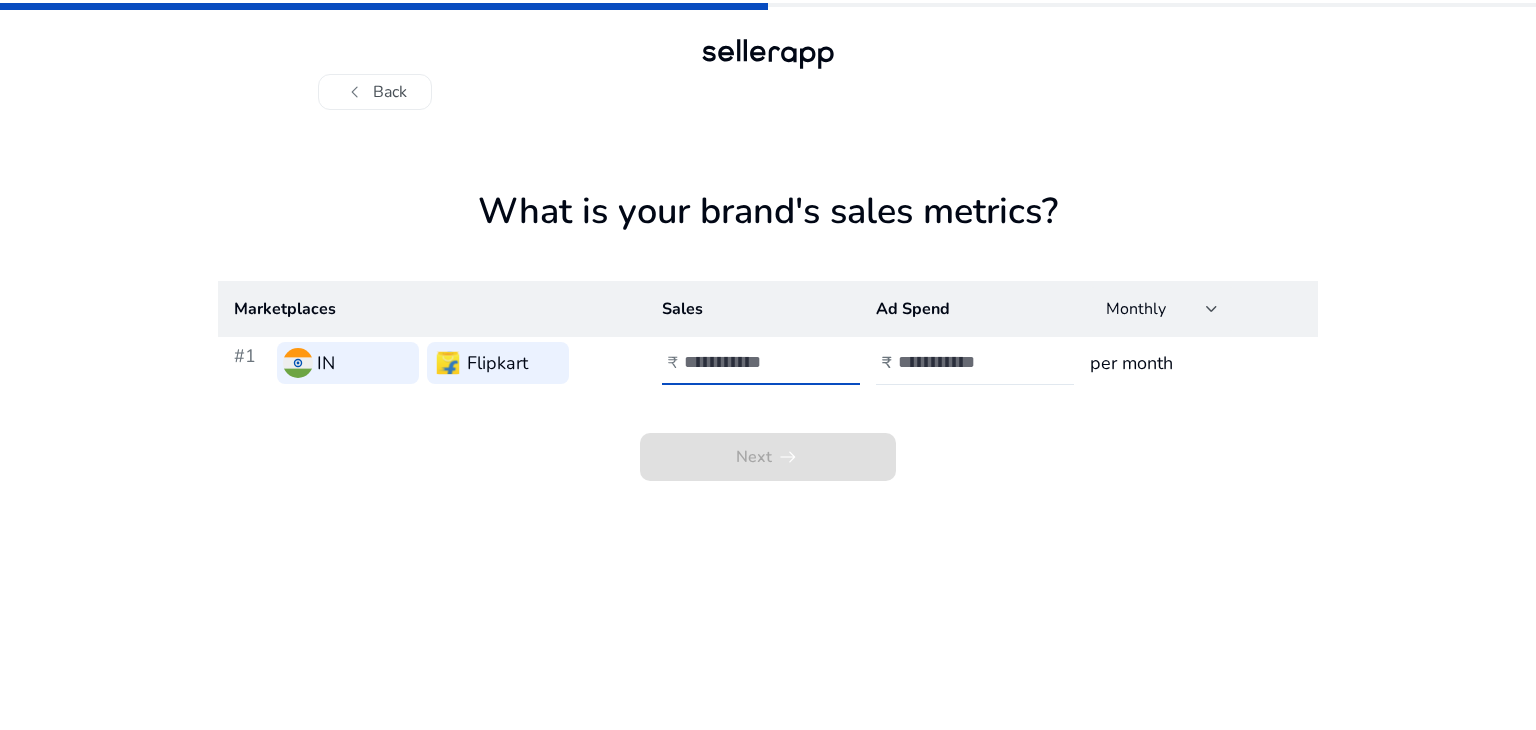 click at bounding box center [751, 362] 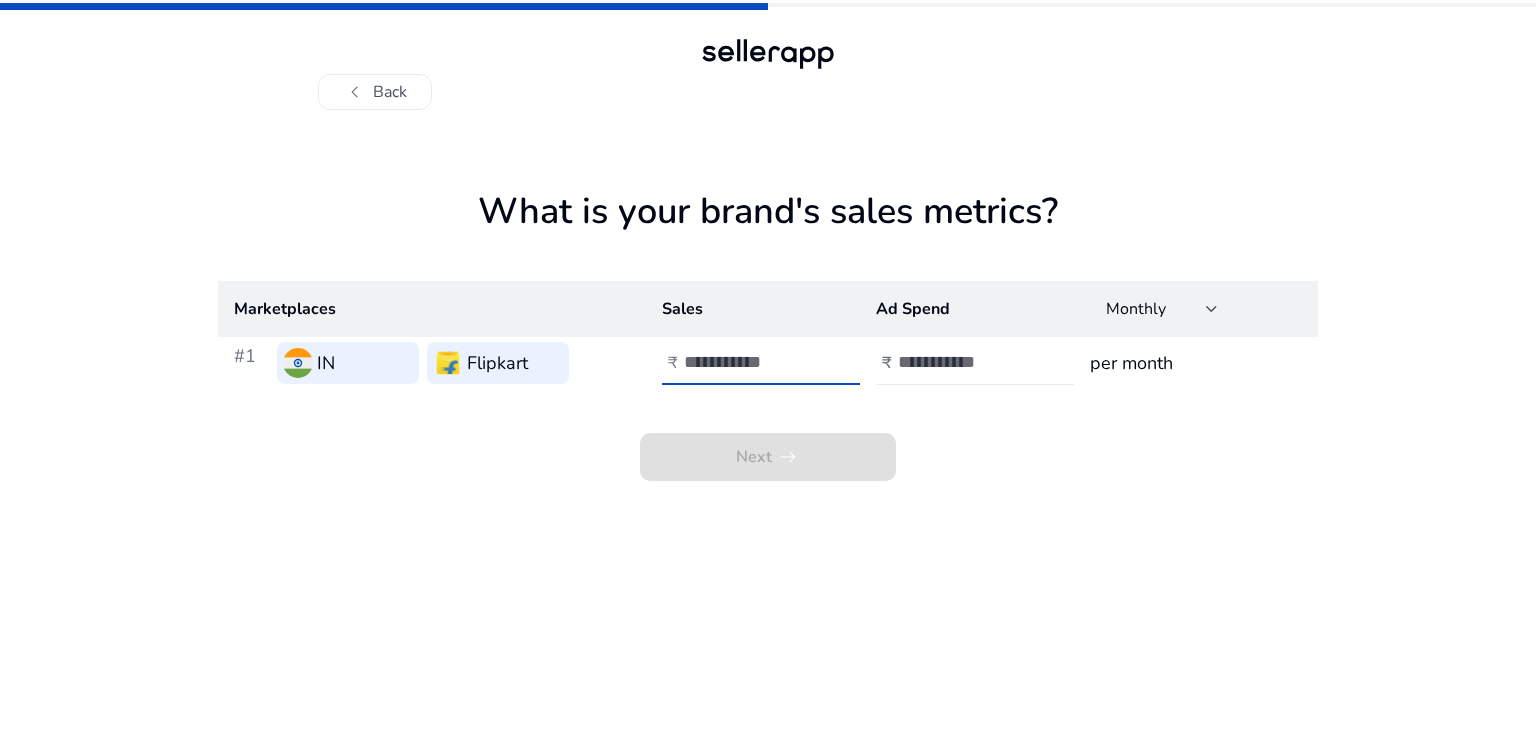 type on "****" 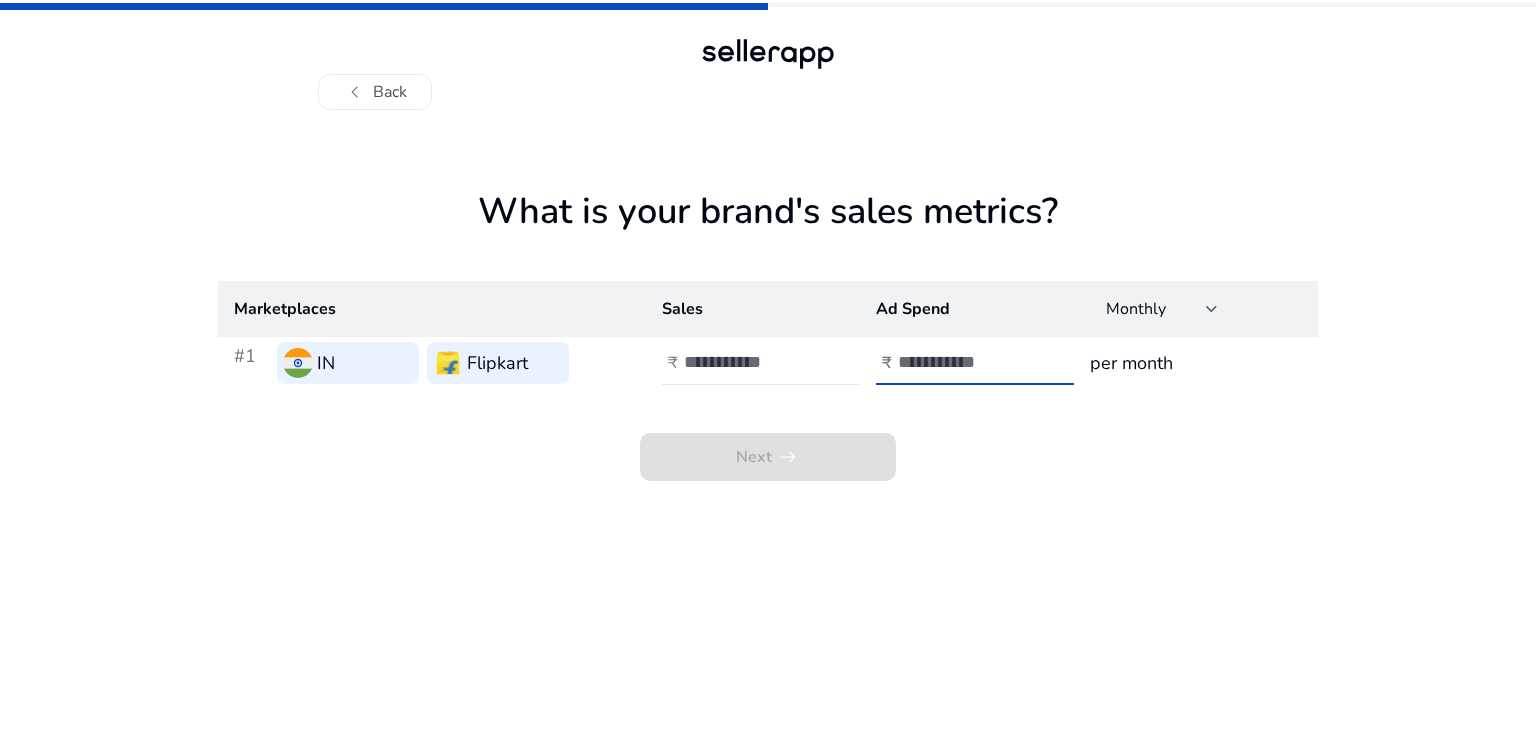 click at bounding box center [965, 362] 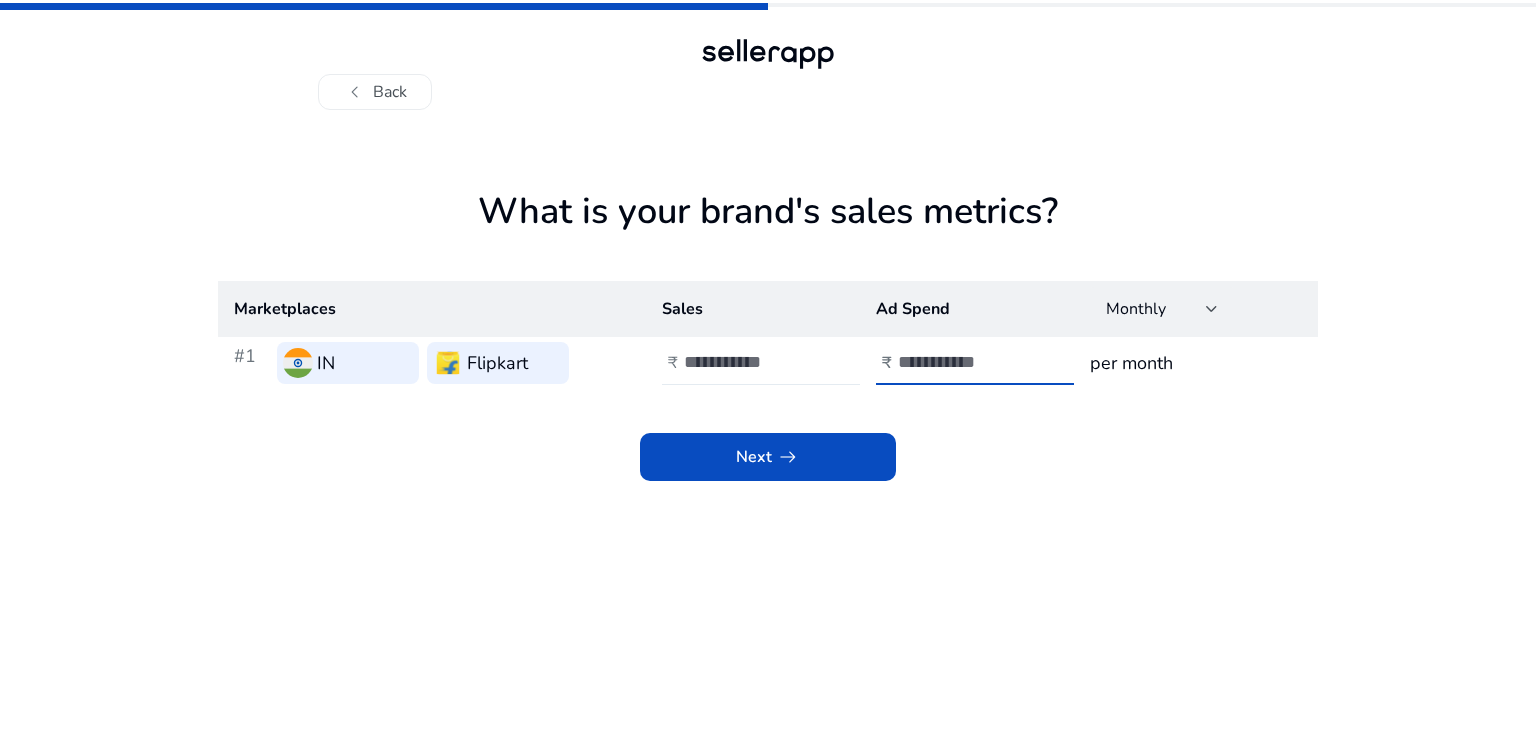 type on "***" 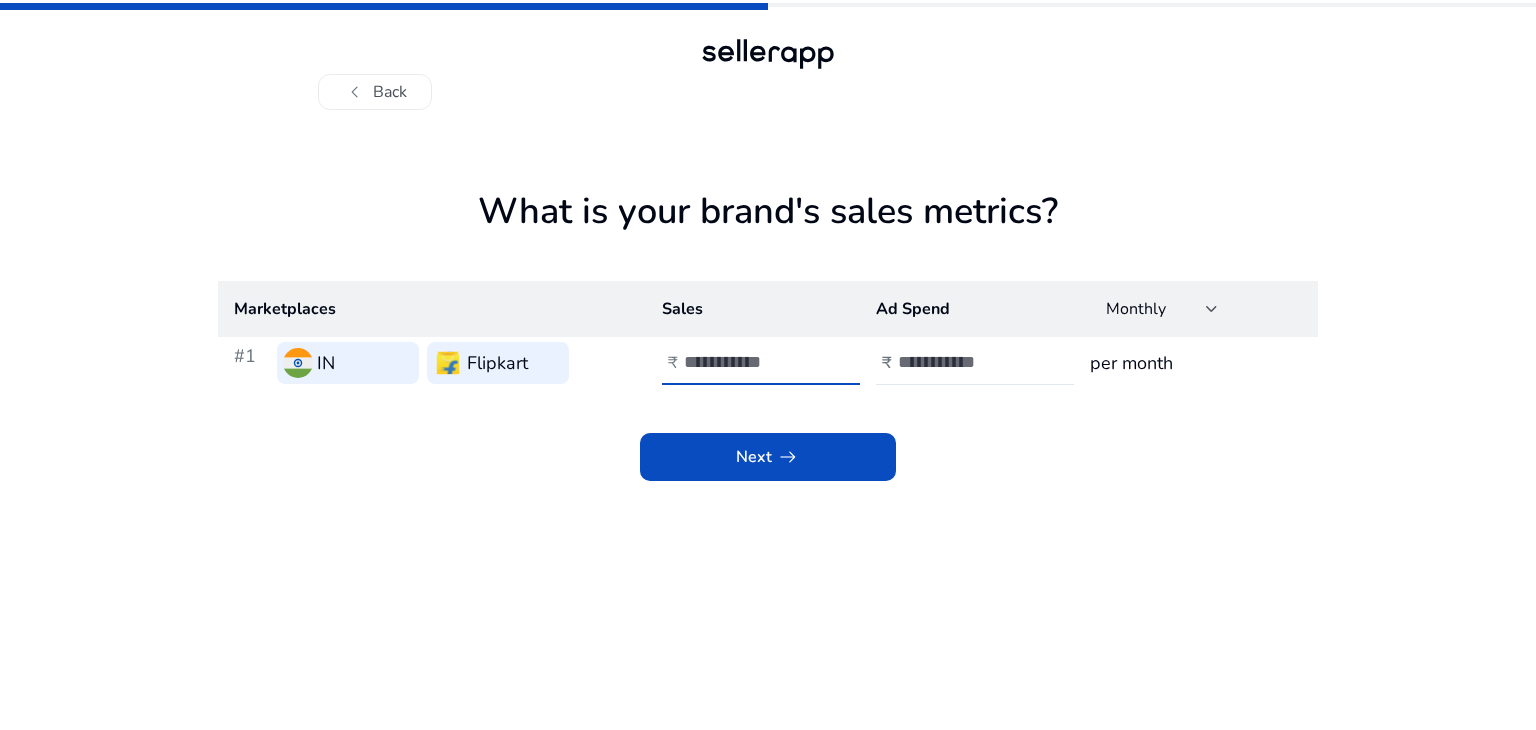 click on "****" at bounding box center (751, 362) 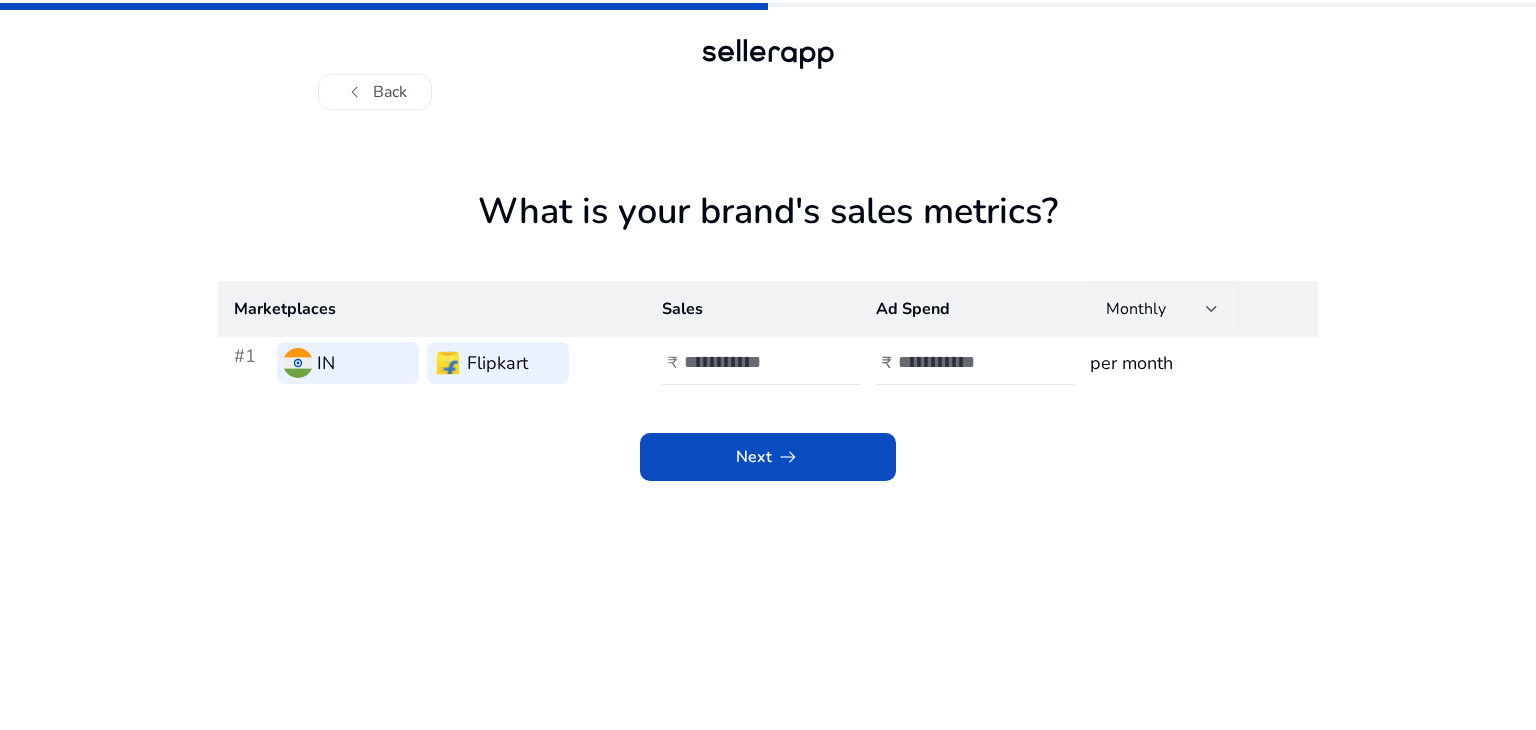 click on "Monthly" at bounding box center (1156, 309) 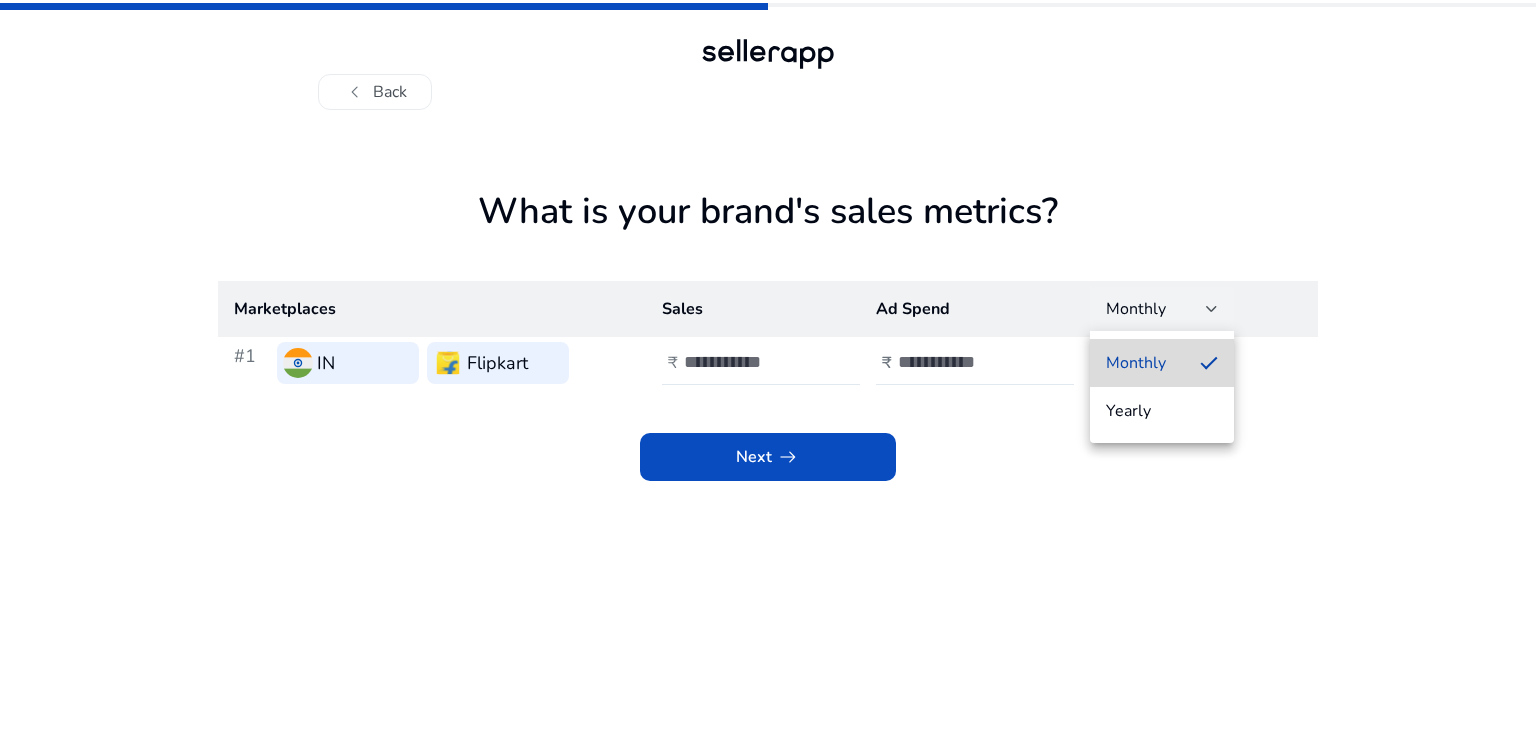 click on "Monthly" at bounding box center (1162, 363) 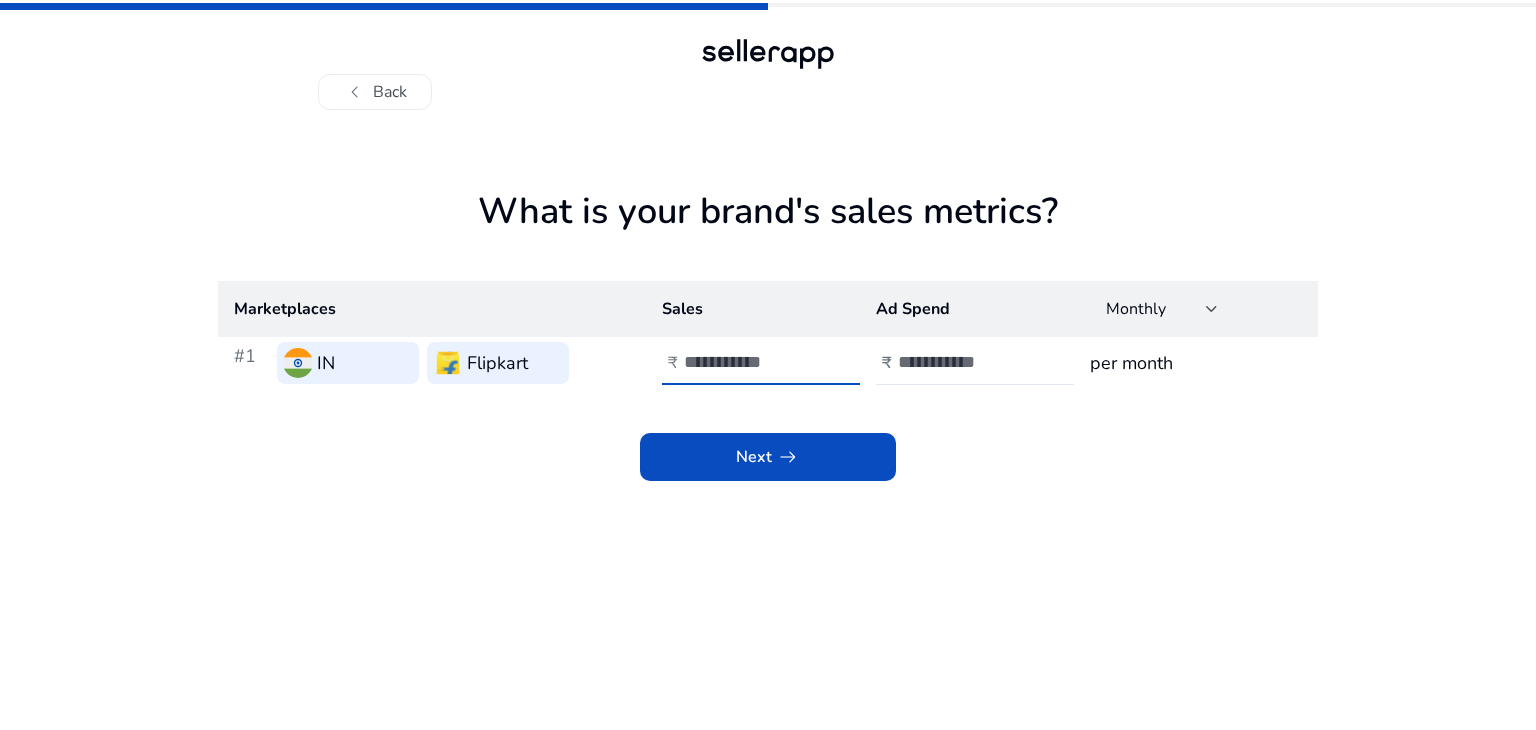 click on "****" at bounding box center [751, 362] 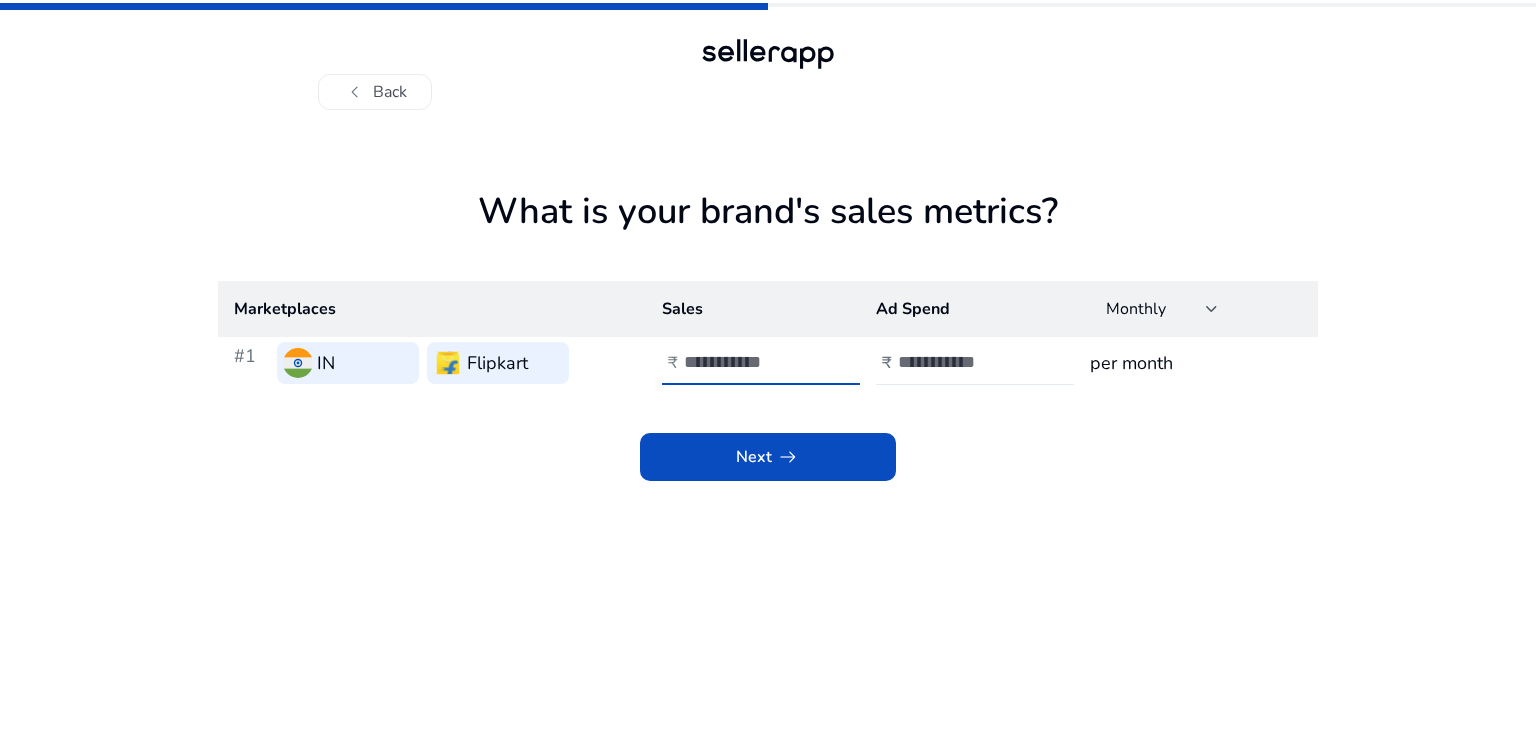 type on "******" 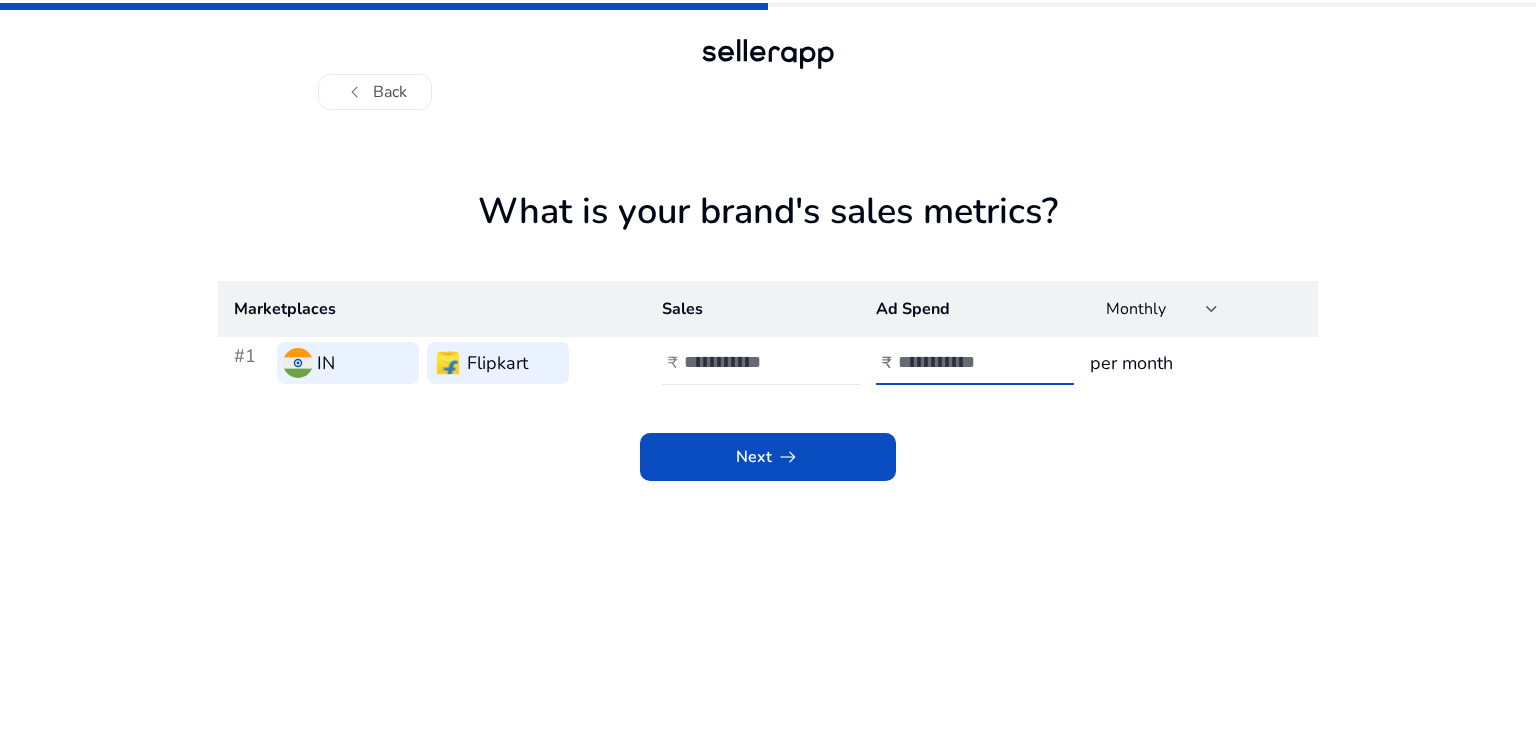 click on "***" at bounding box center [965, 362] 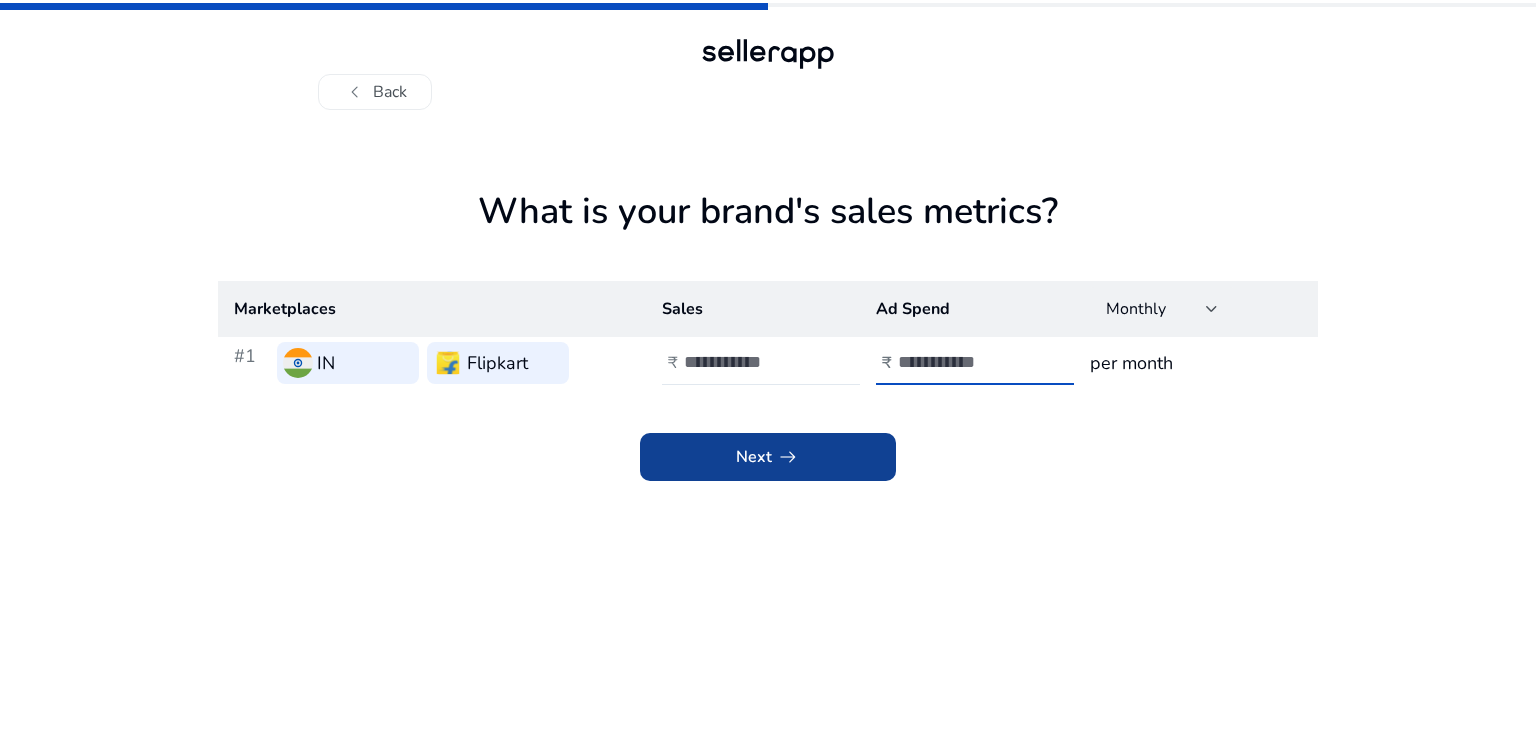 type on "*" 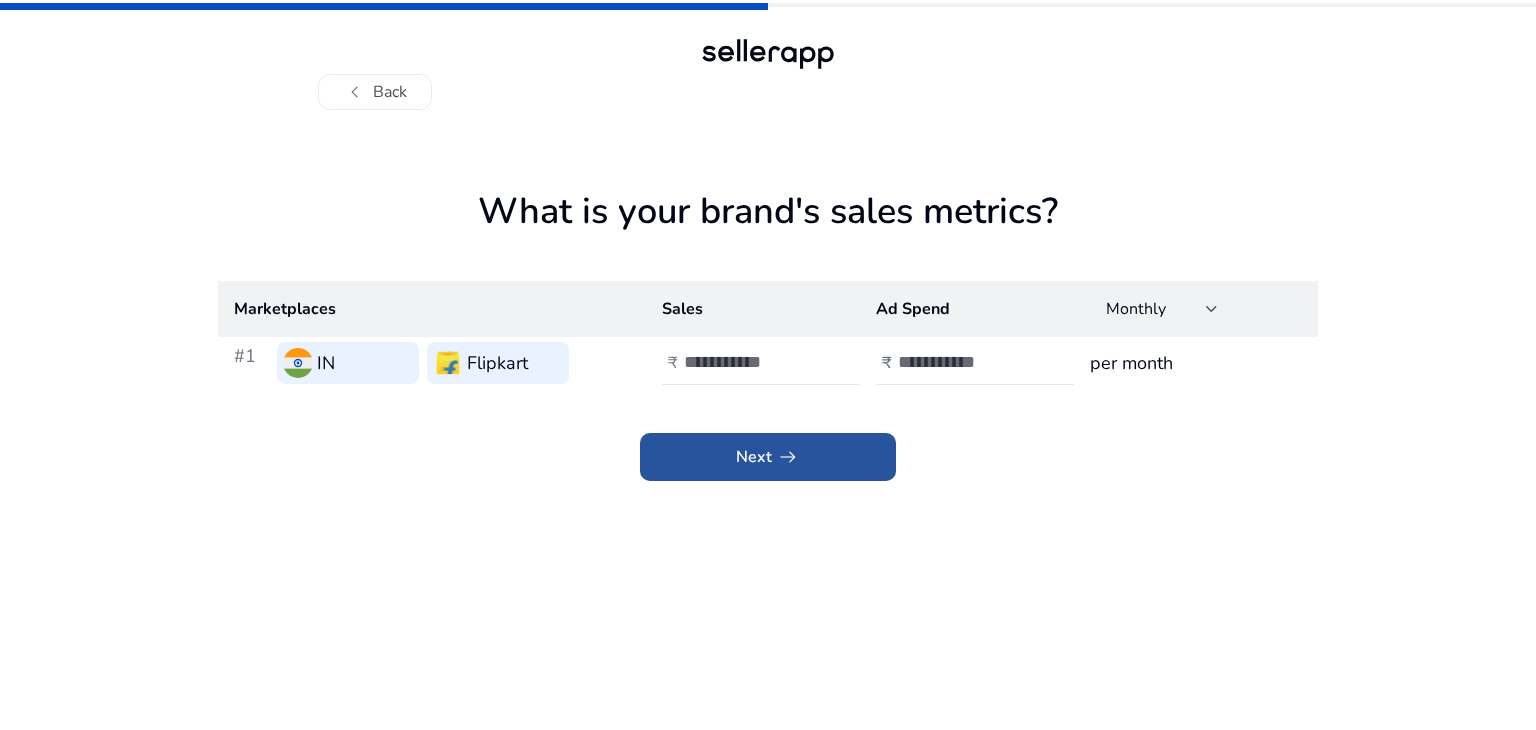 click on "arrow_right_alt" 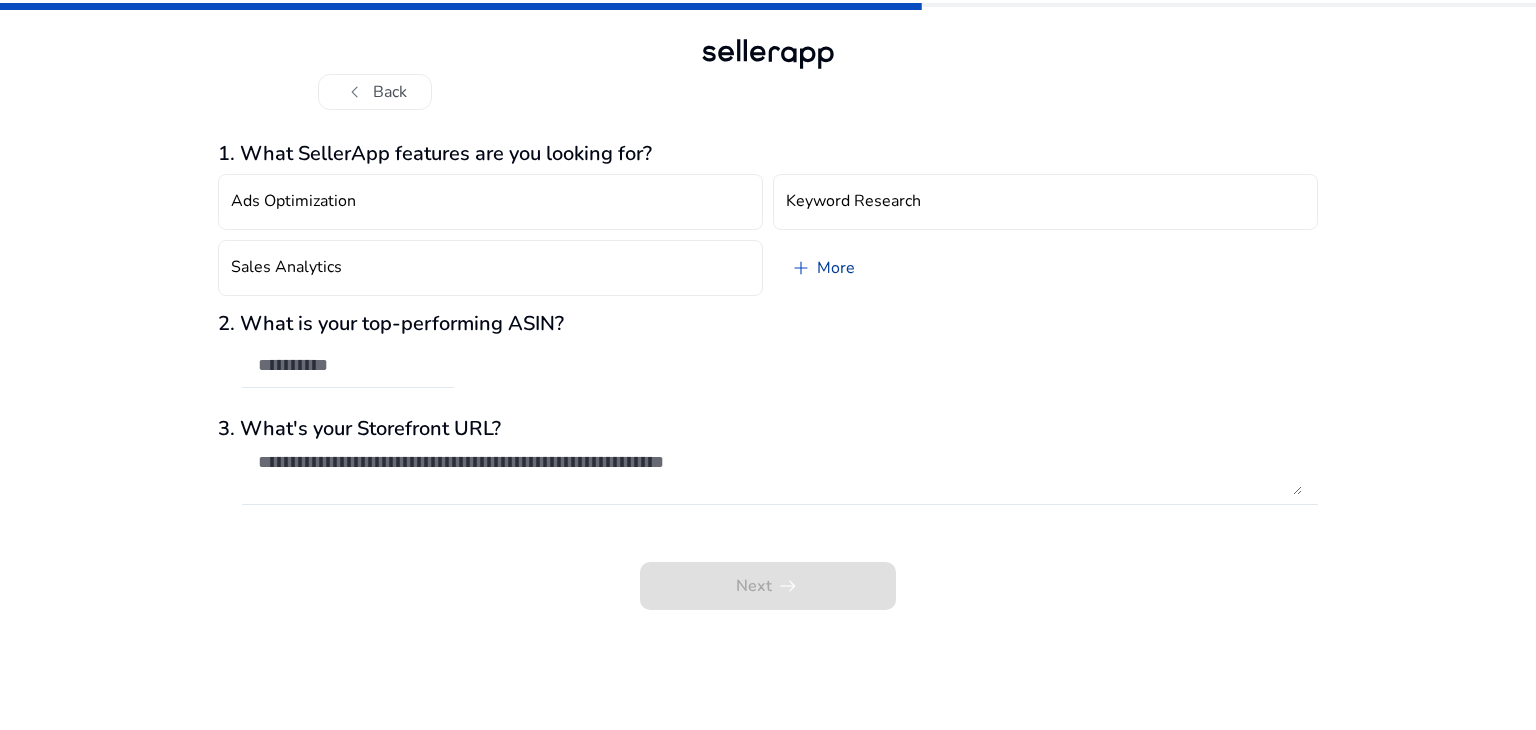 click on "add   More" 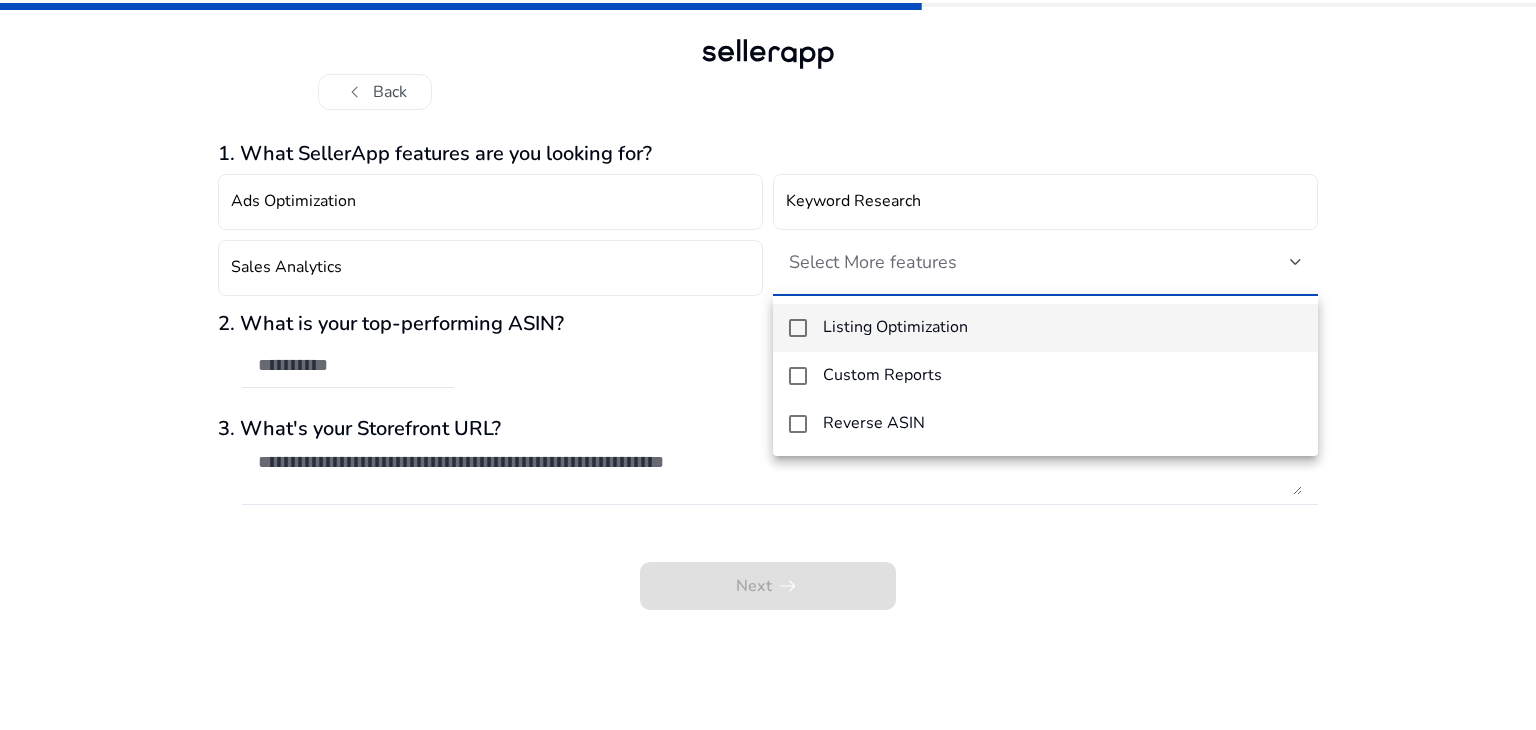 click at bounding box center (768, 365) 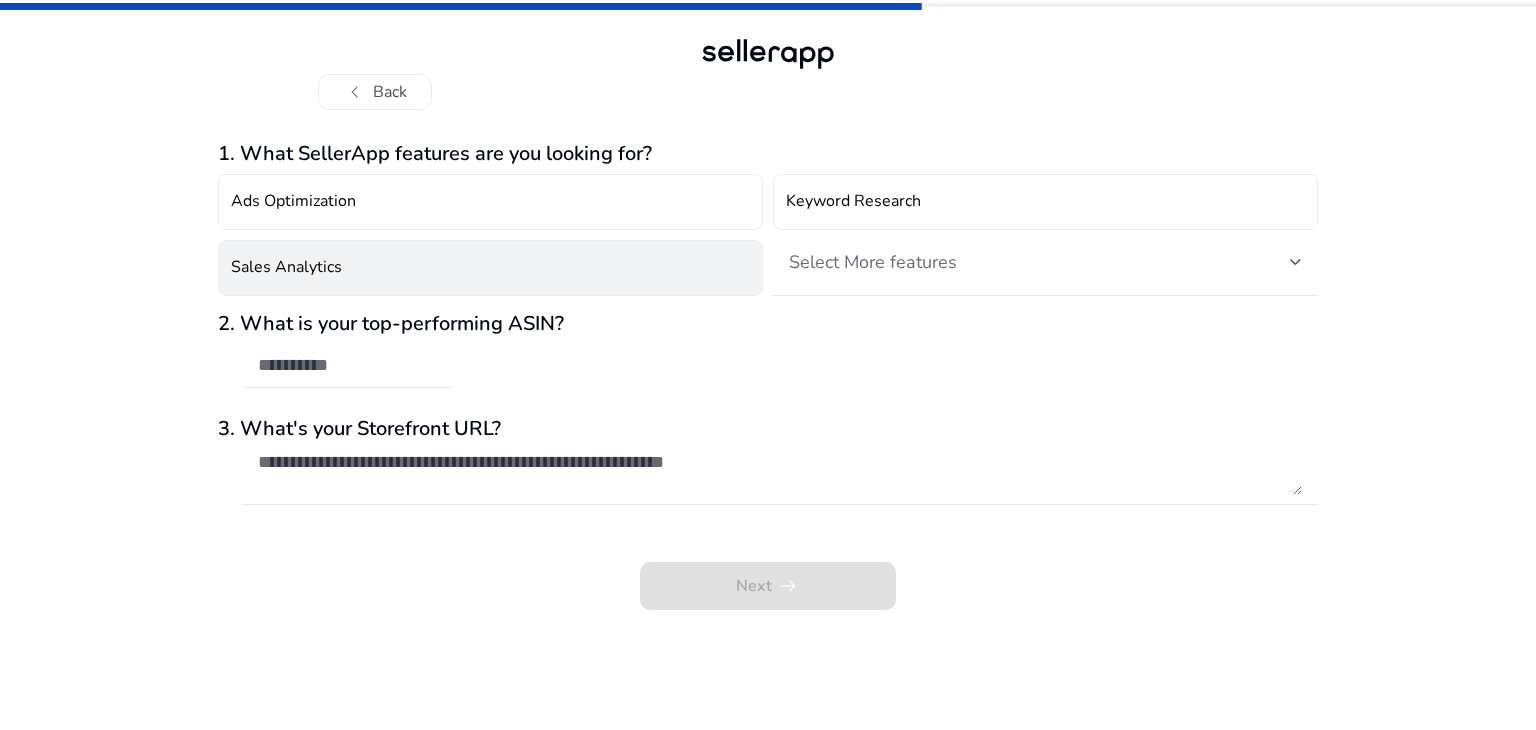 click on "Sales Analytics" 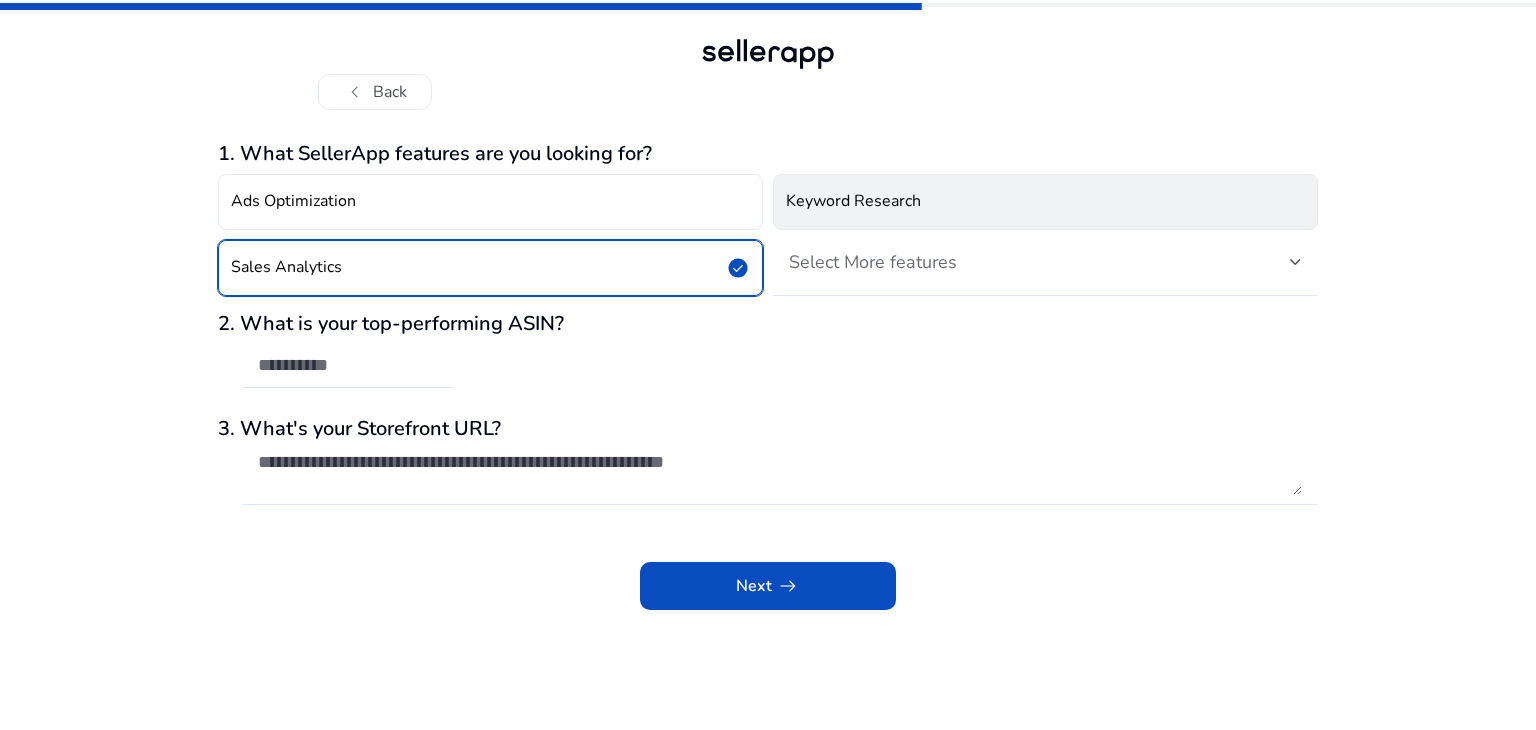 click on "Keyword Research" 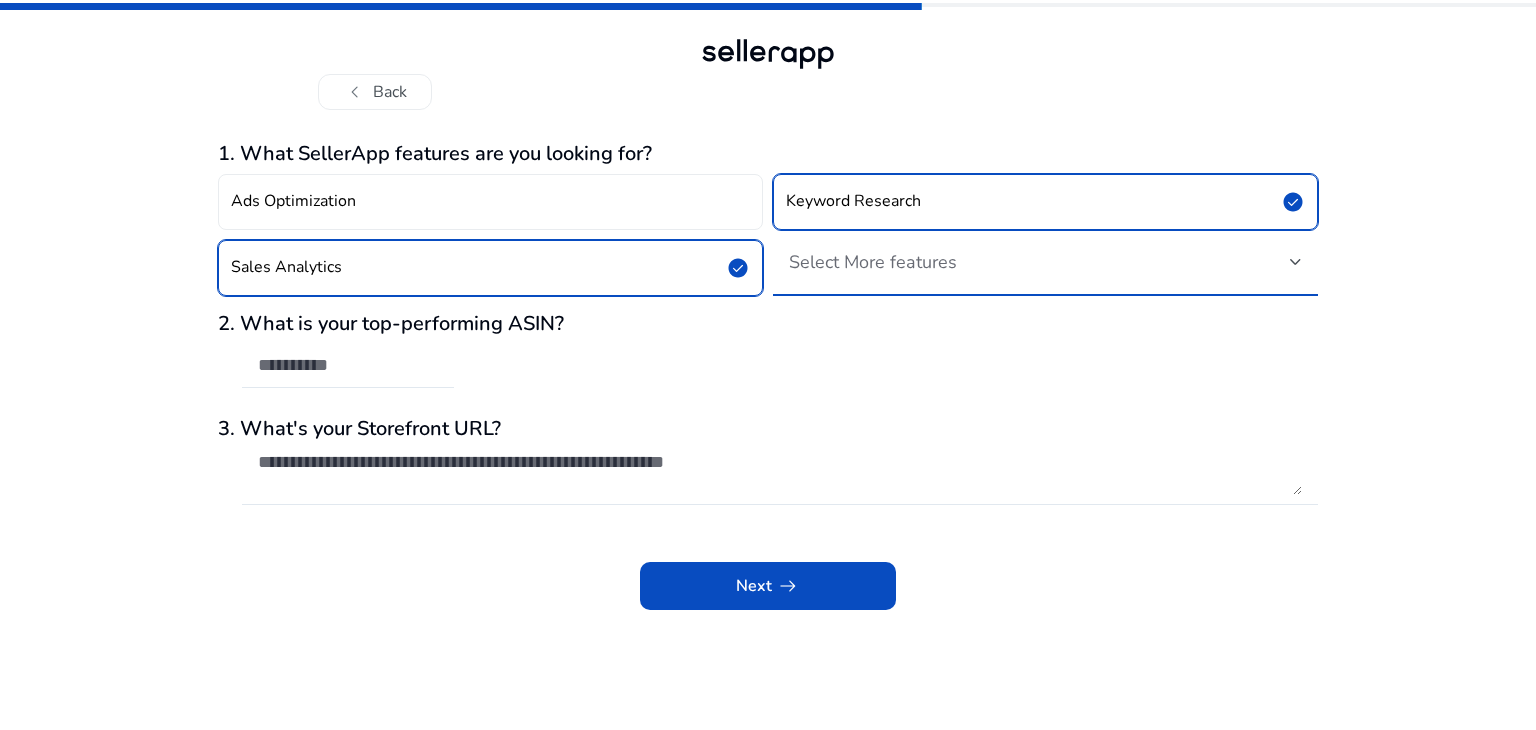 click on "Select More features" at bounding box center [873, 262] 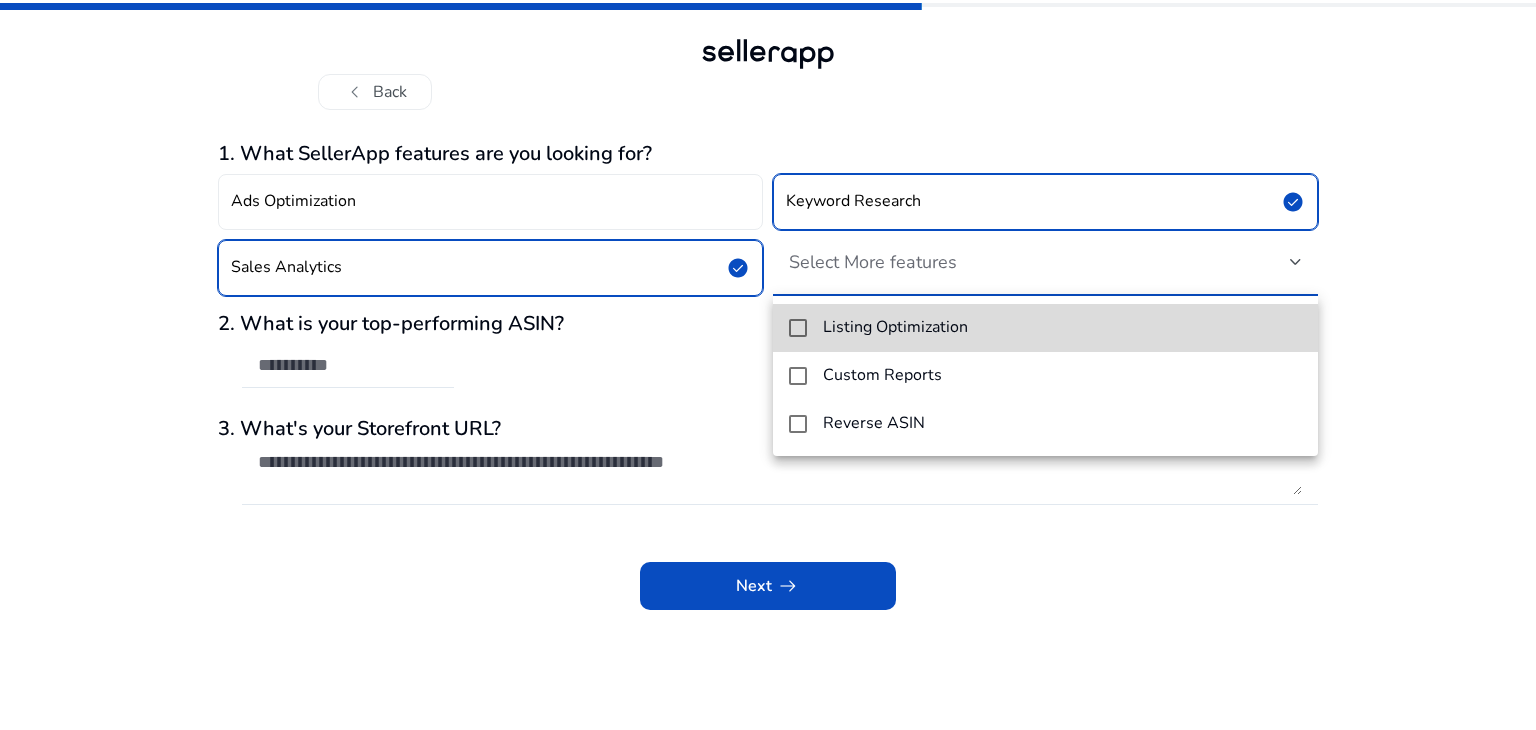 click at bounding box center [798, 328] 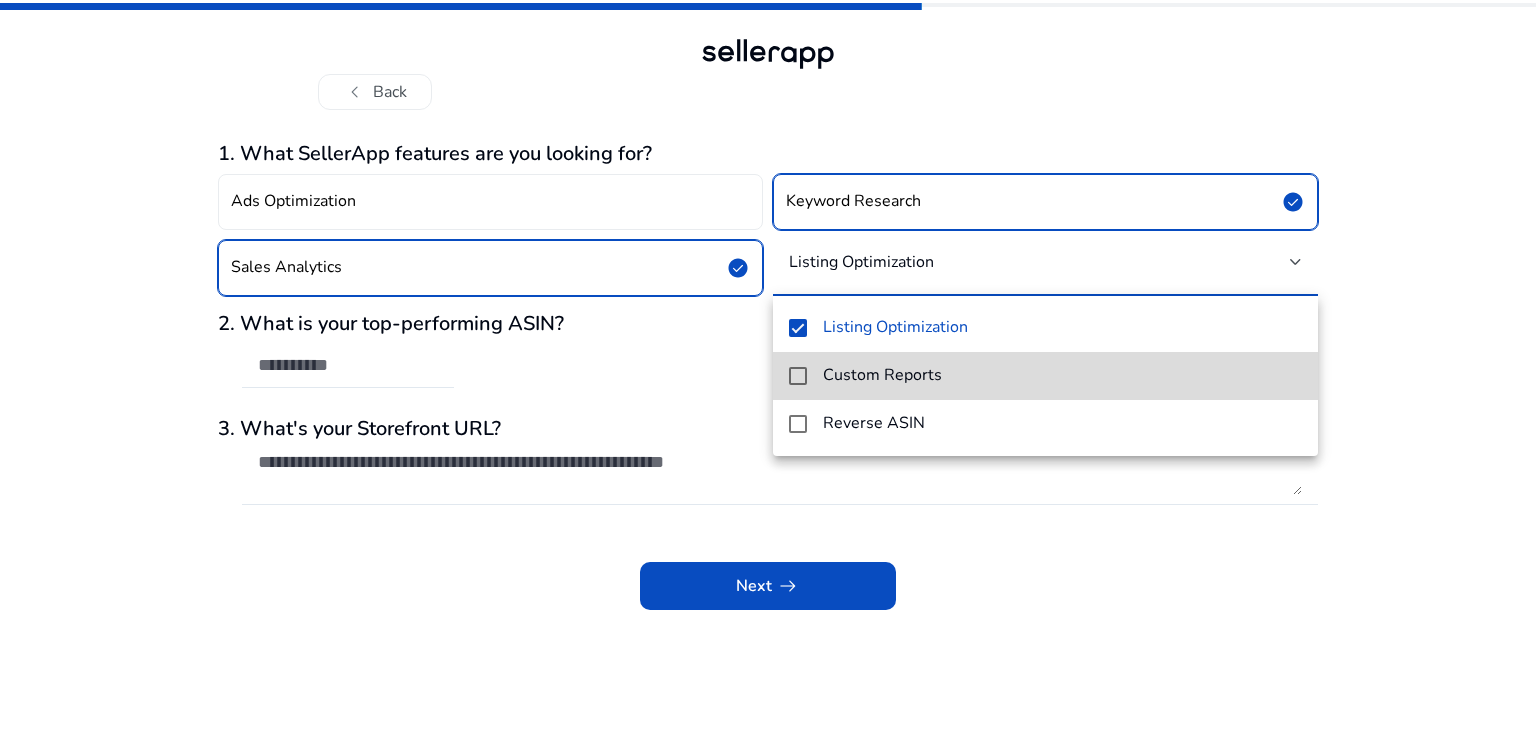 click at bounding box center [798, 376] 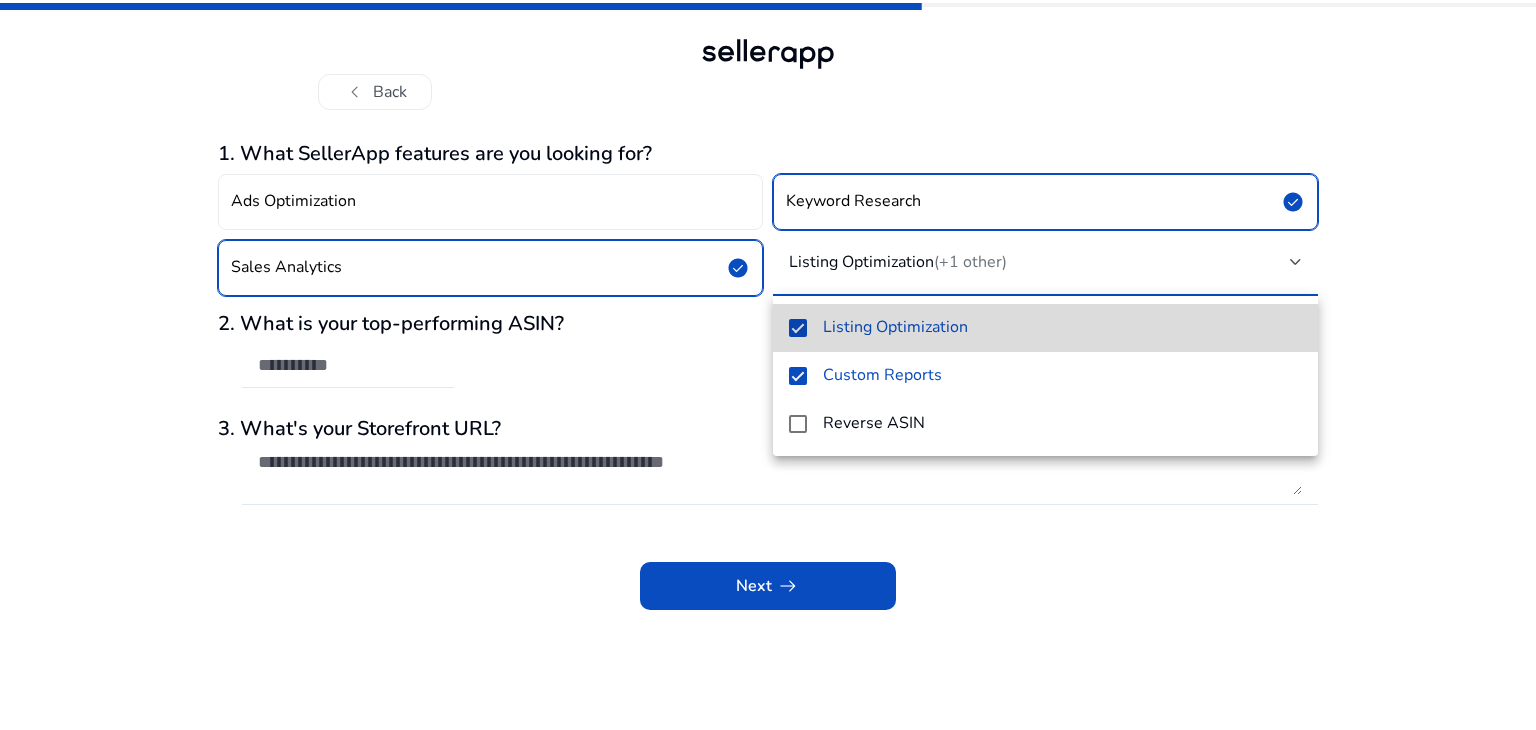 click at bounding box center [798, 328] 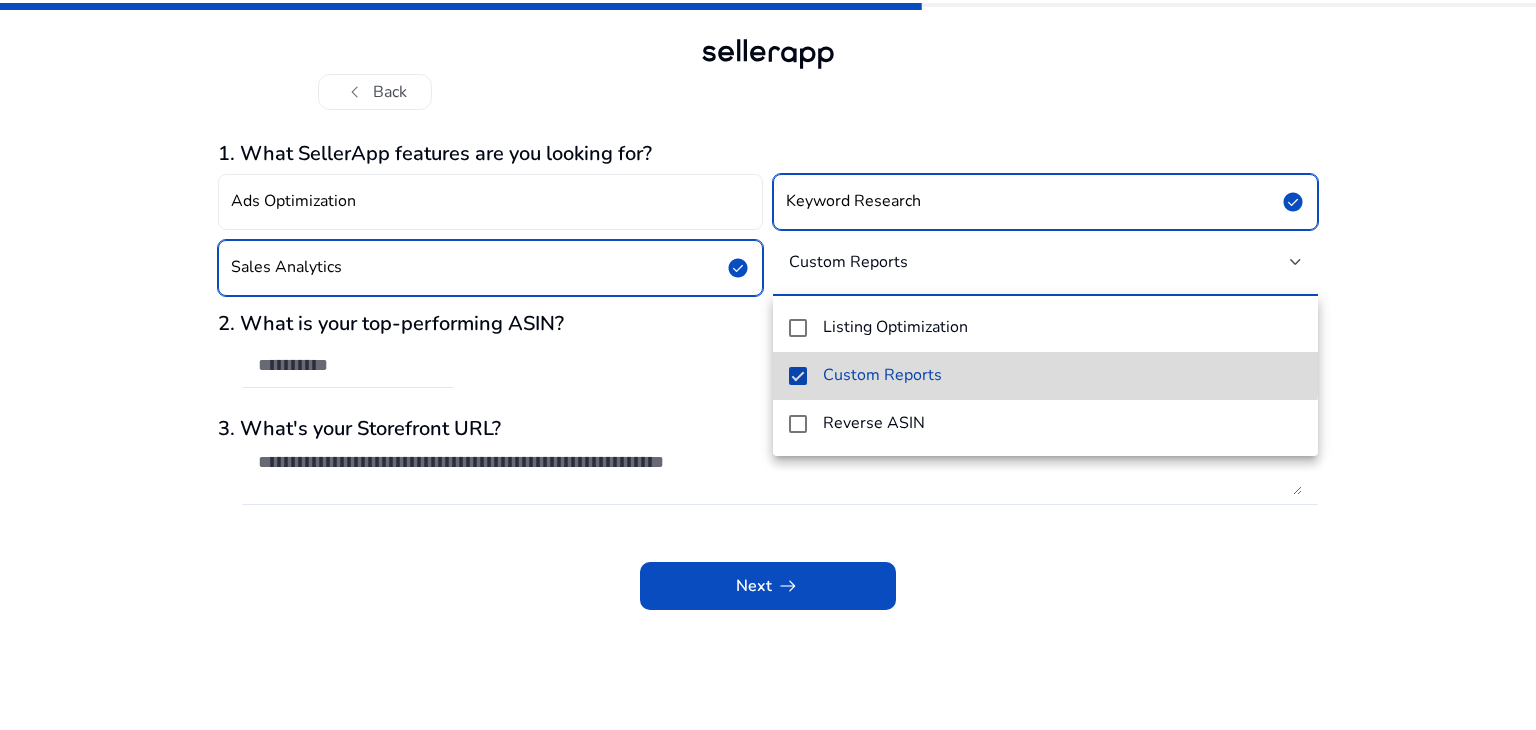 click on "Custom Reports" at bounding box center [1045, 376] 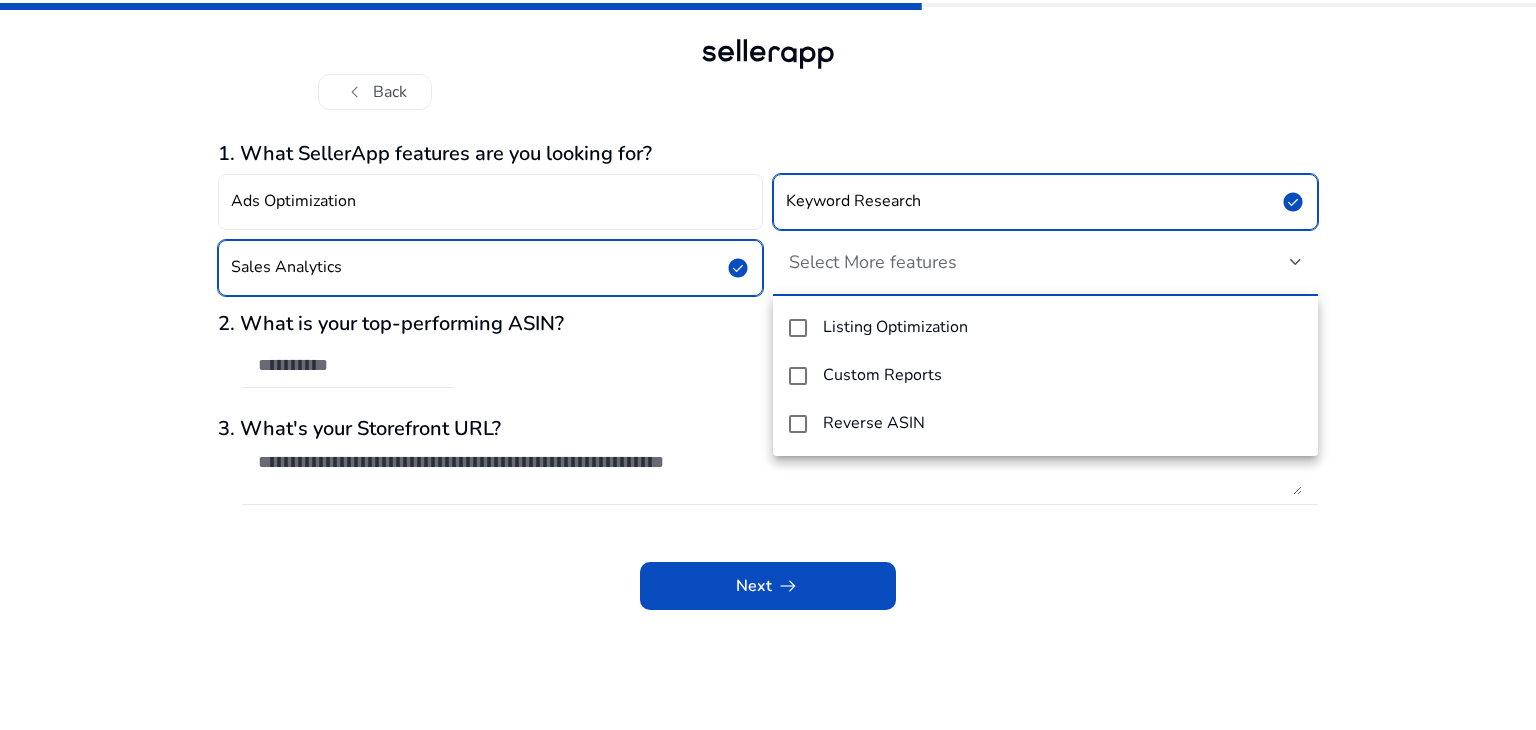 click at bounding box center [768, 365] 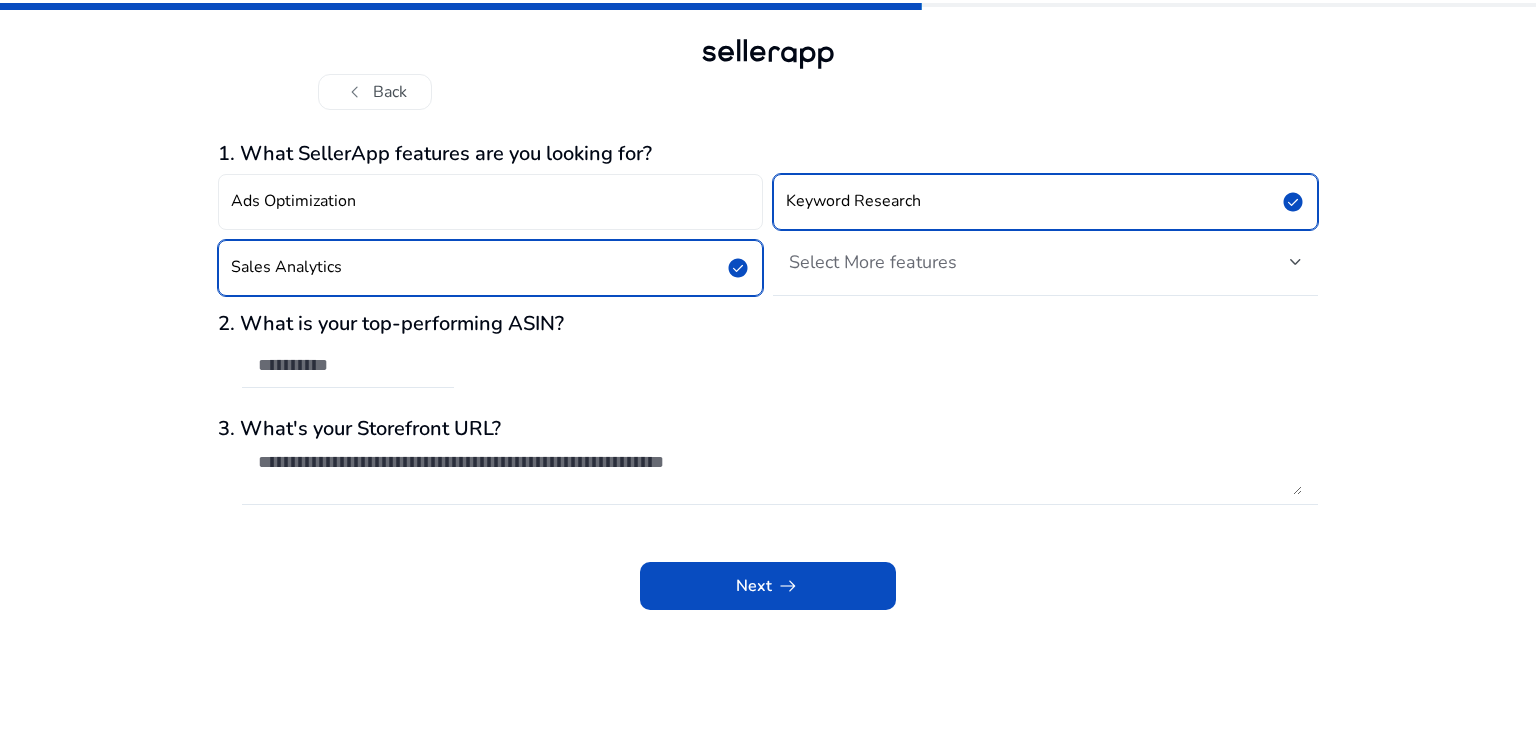 click on "check_circle" 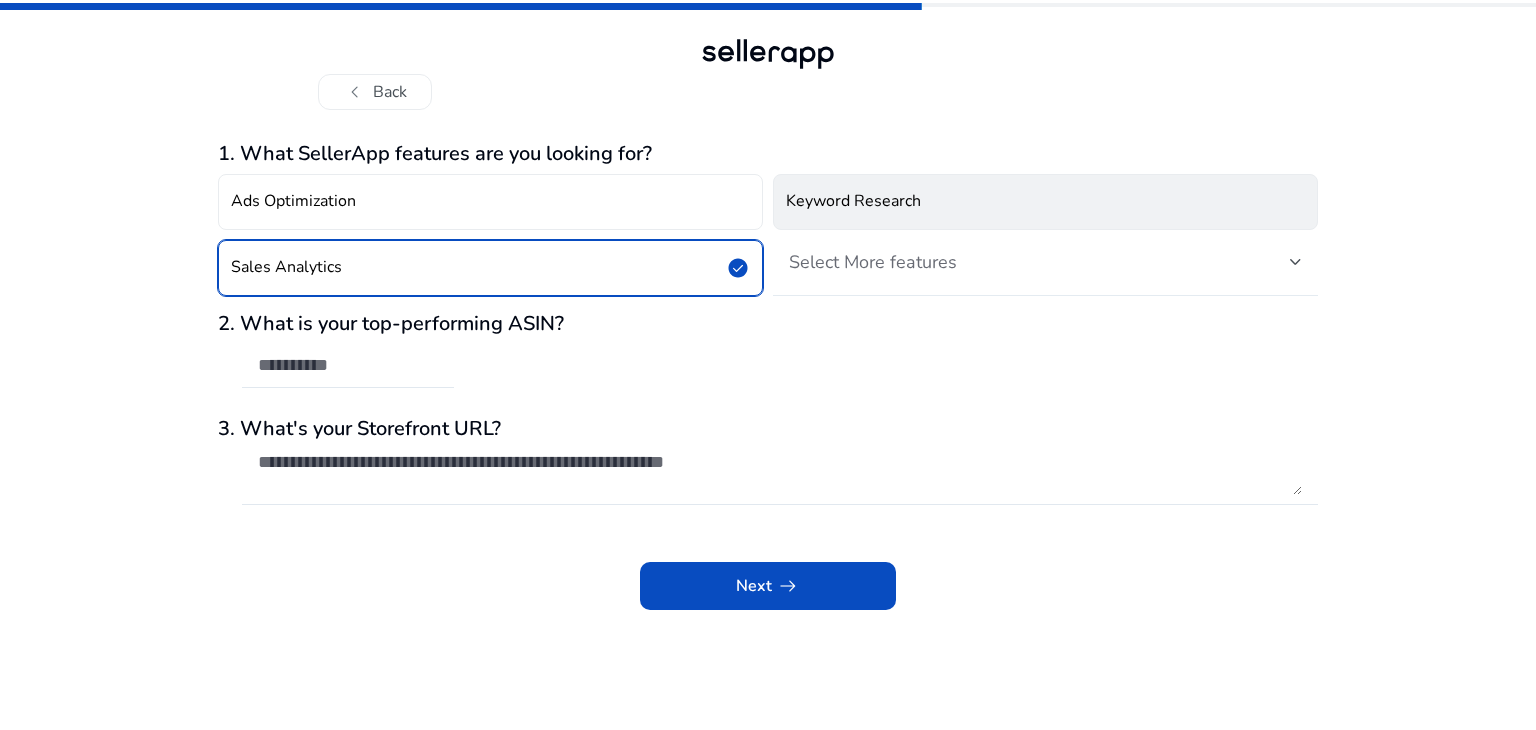 click on "Select More features" 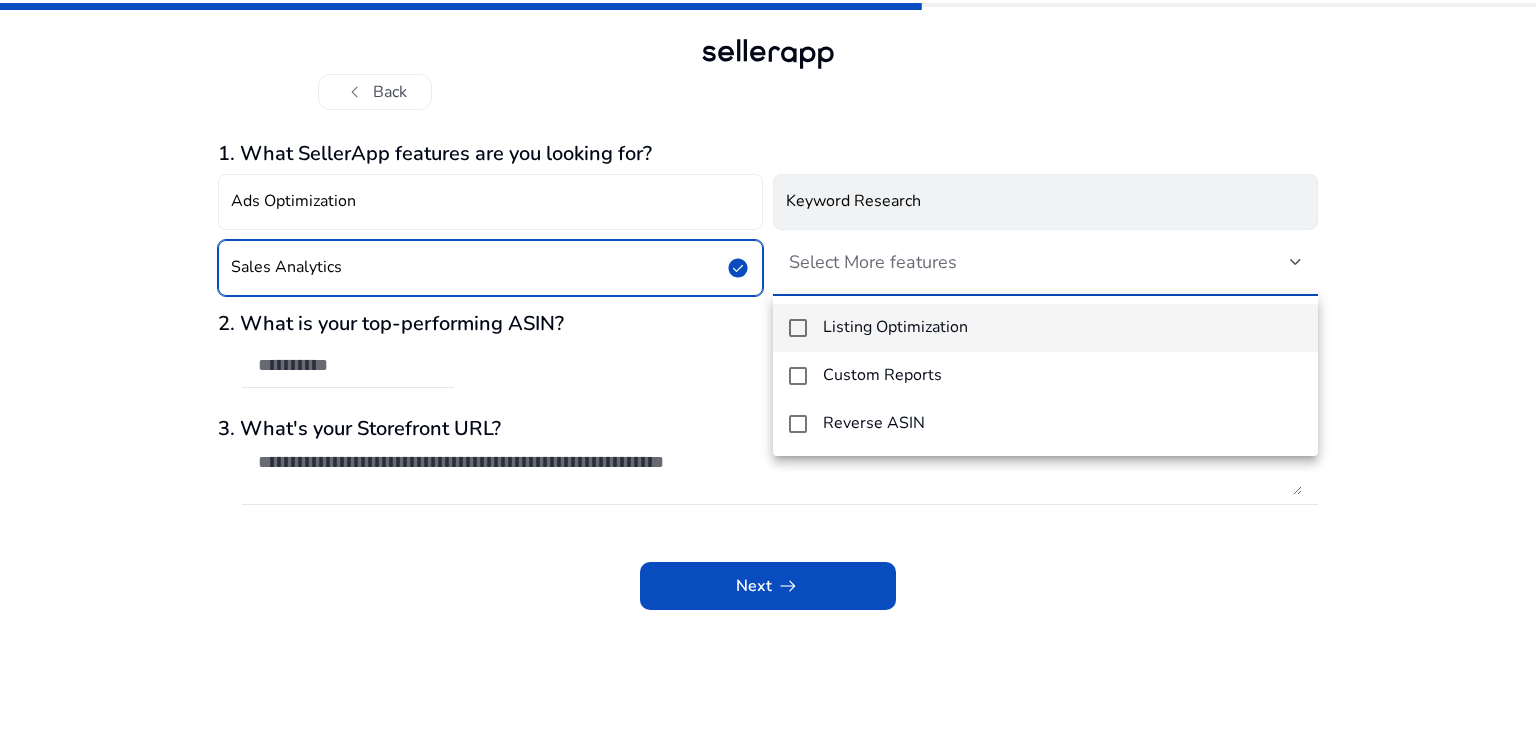 click at bounding box center [768, 365] 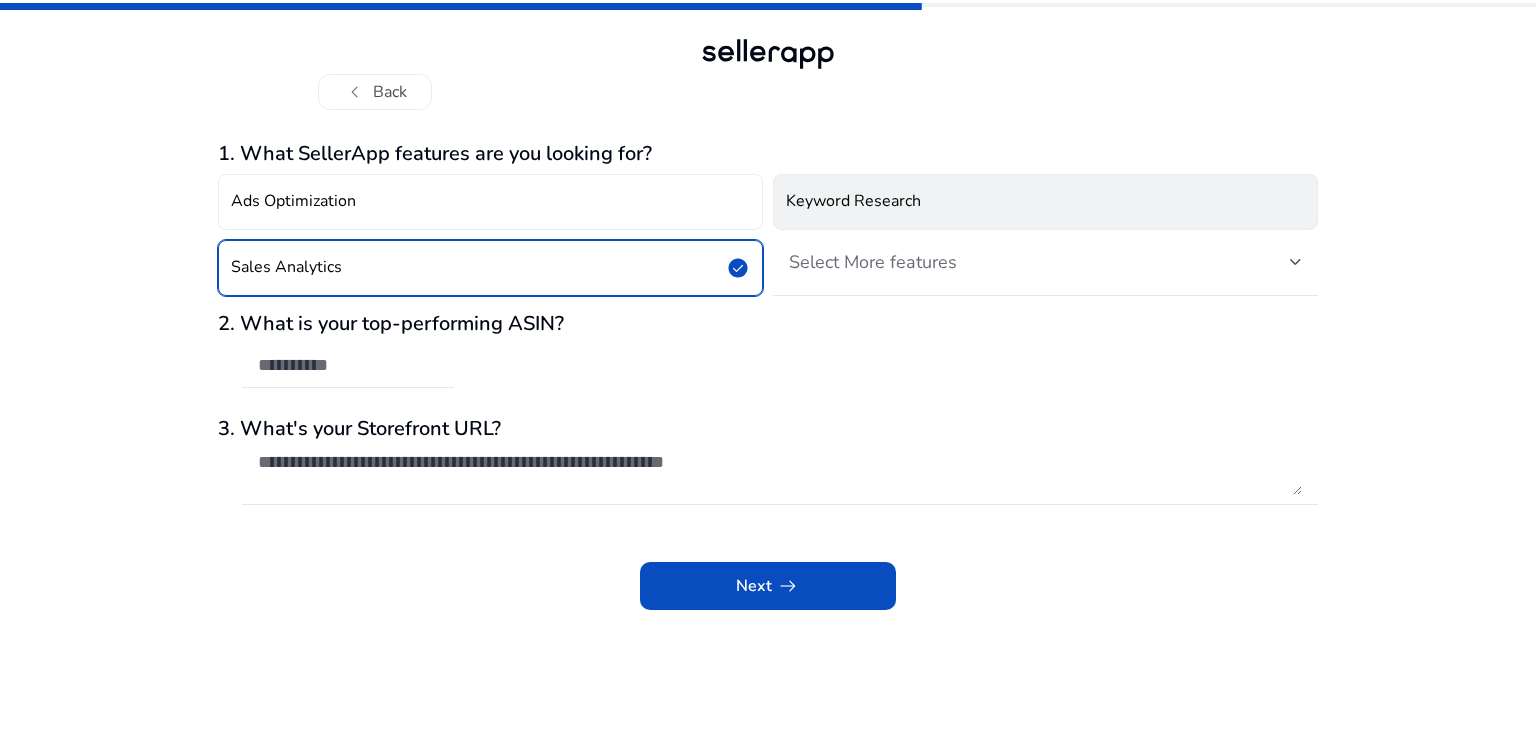 click on "Sales Analytics  check_circle" 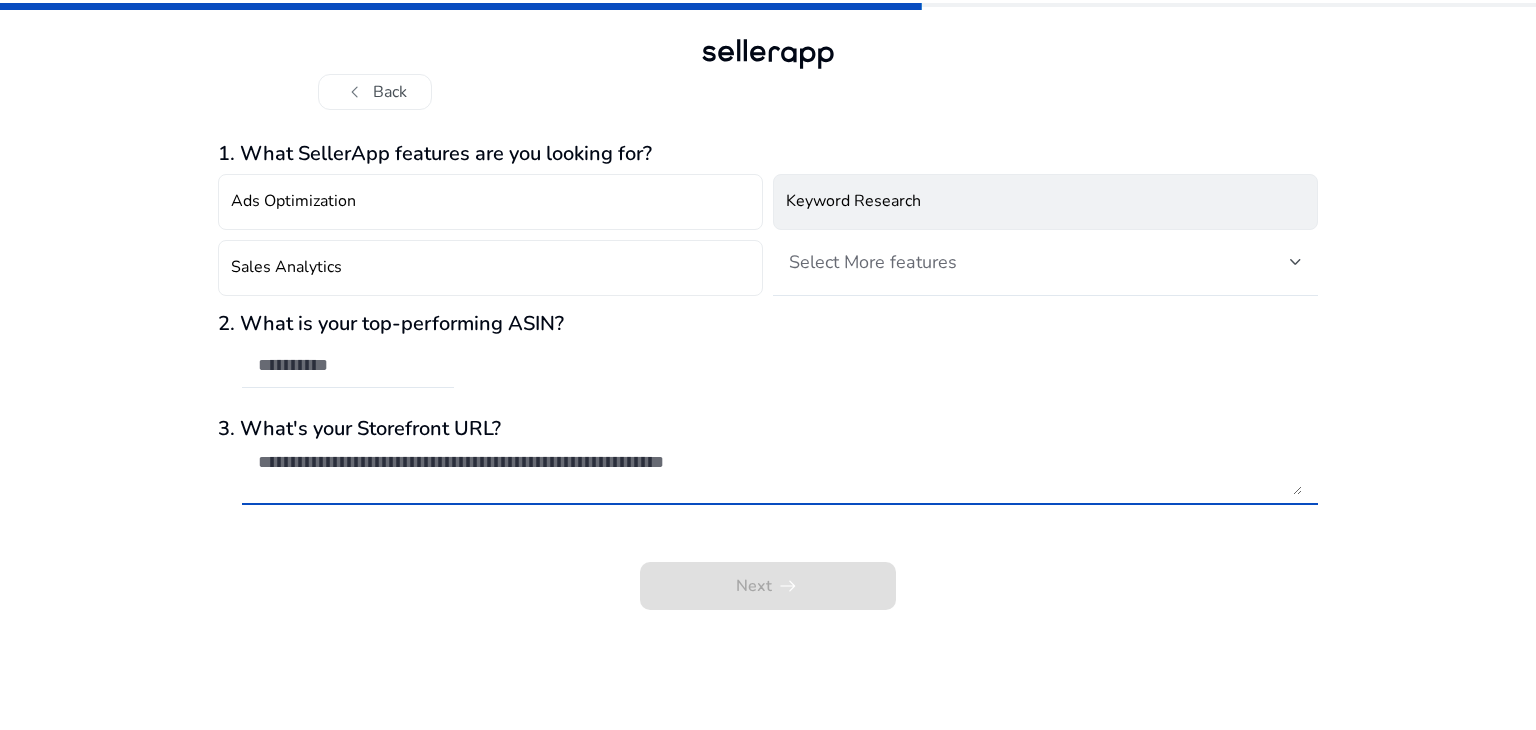 click at bounding box center [780, 473] 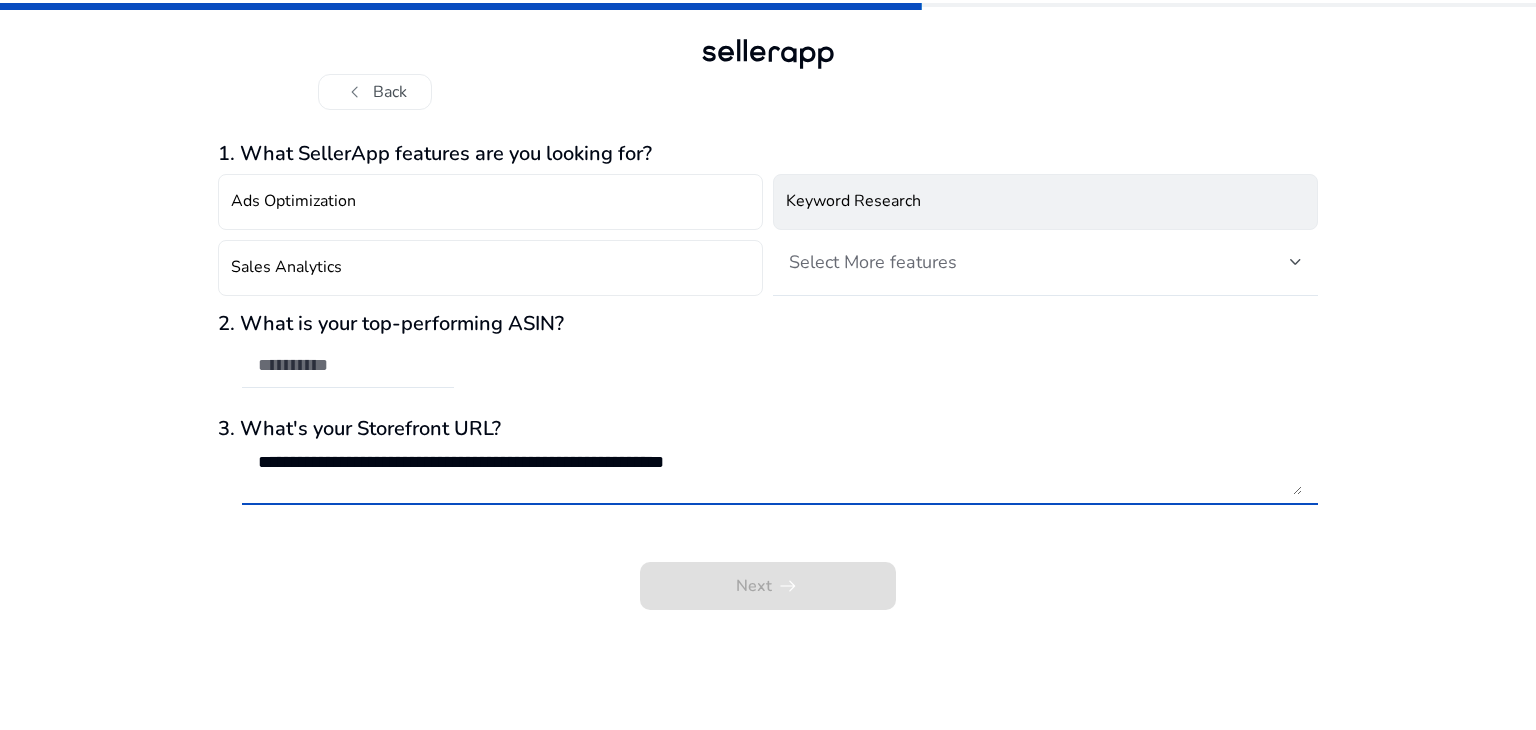 type on "**********" 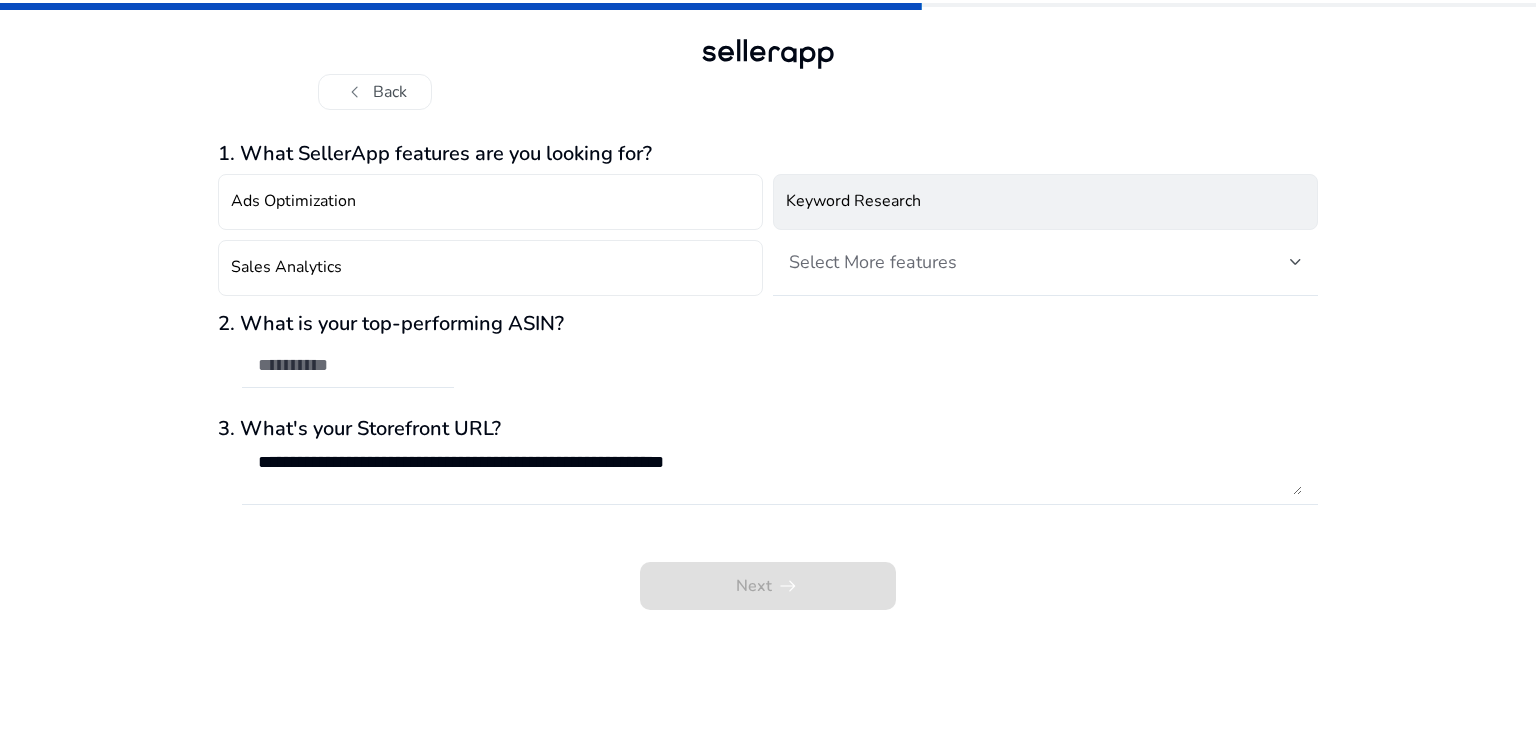 click on "Next   arrow_right_alt" 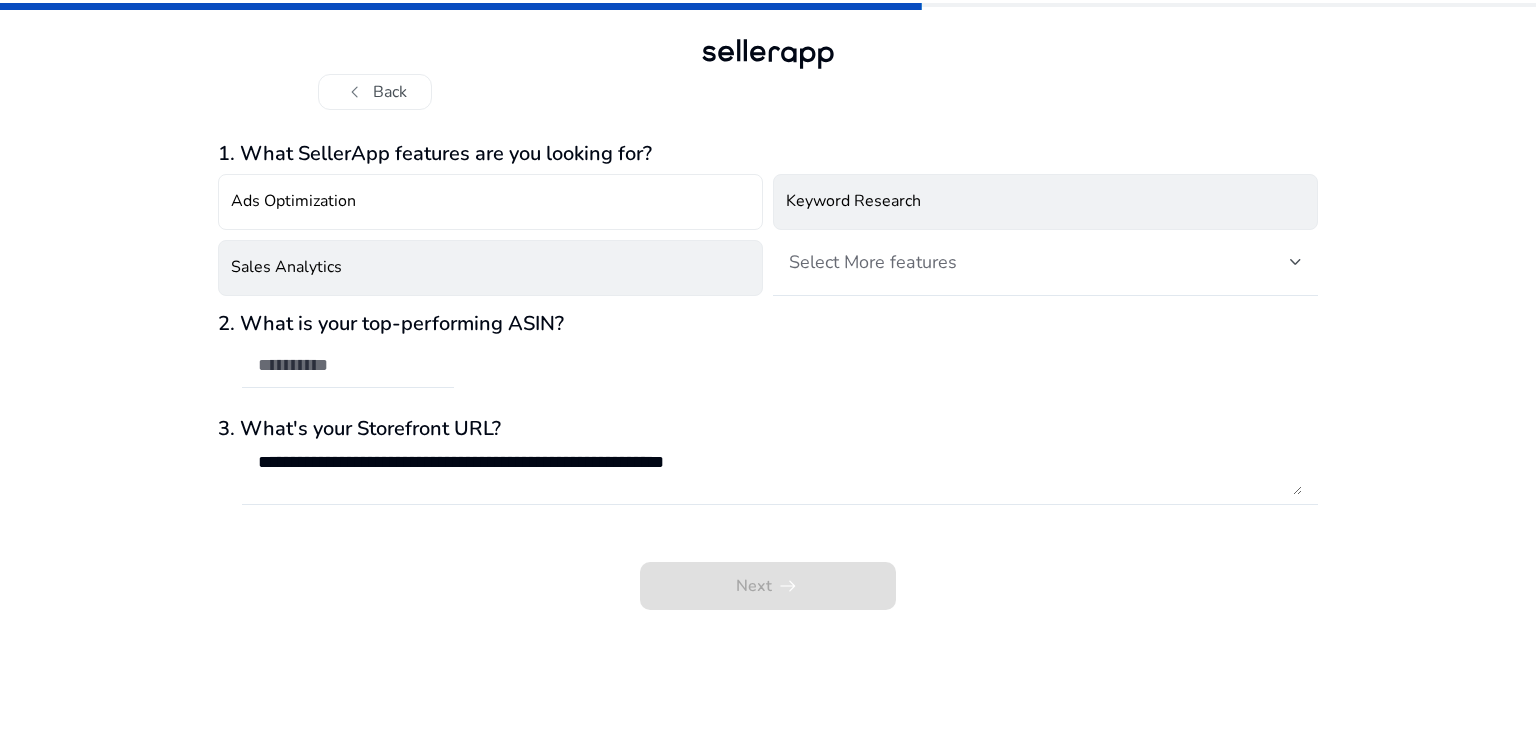 click on "Sales Analytics" 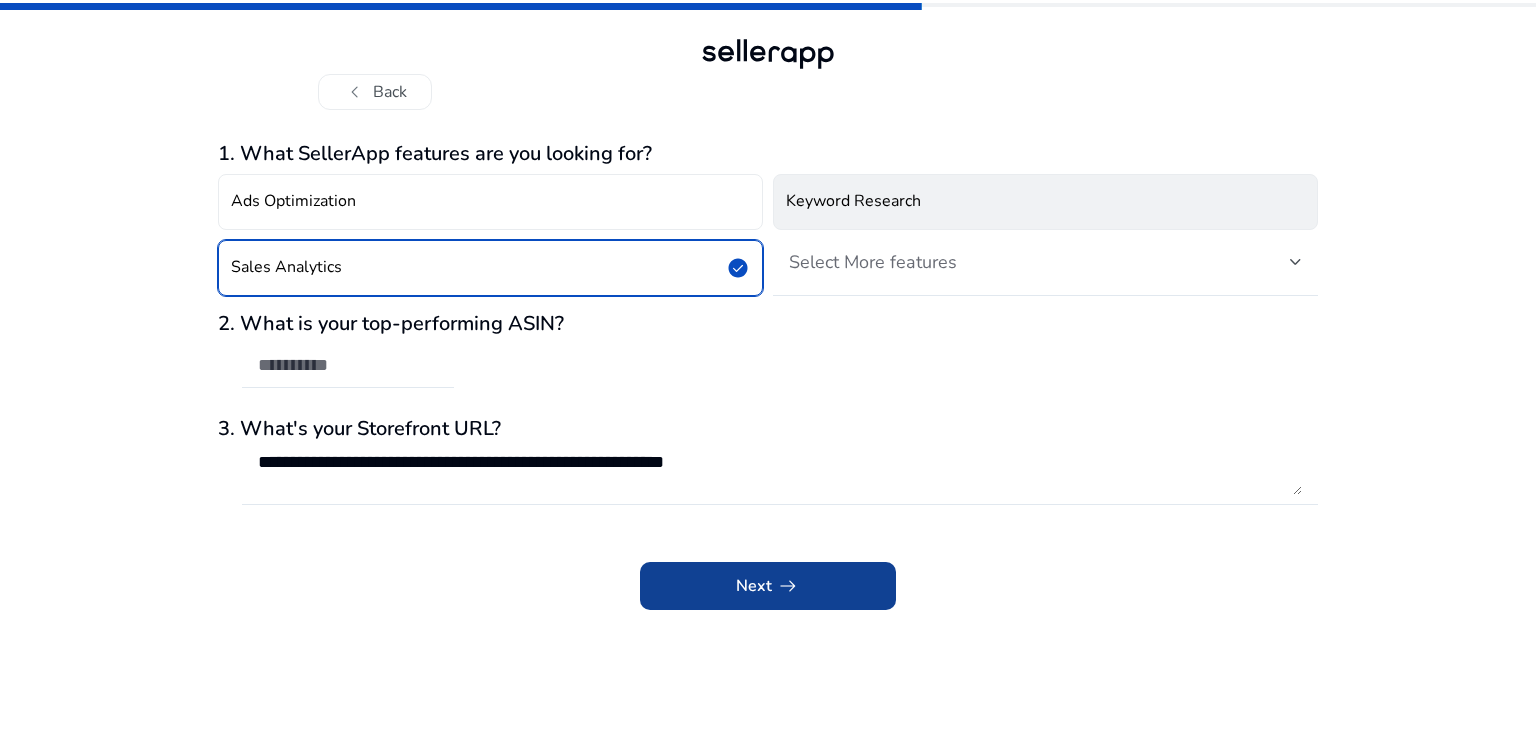 click on "arrow_right_alt" 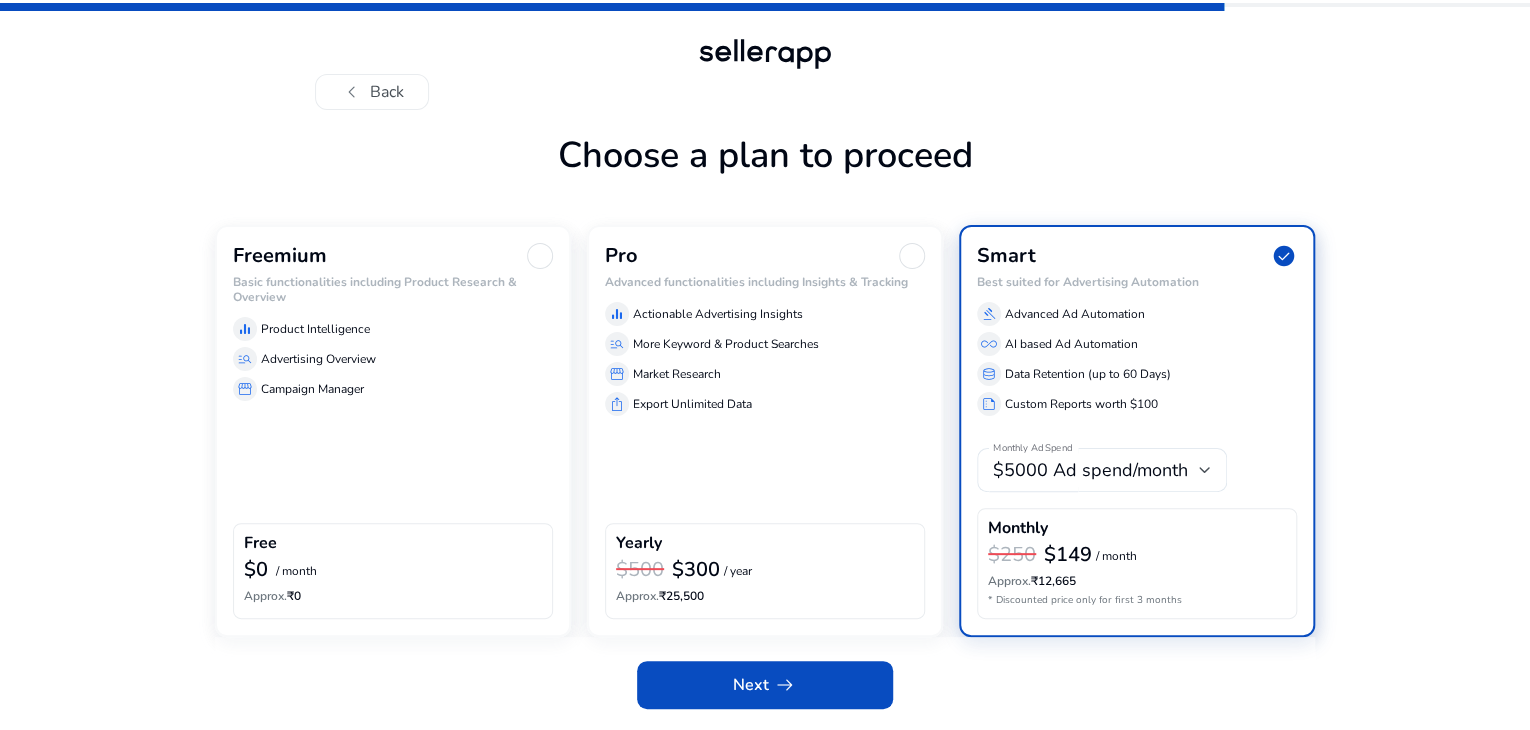 scroll, scrollTop: 58, scrollLeft: 0, axis: vertical 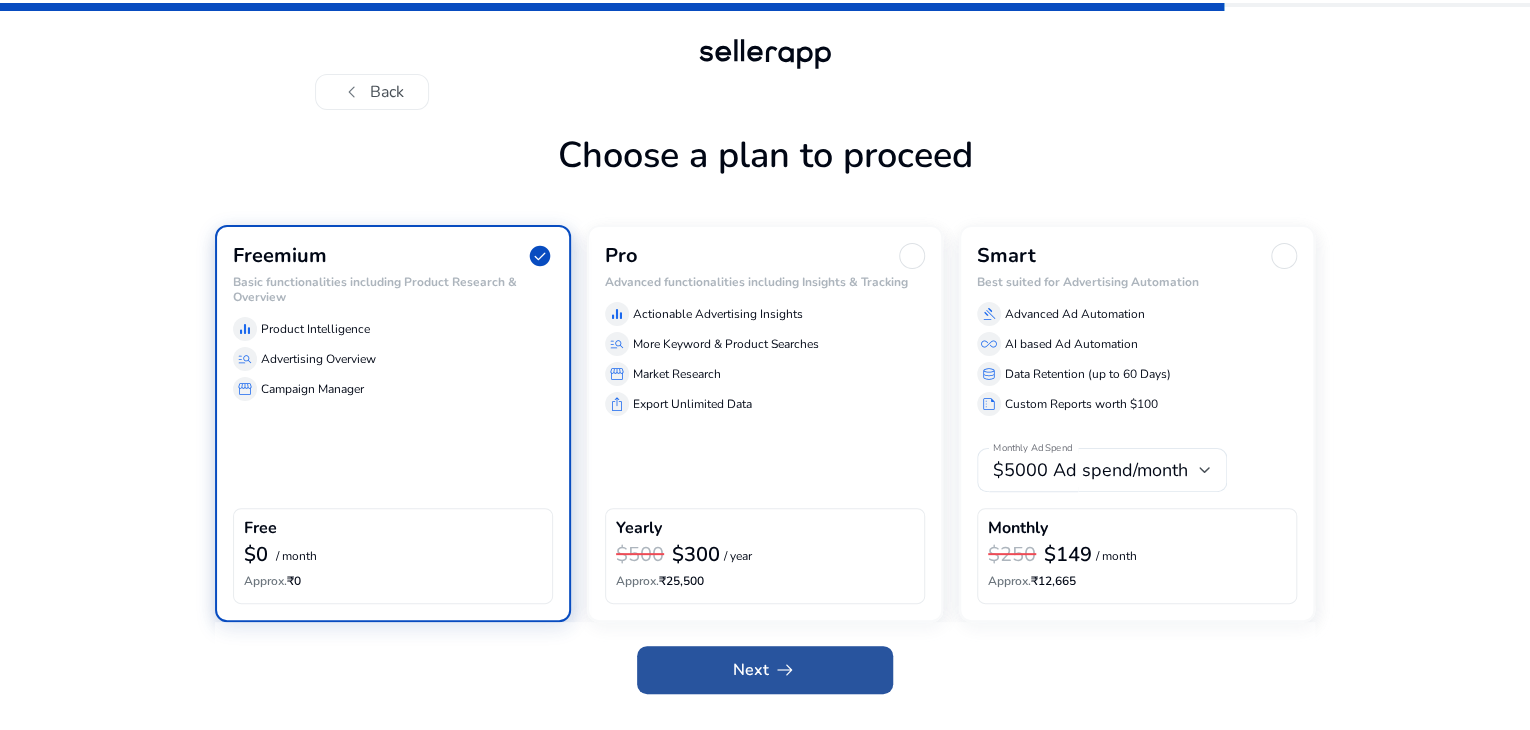 click on "Next   arrow_right_alt" 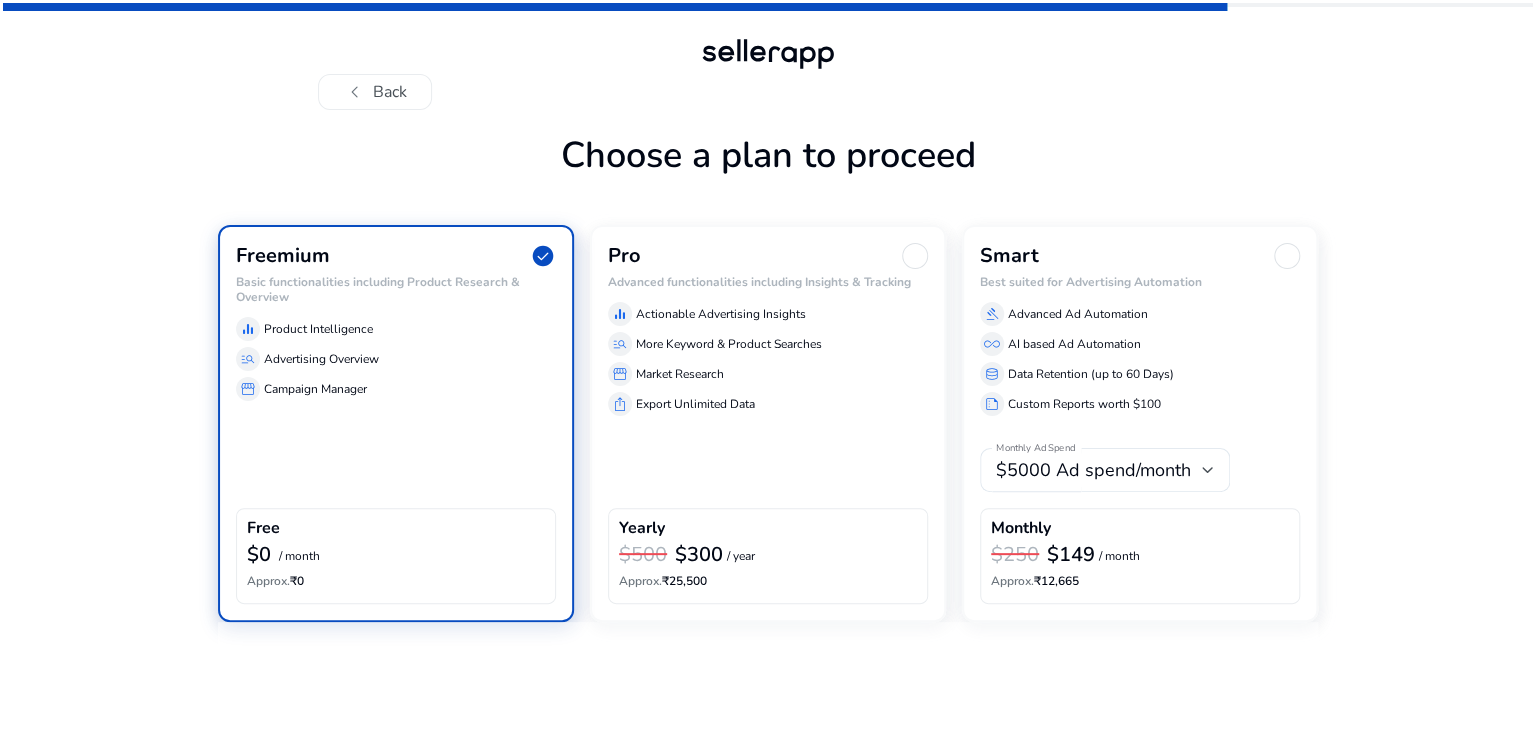 scroll, scrollTop: 0, scrollLeft: 0, axis: both 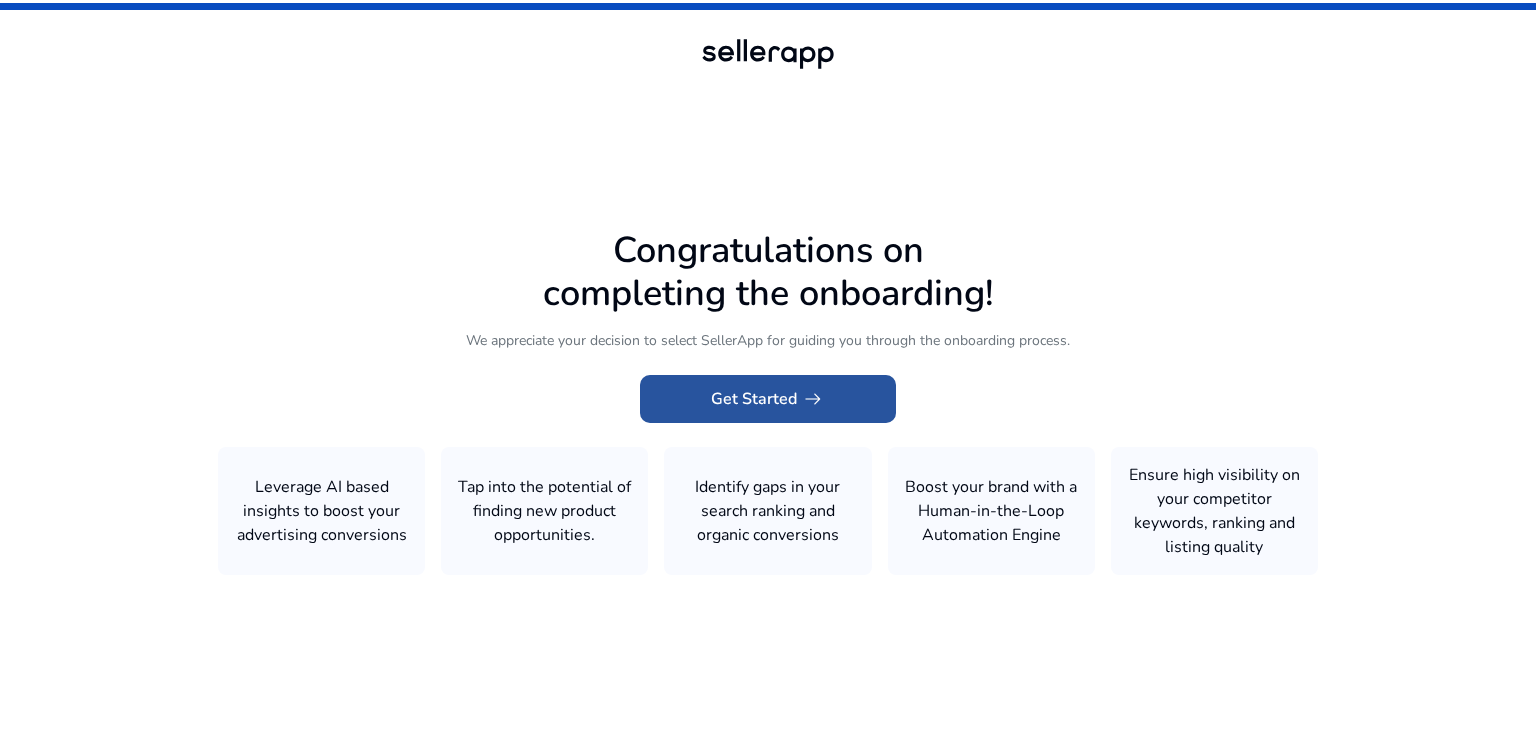 click 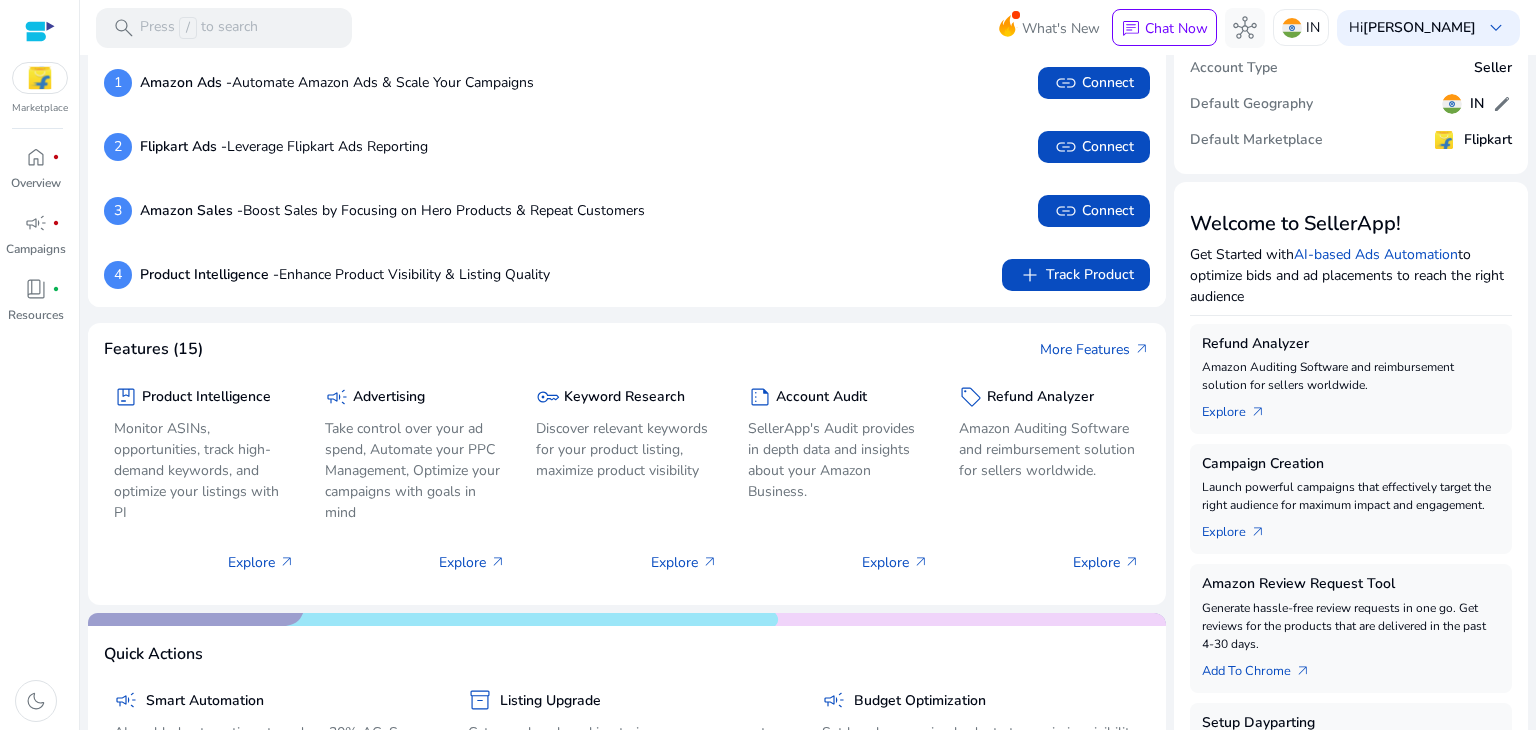 scroll, scrollTop: 0, scrollLeft: 0, axis: both 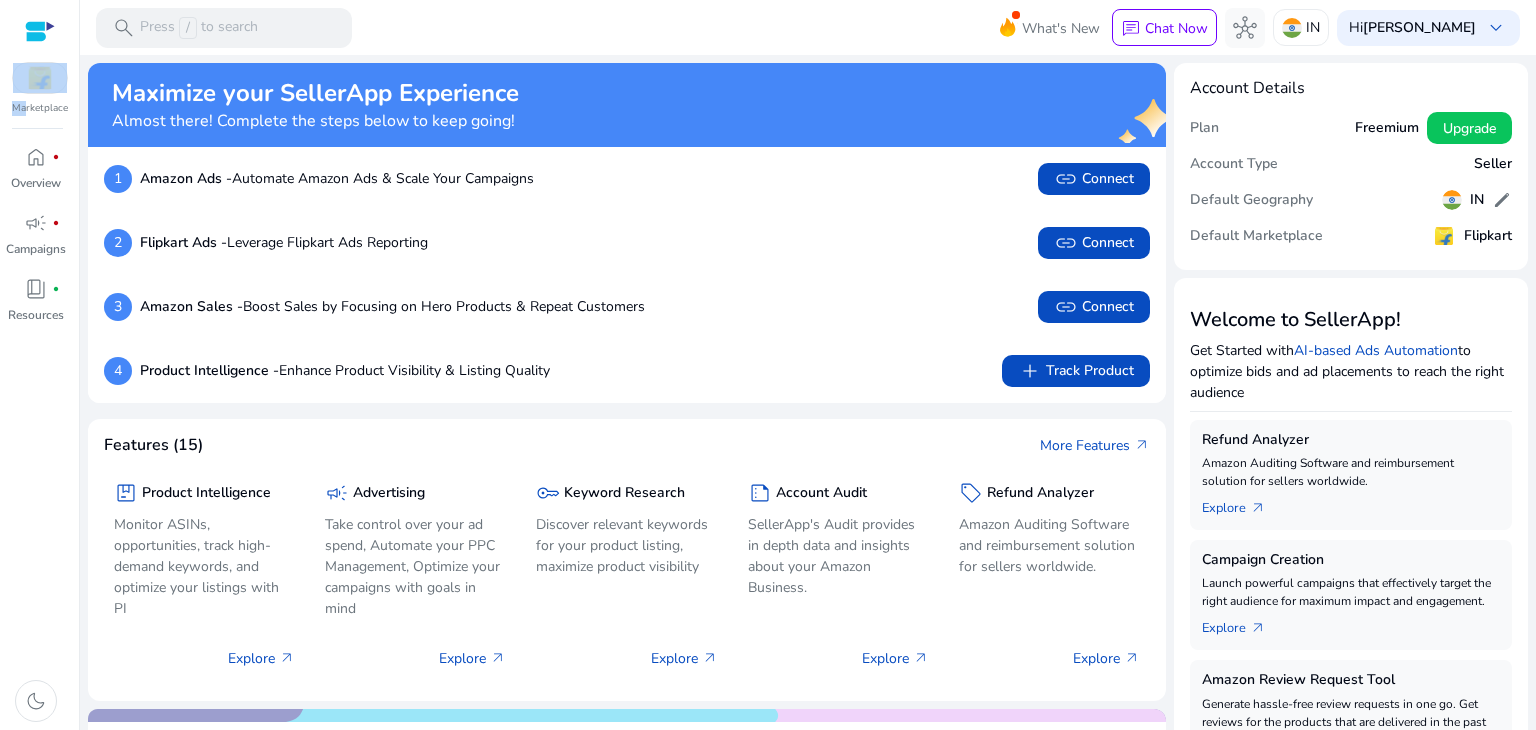 drag, startPoint x: 26, startPoint y: 103, endPoint x: 39, endPoint y: 81, distance: 25.553865 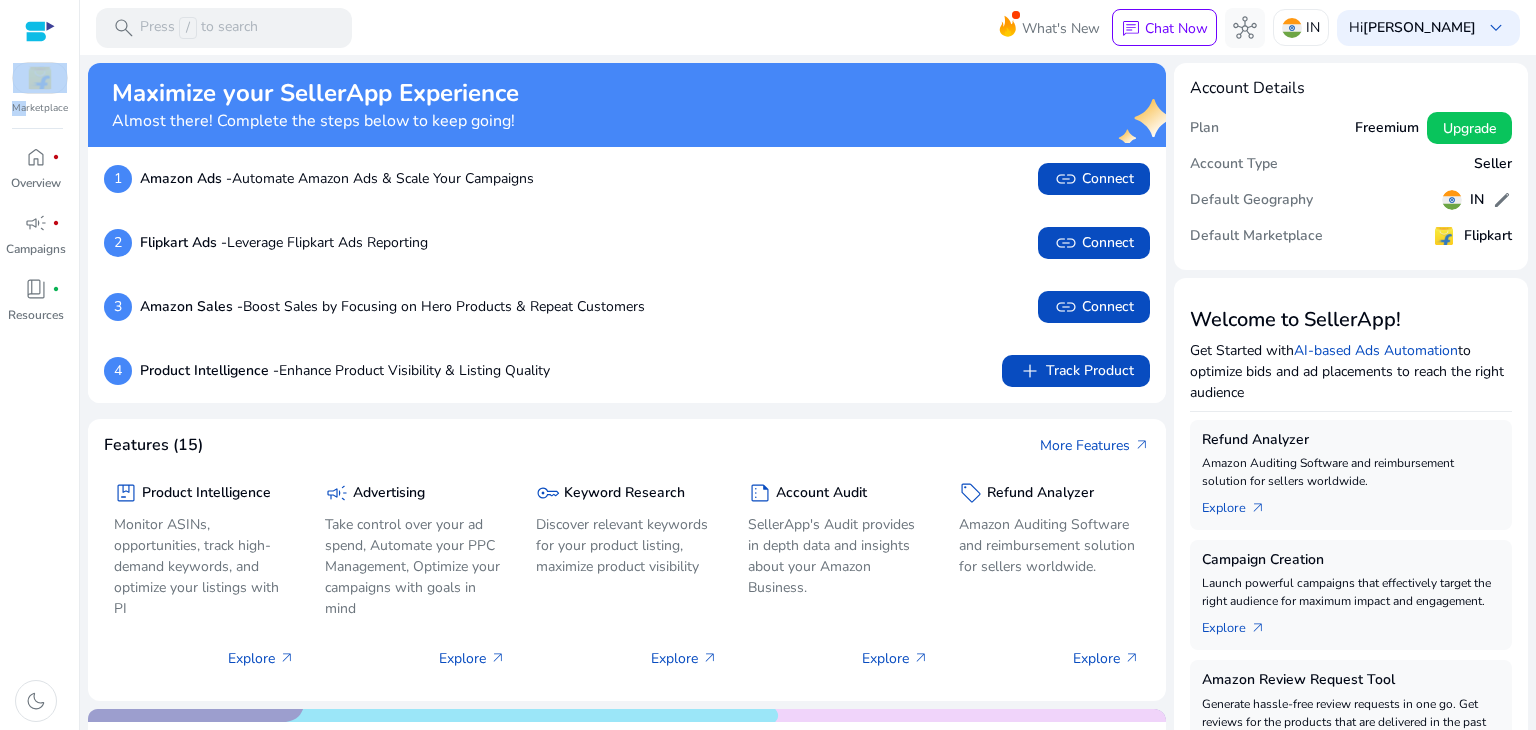 click at bounding box center (40, 78) 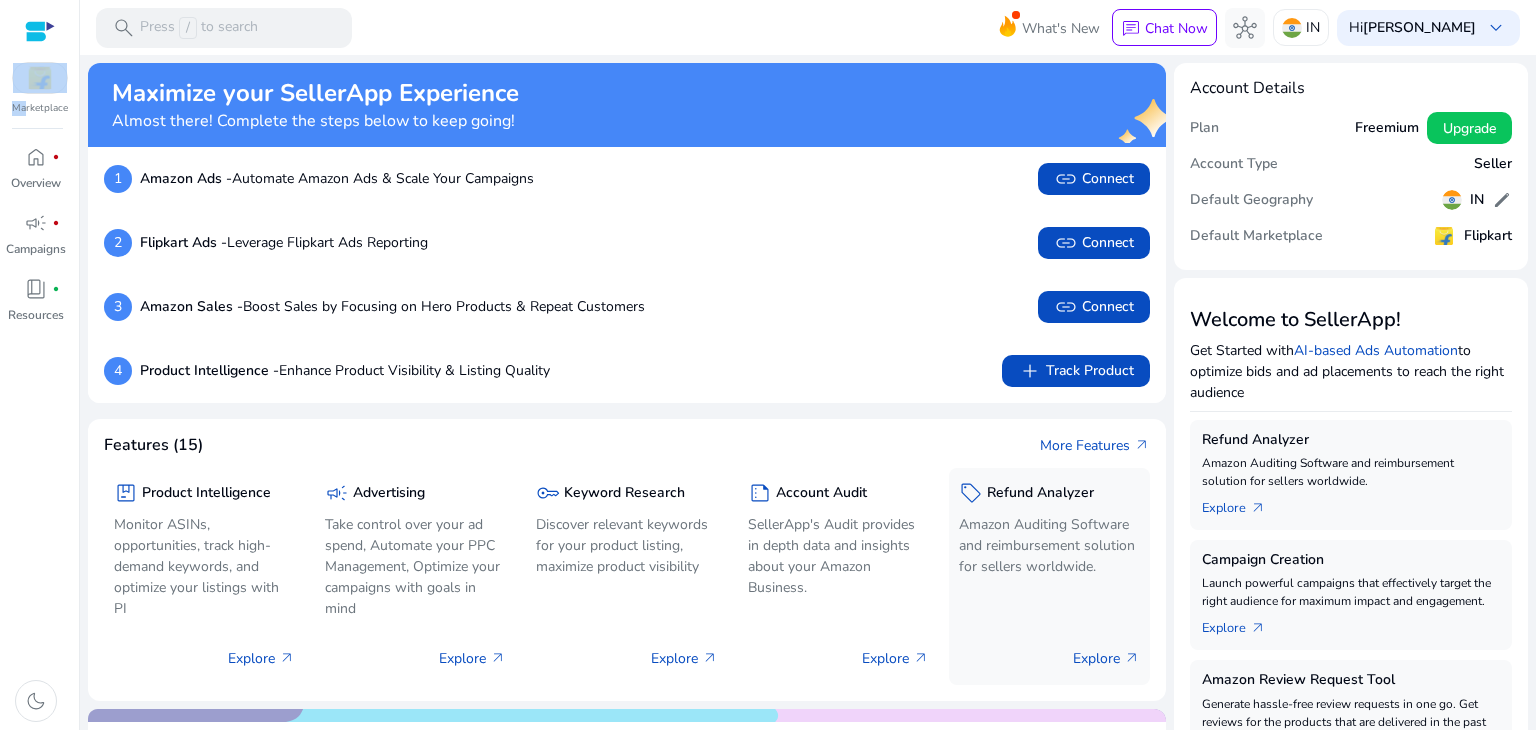 scroll, scrollTop: 0, scrollLeft: 0, axis: both 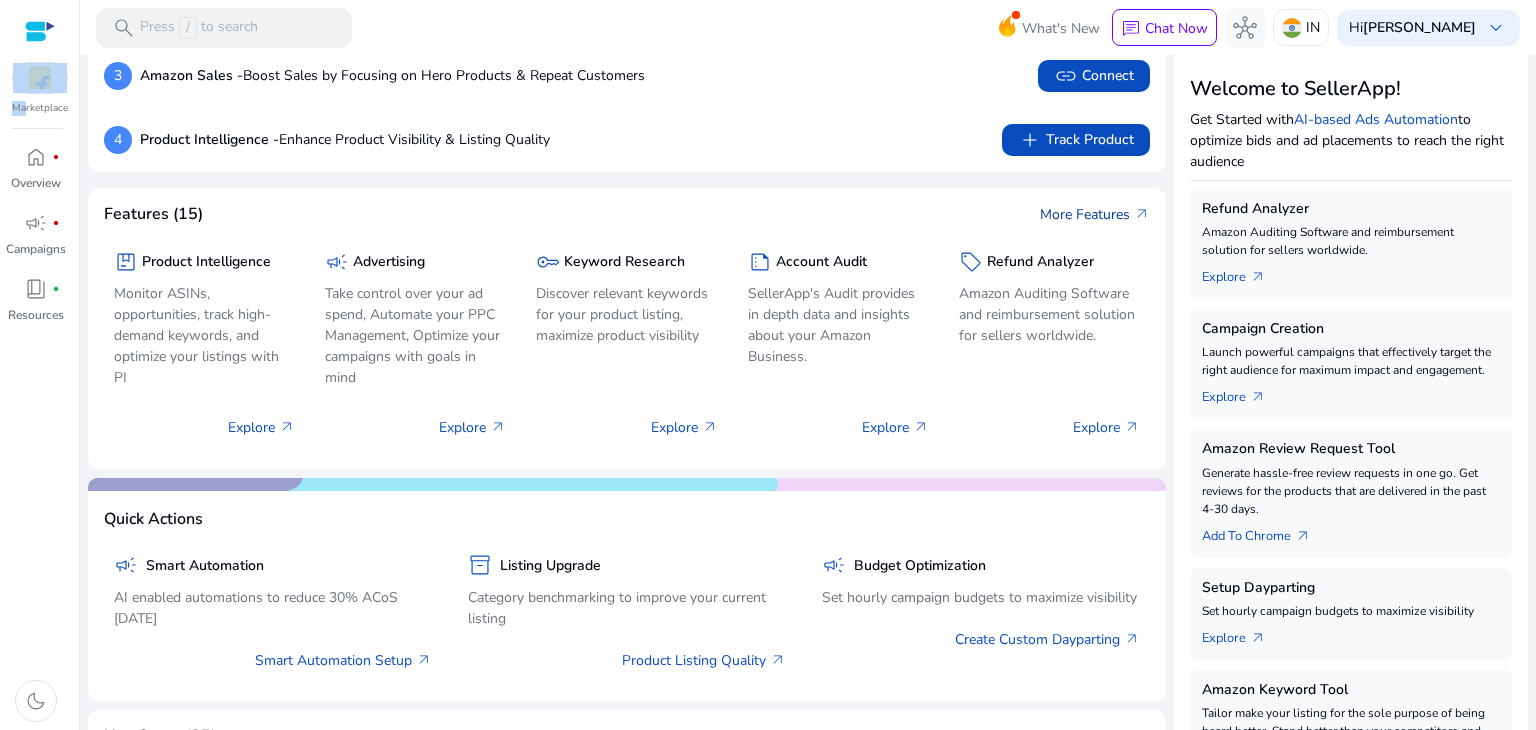 click on "arrow_outward" 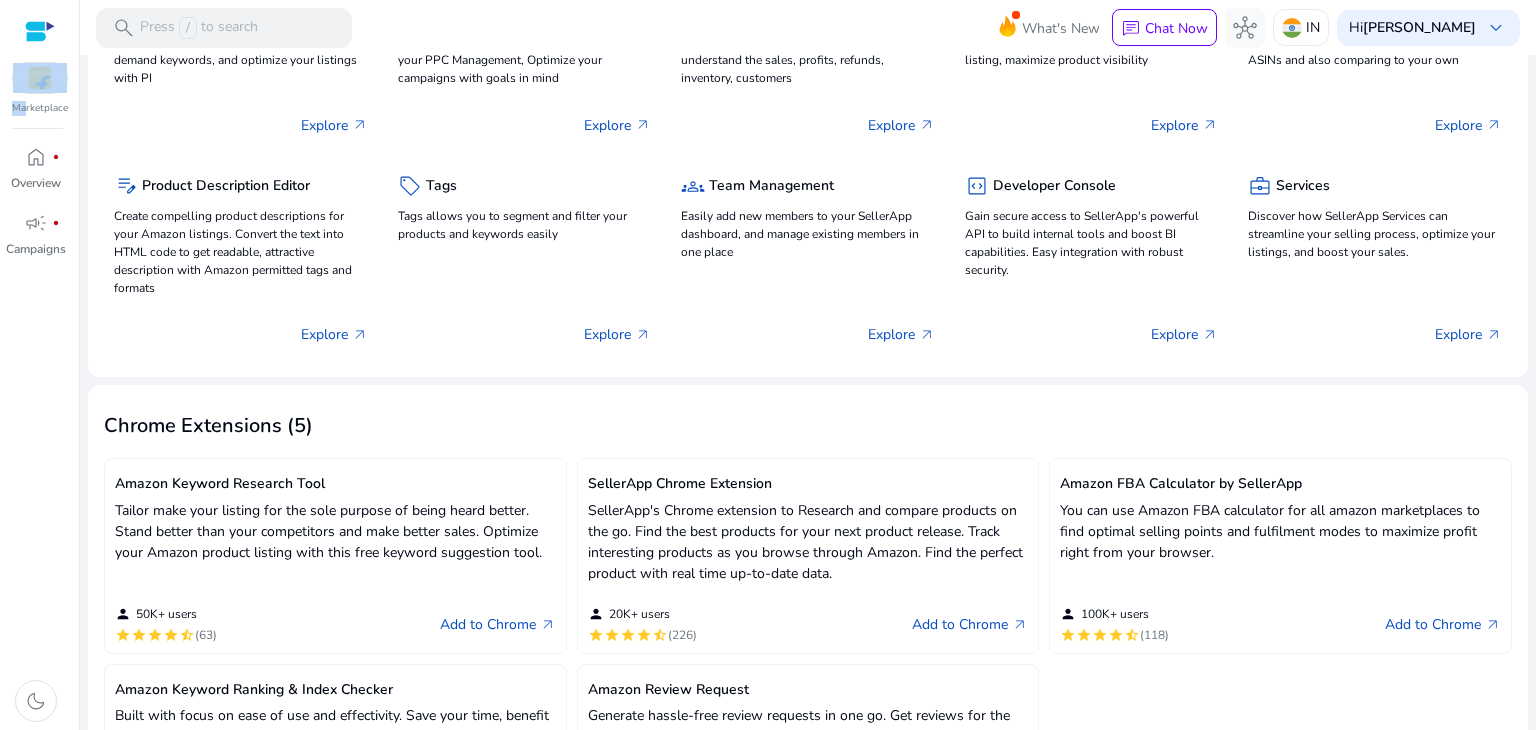 scroll, scrollTop: 0, scrollLeft: 0, axis: both 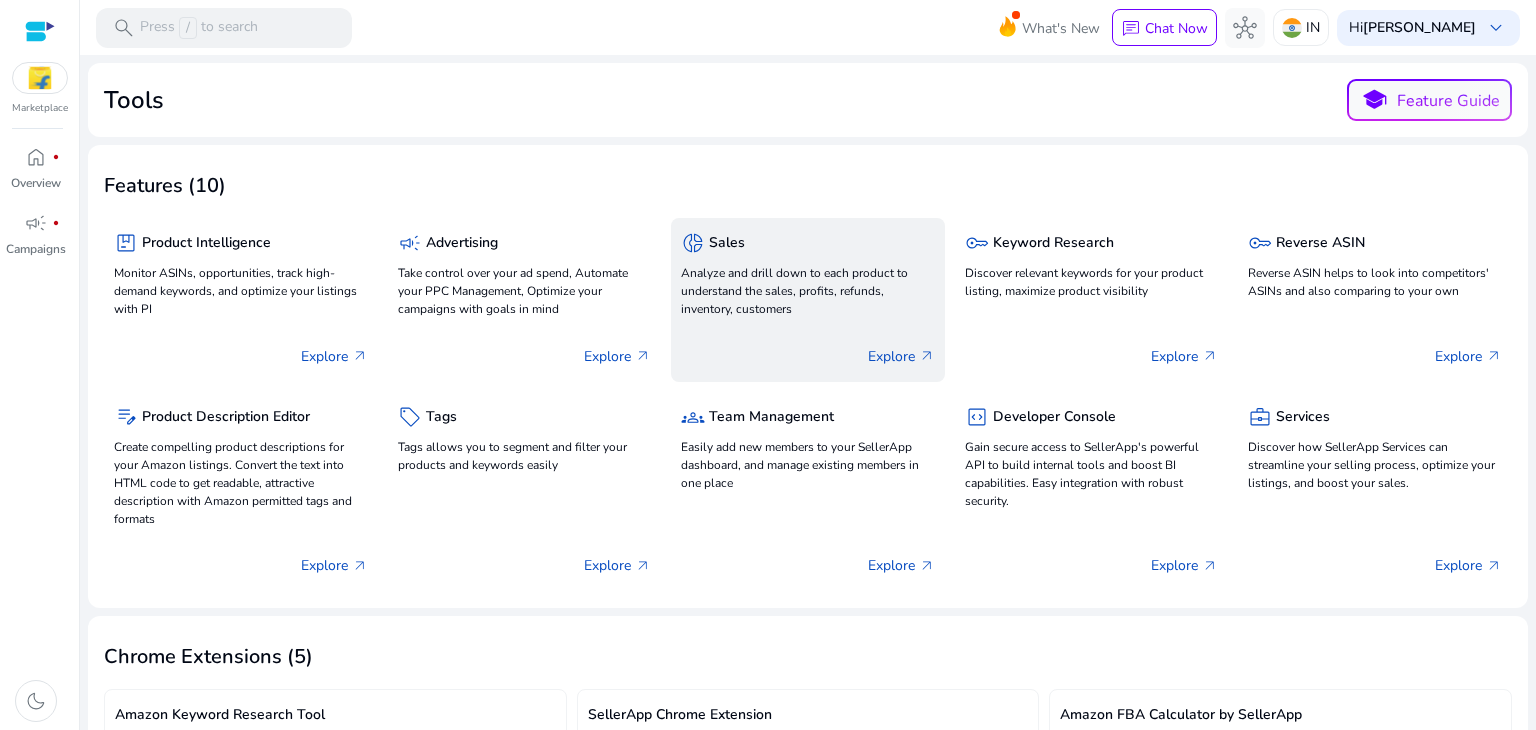 click on "Analyze and drill down to each product to understand the sales, profits, refunds, inventory, customers" 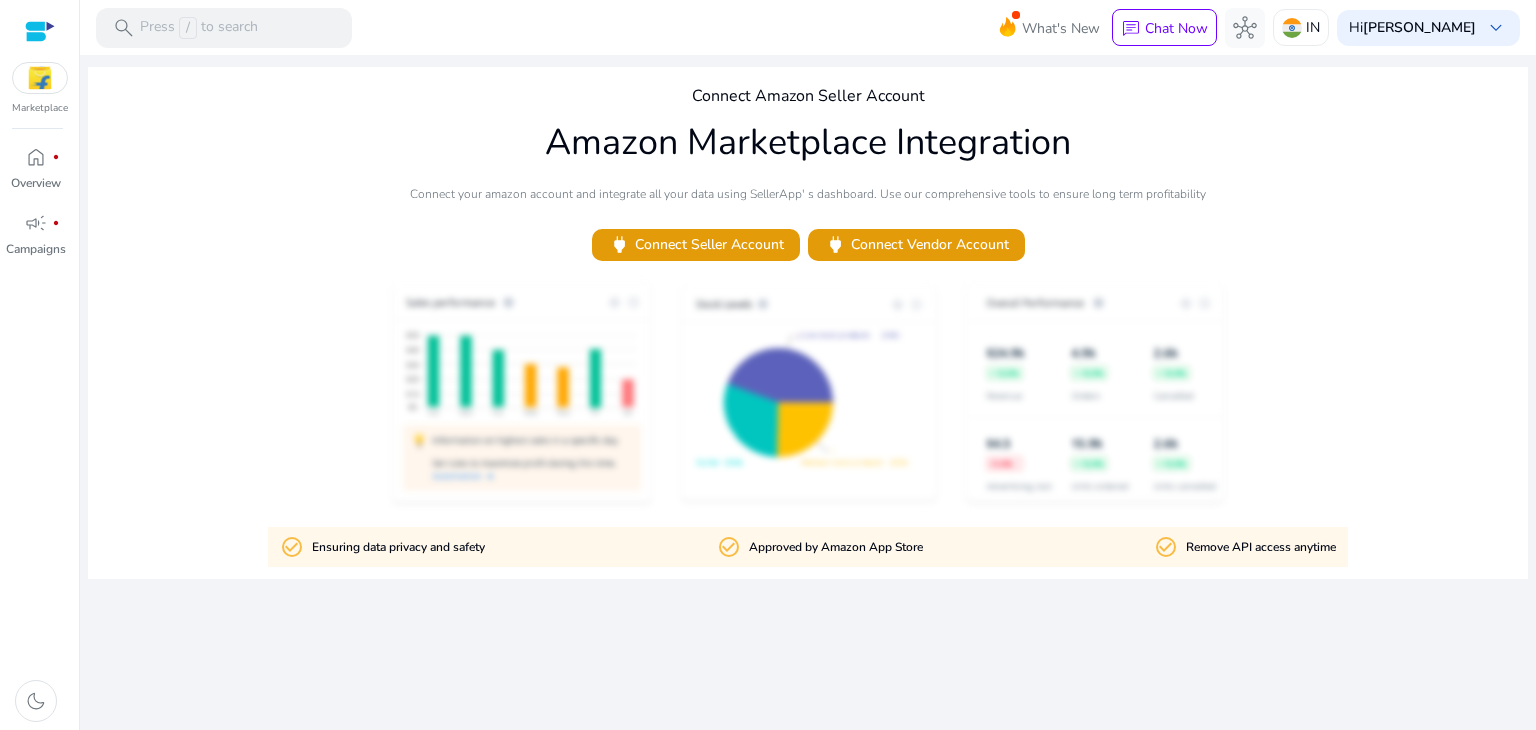 click at bounding box center [40, 78] 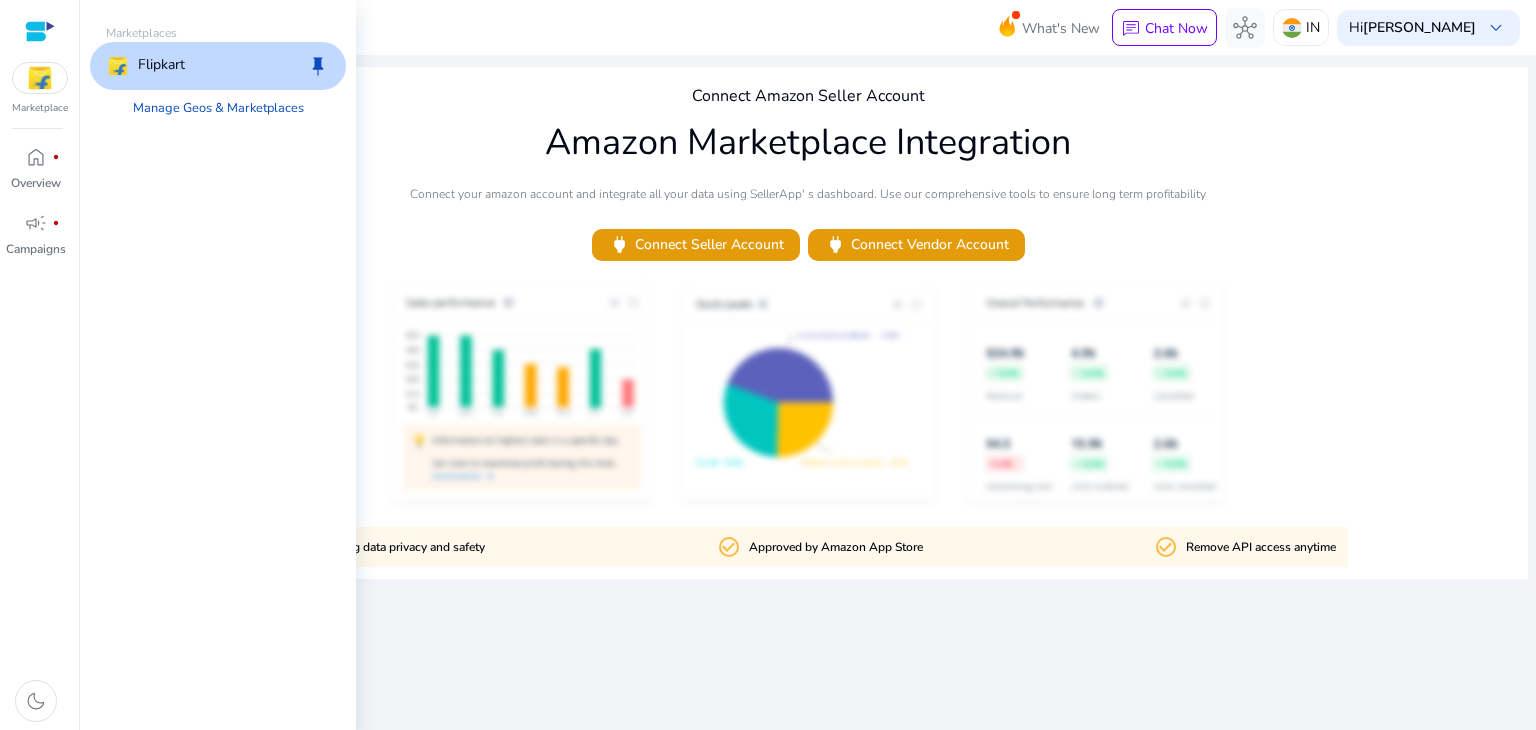 click on "Flipkart   keep" at bounding box center (218, 66) 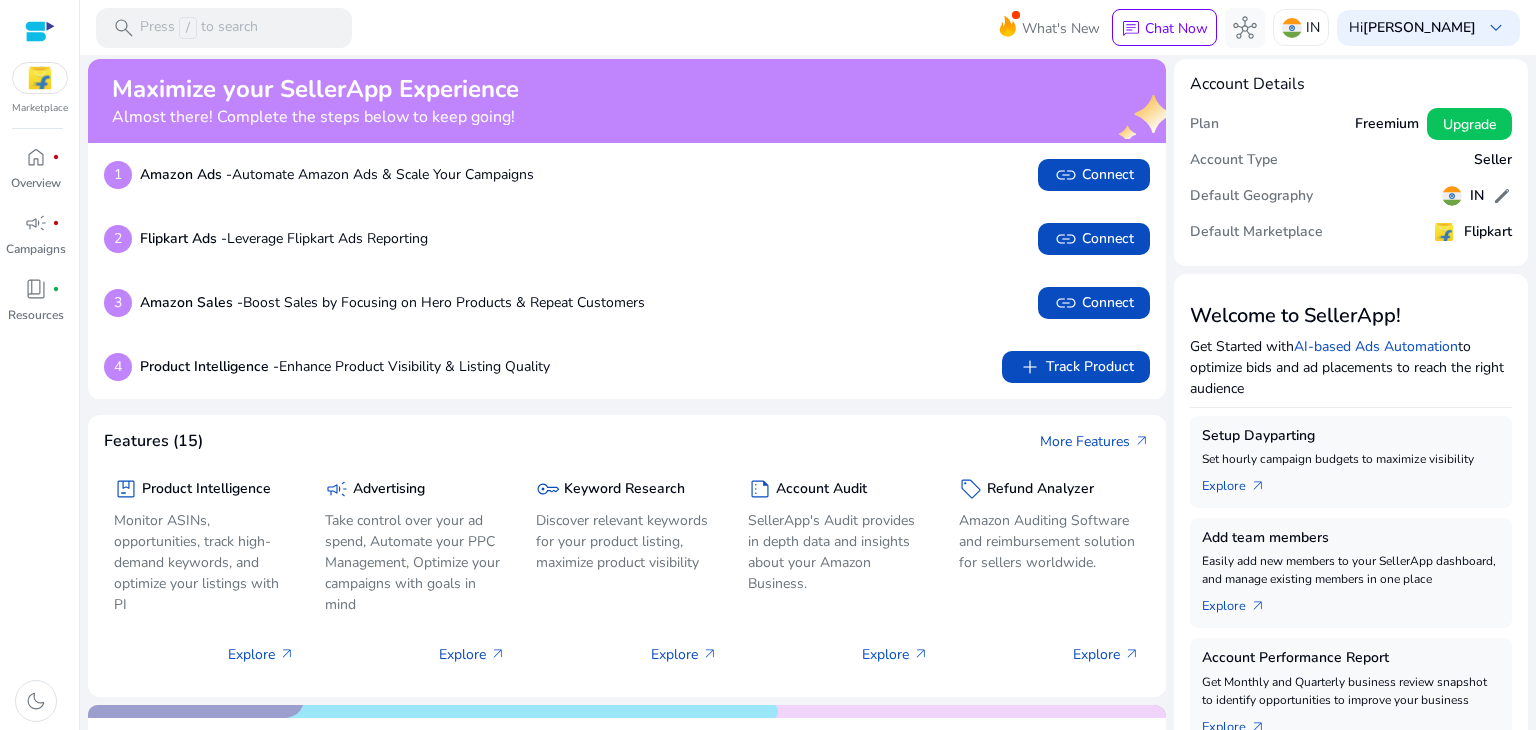 scroll, scrollTop: 0, scrollLeft: 0, axis: both 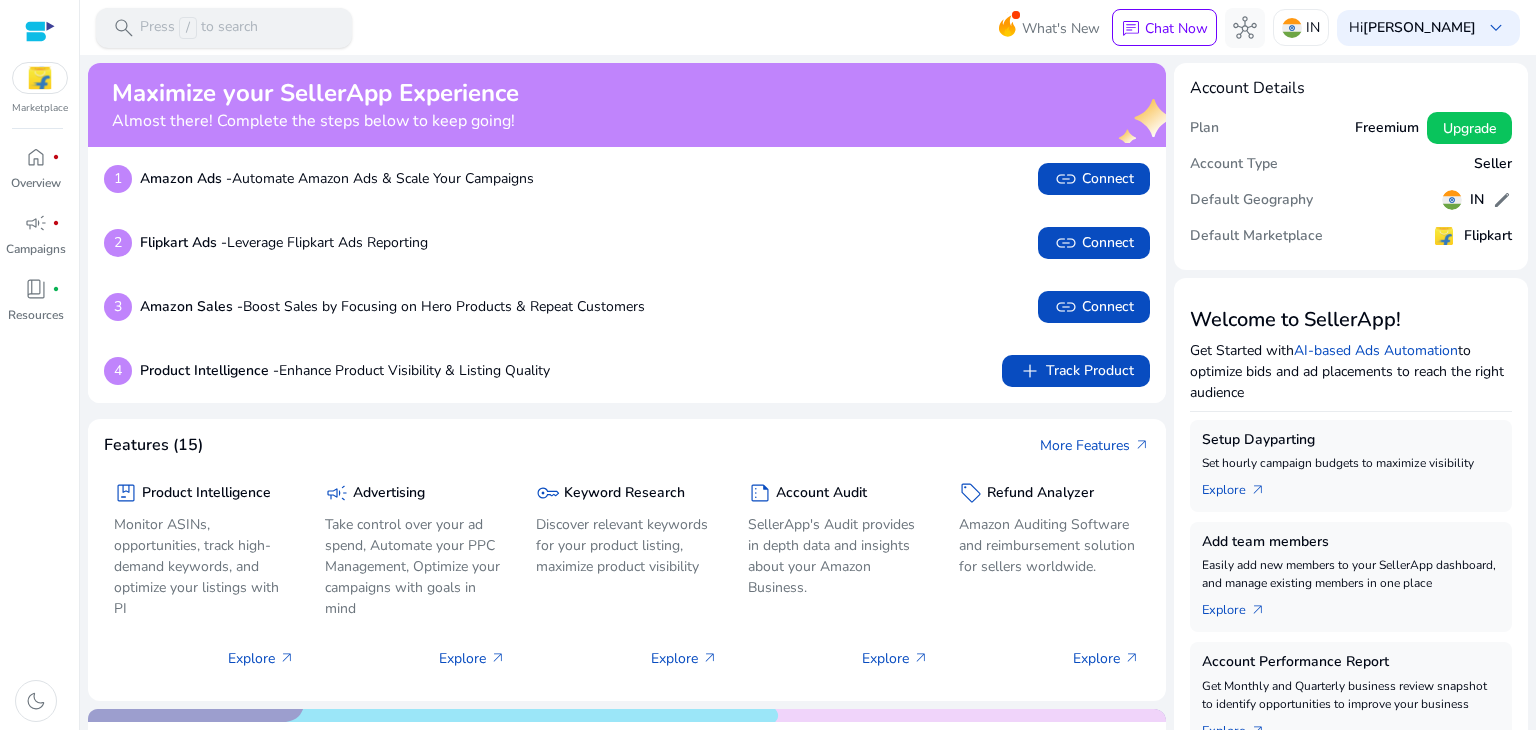 click on "Press  /  to search" at bounding box center (199, 28) 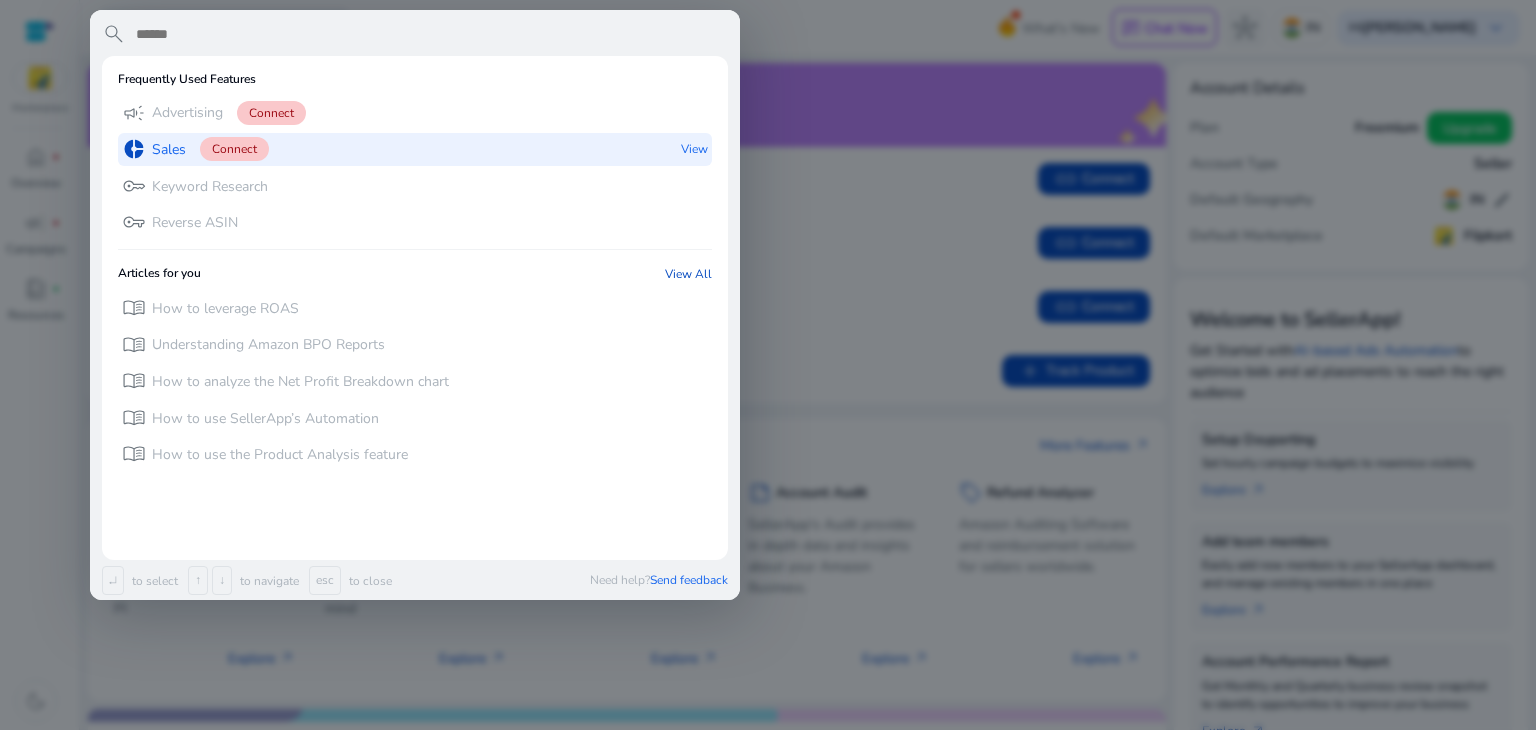 click on "Connect" 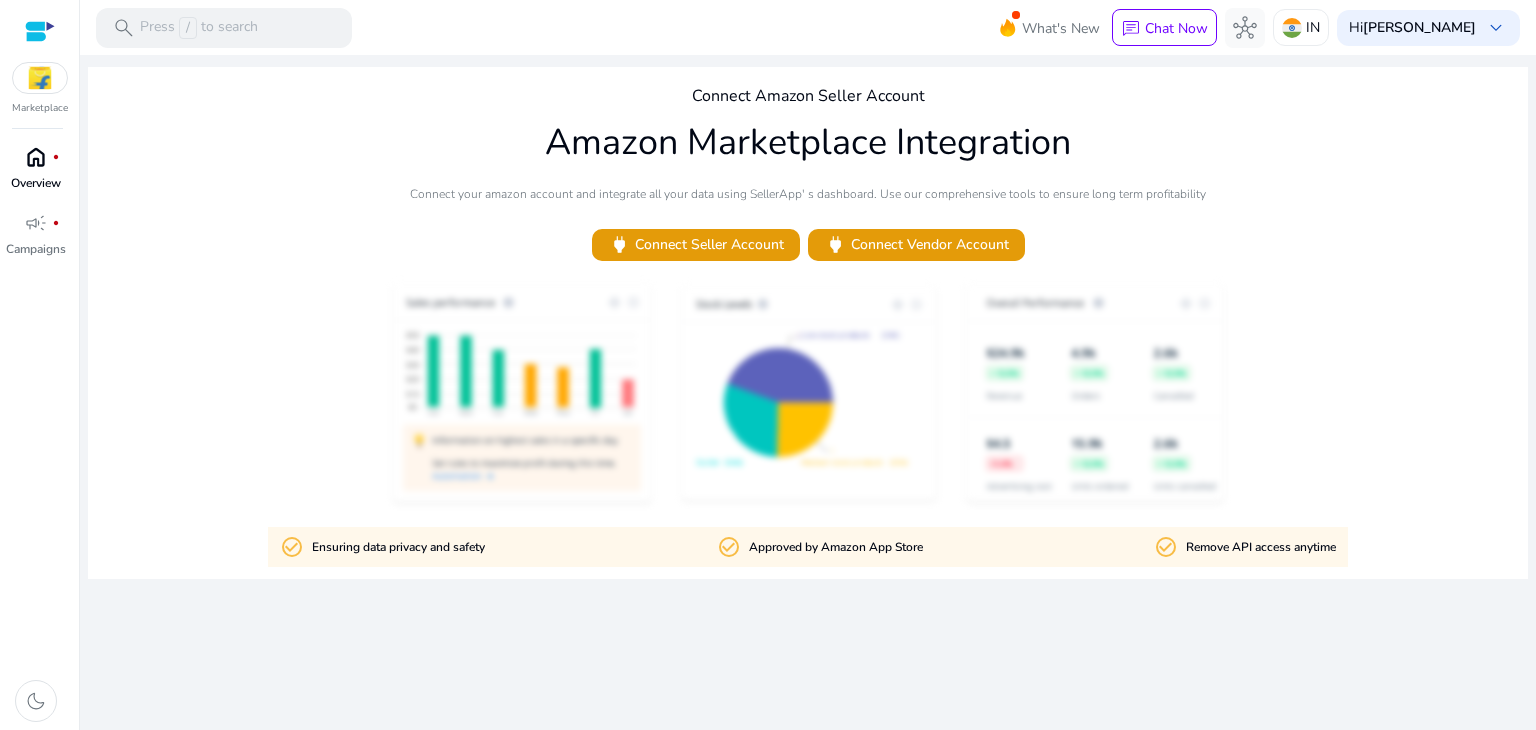 click on "Overview" at bounding box center (36, 183) 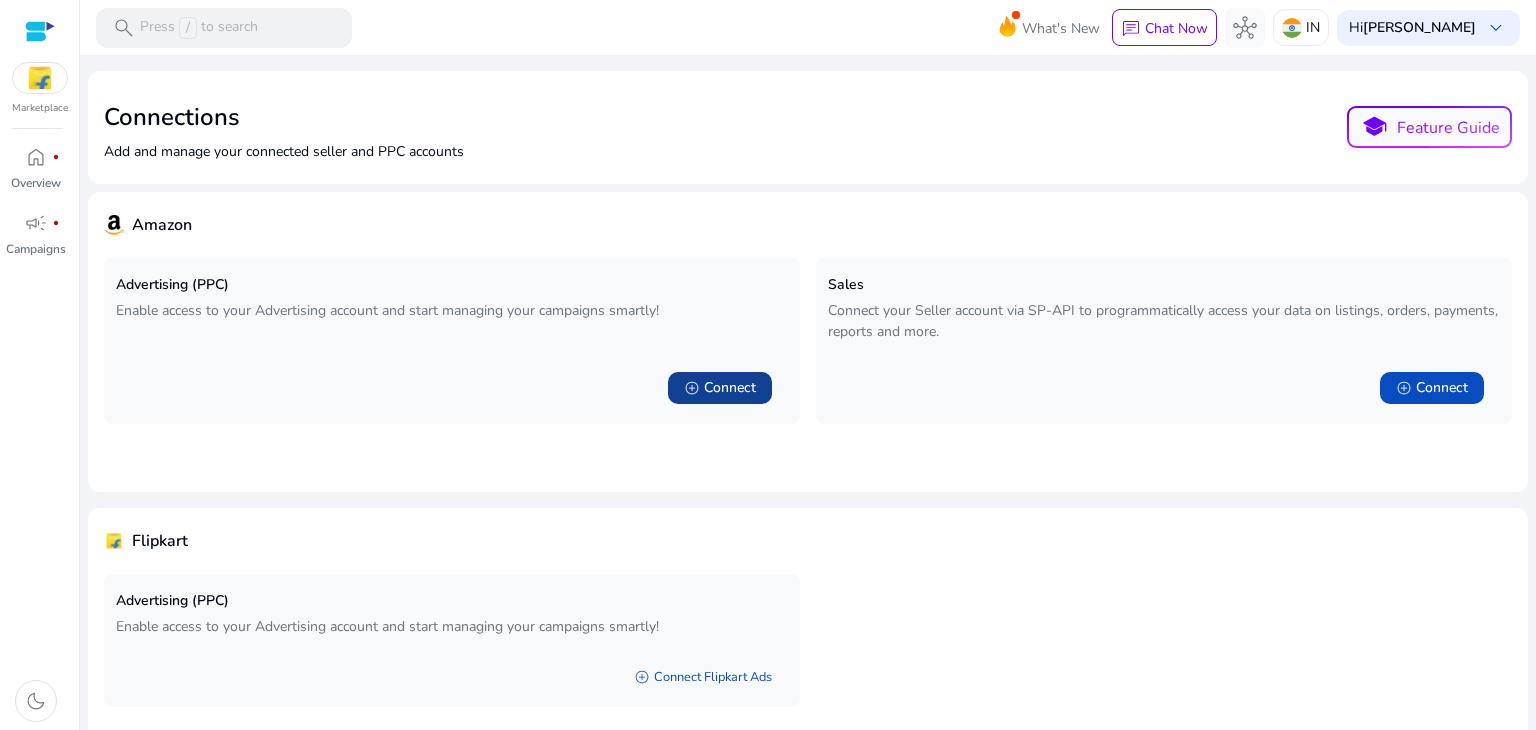 scroll, scrollTop: 78, scrollLeft: 0, axis: vertical 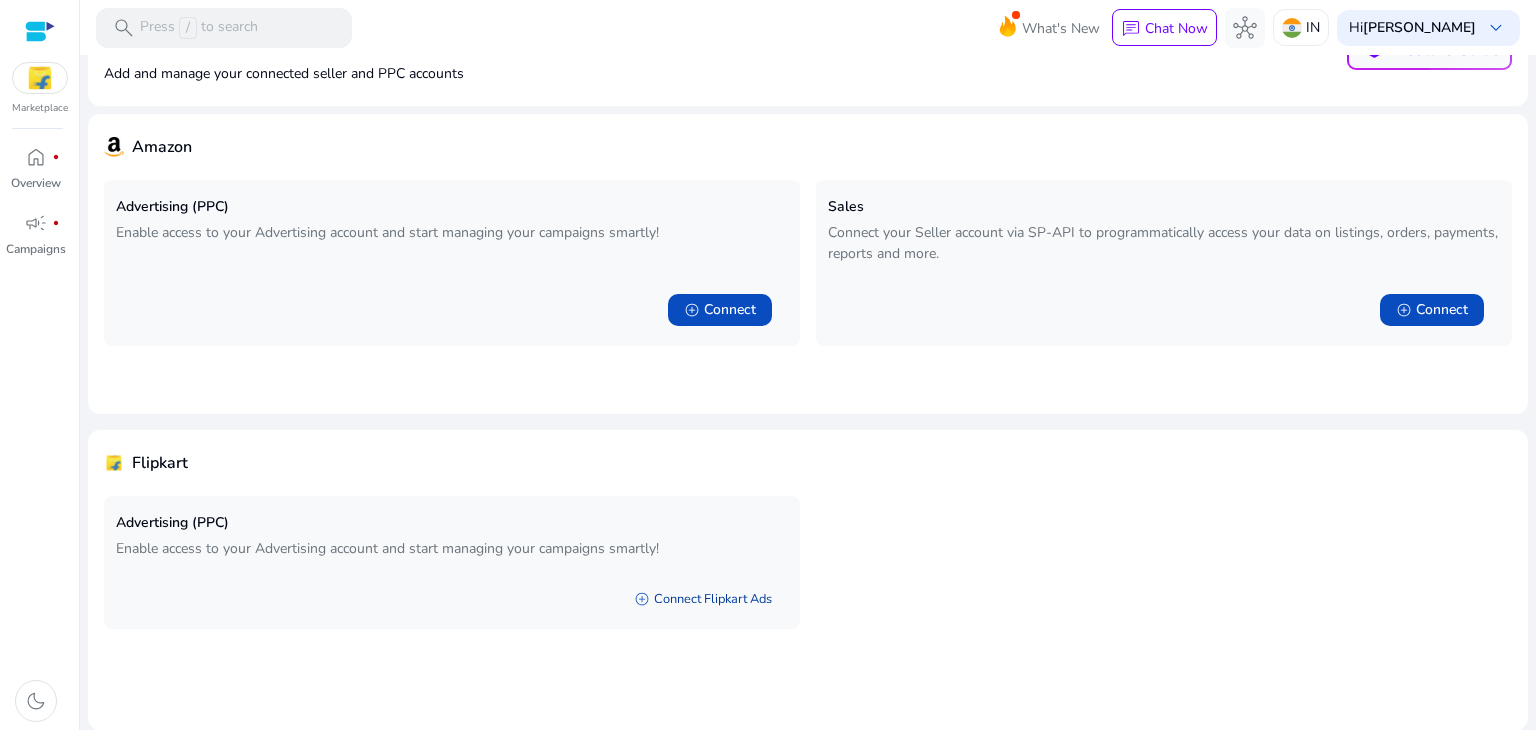 click on "add_circle   Connect Flipkart Ads" 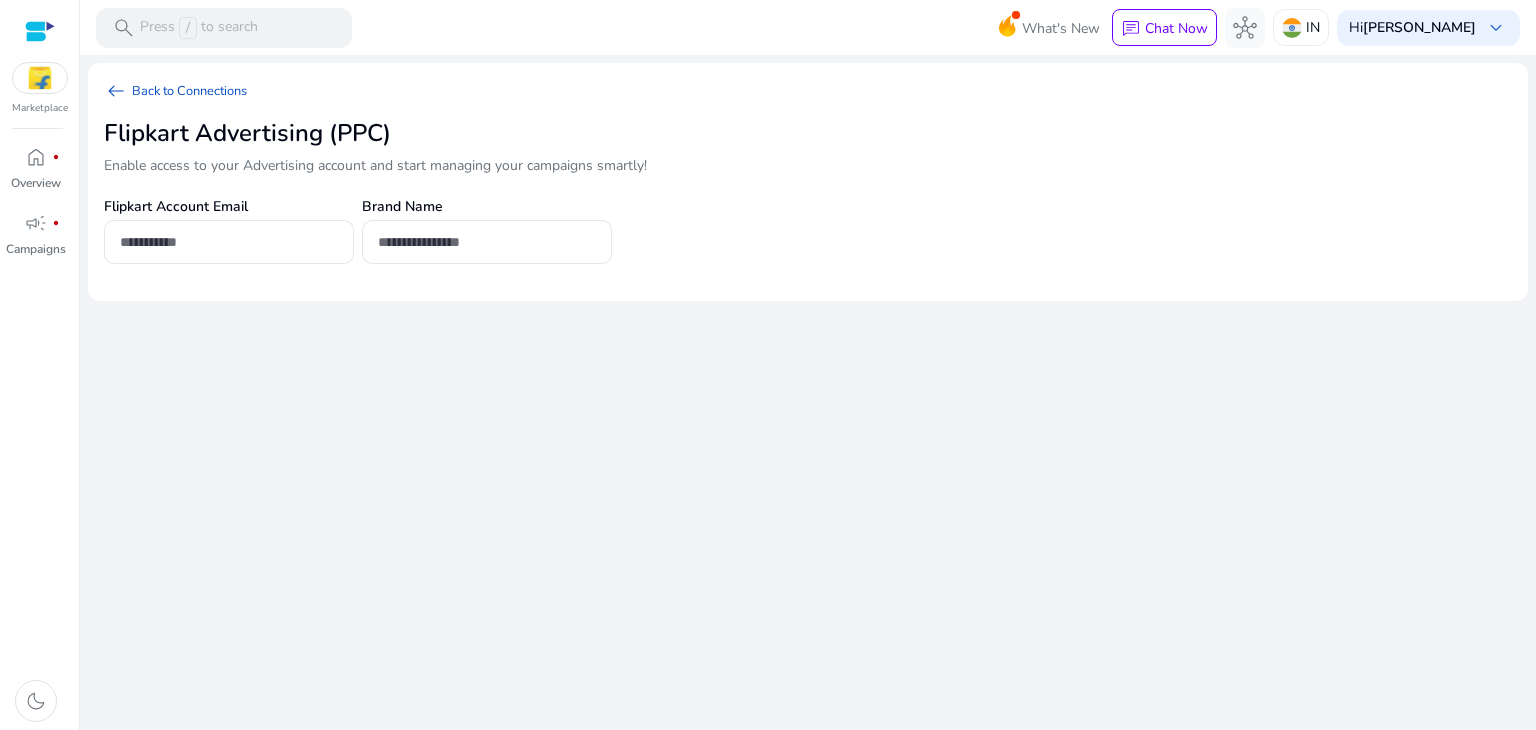 scroll, scrollTop: 0, scrollLeft: 0, axis: both 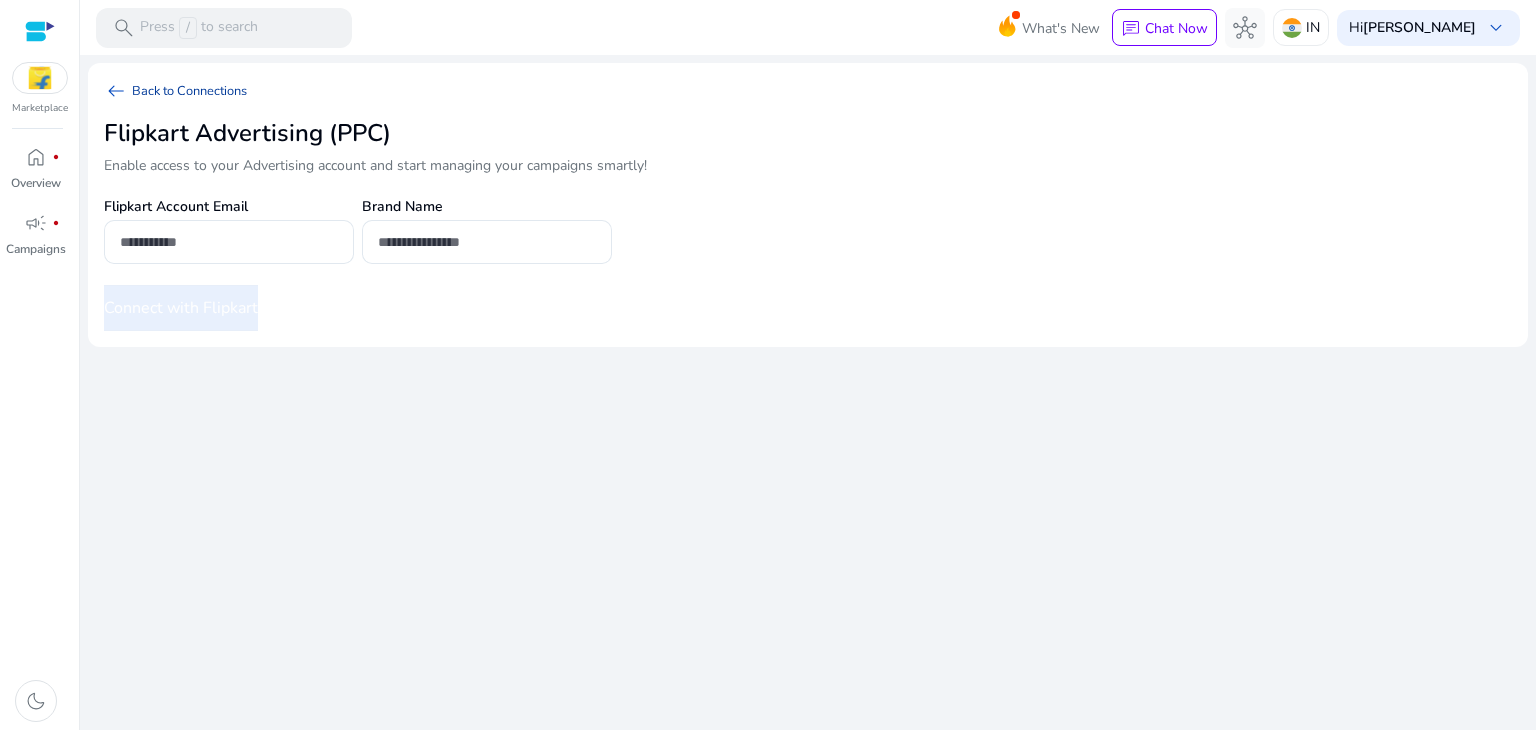 click on "arrow_left_alt   Back to Connections" 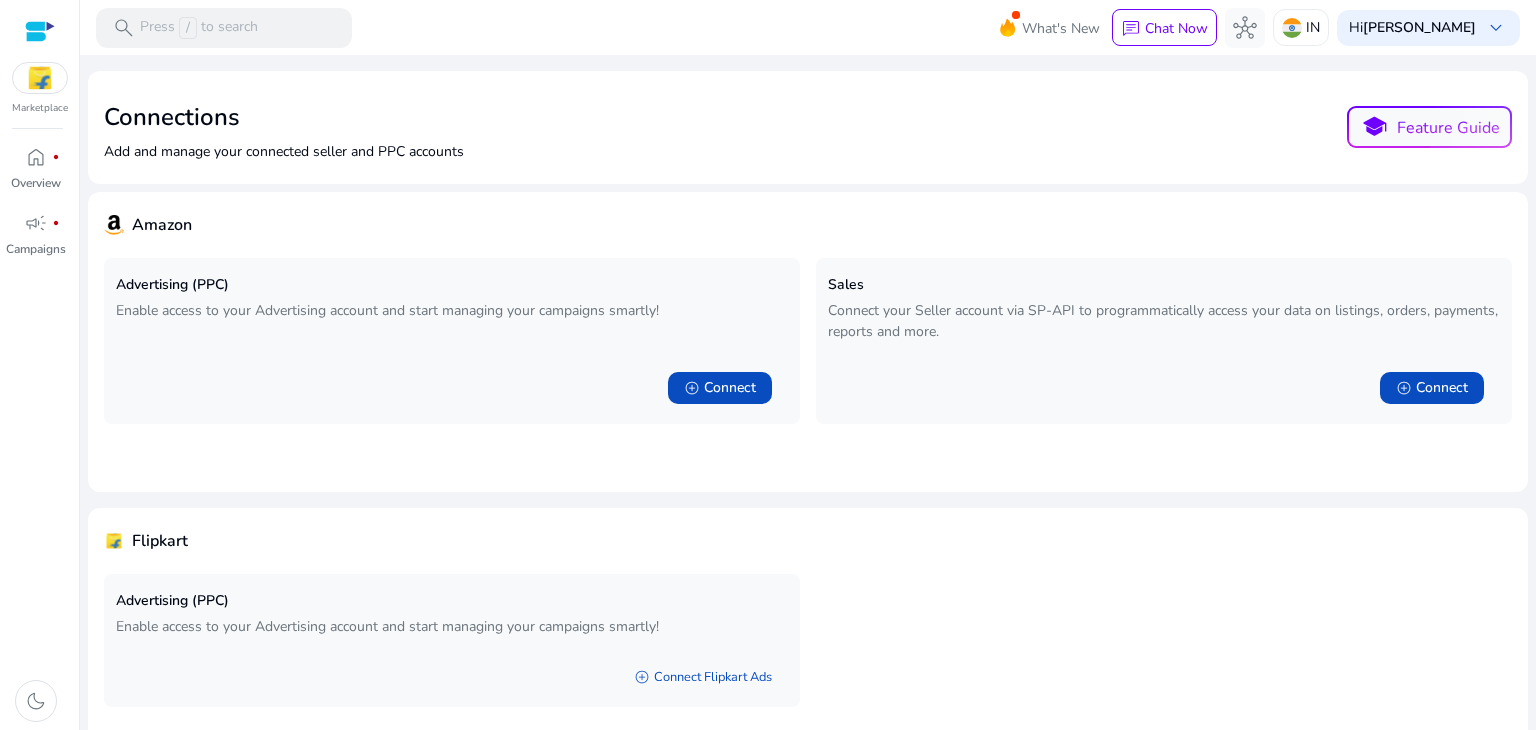 click on "What's New  chat  Chat Now  hub  IN  Hi  [PERSON_NAME]  keyboard_arrow_down" at bounding box center [1271, 28] 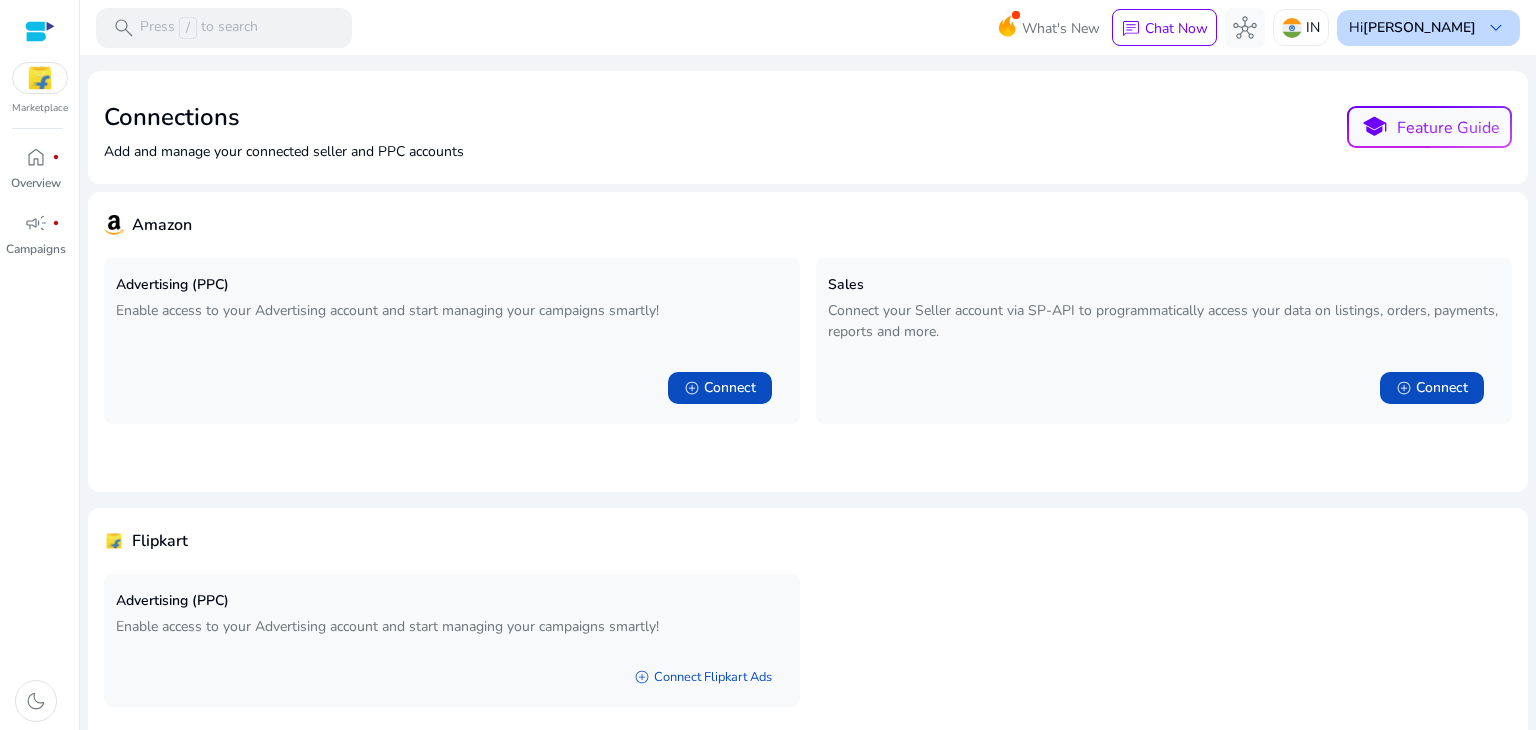 click on "[PERSON_NAME]" at bounding box center [1419, 27] 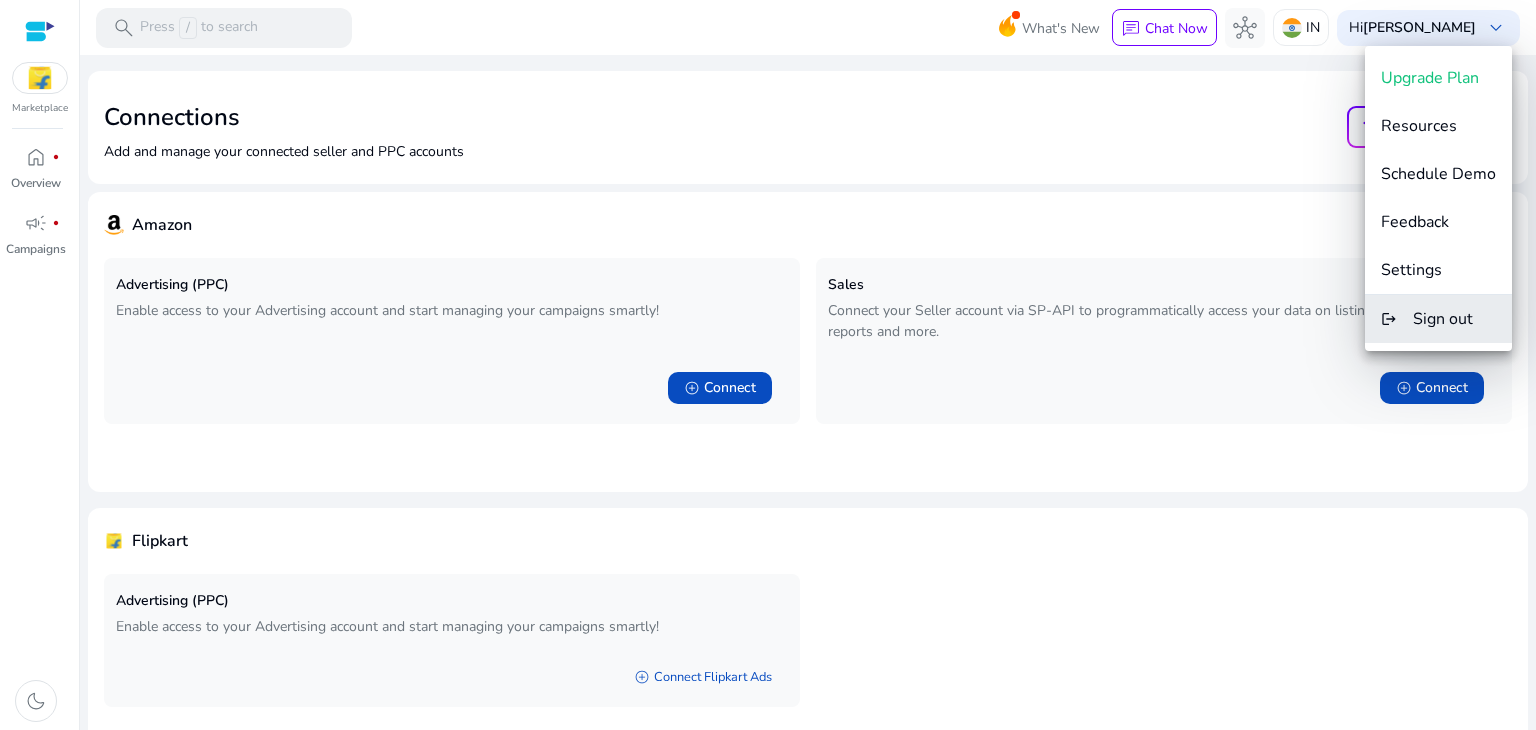 click on "Sign out" at bounding box center [1443, 319] 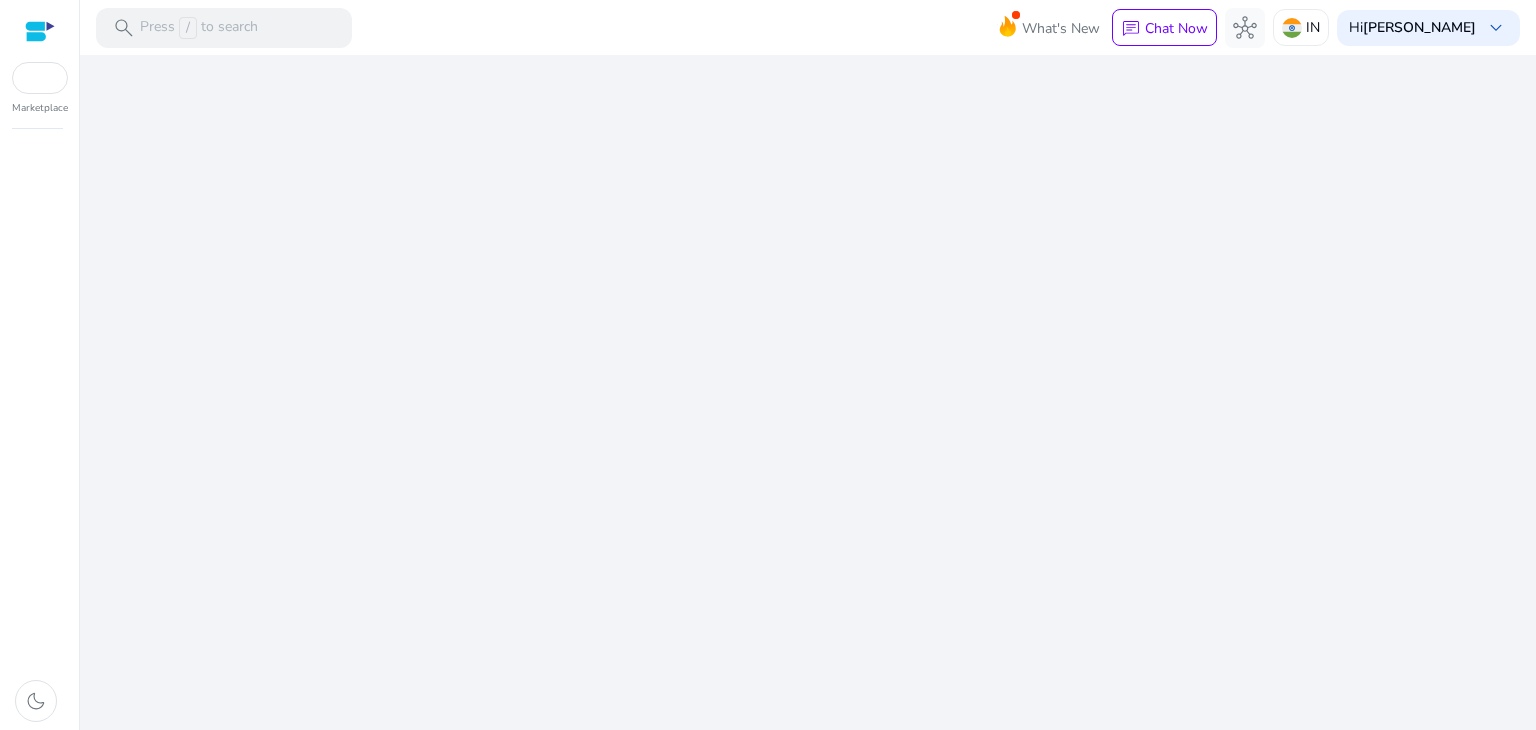 scroll, scrollTop: 0, scrollLeft: 0, axis: both 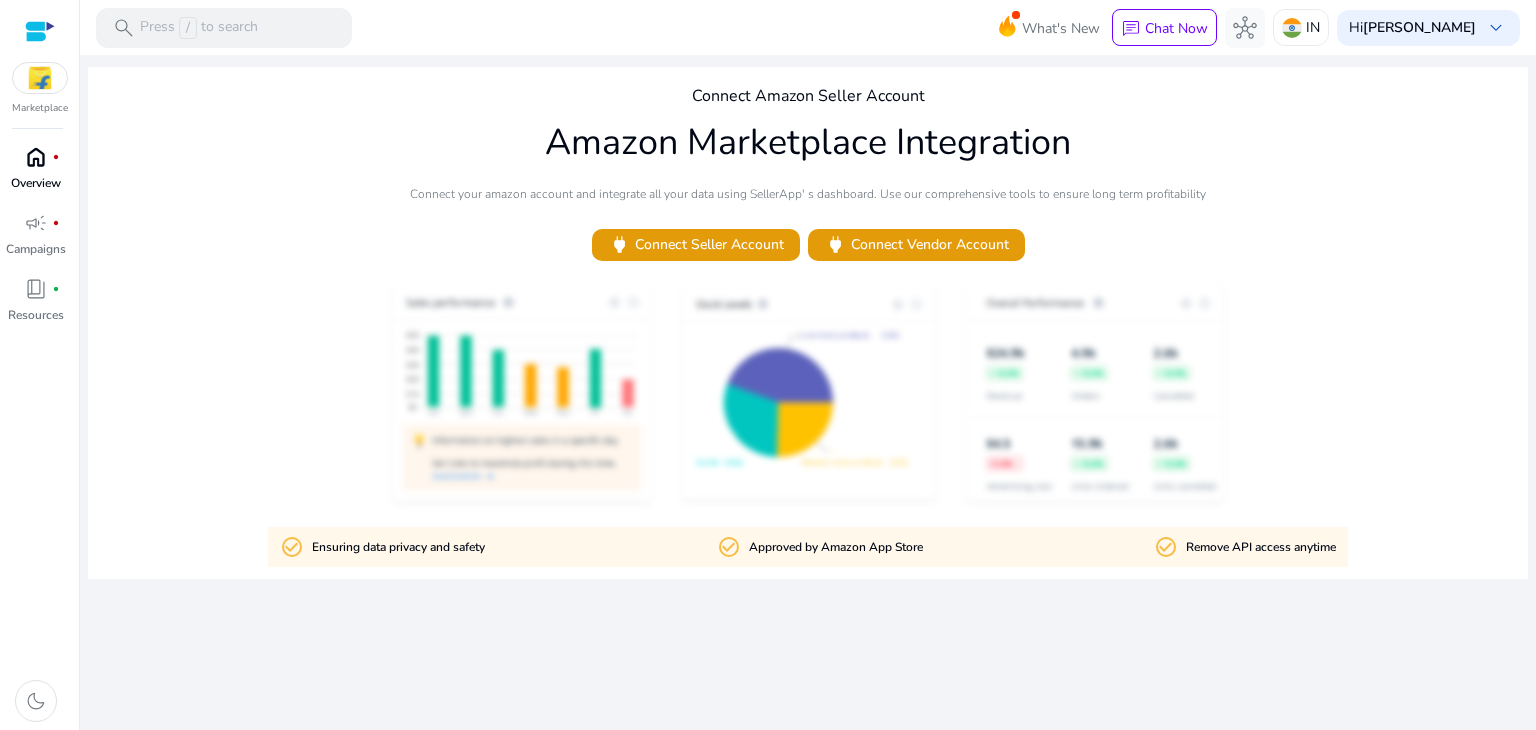 click on "Overview" at bounding box center [36, 183] 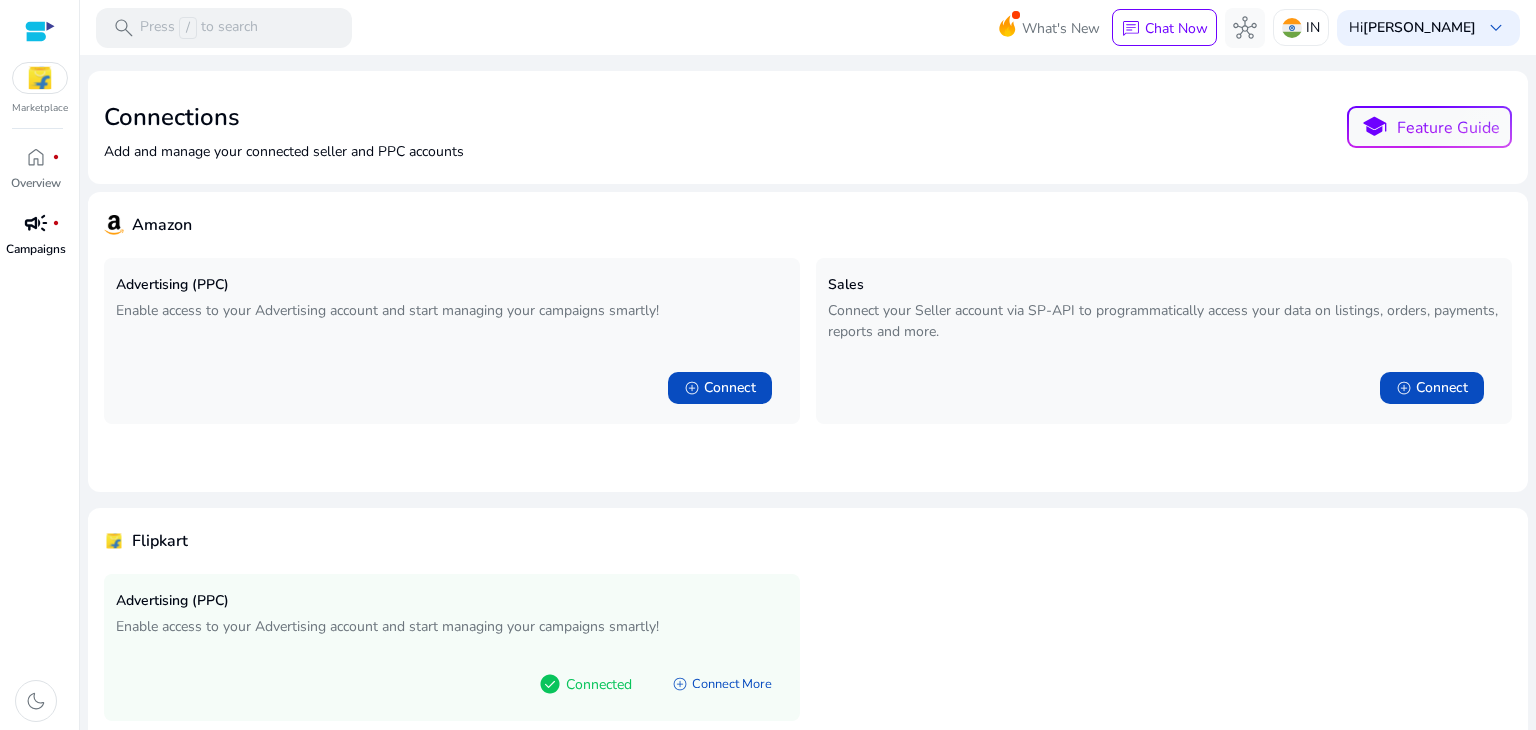 click on "campaign   fiber_manual_record   Campaigns" at bounding box center [35, 240] 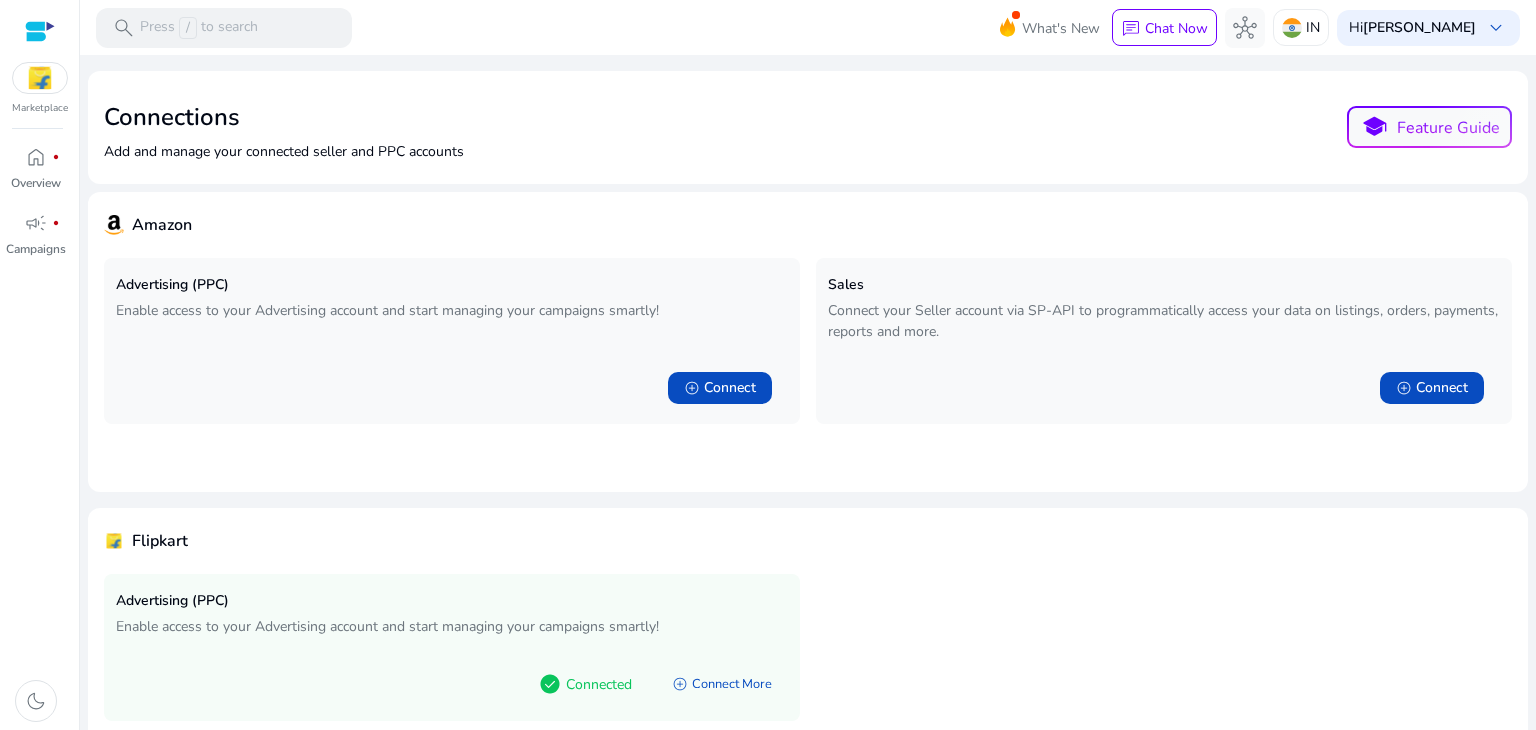 scroll, scrollTop: 0, scrollLeft: 0, axis: both 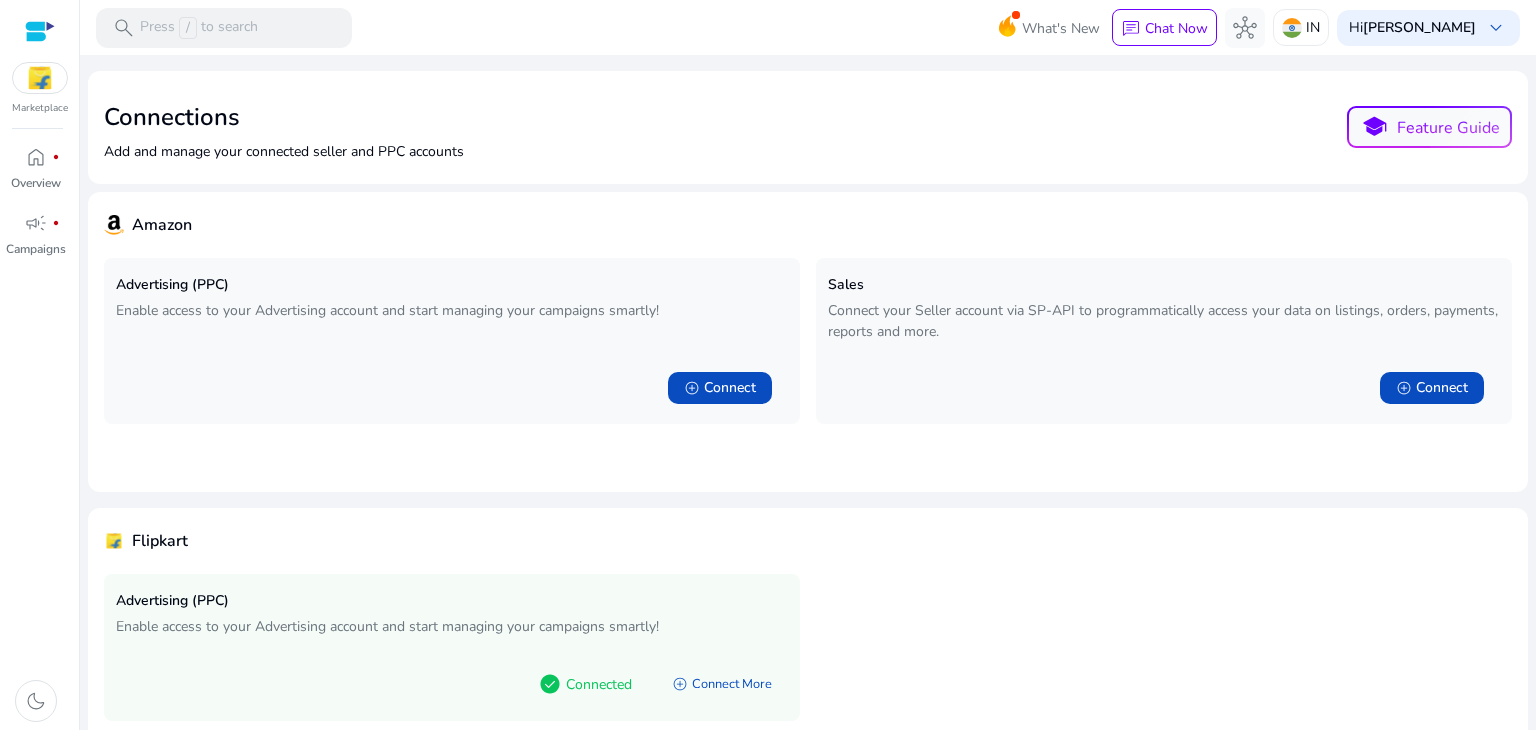 click at bounding box center [40, 78] 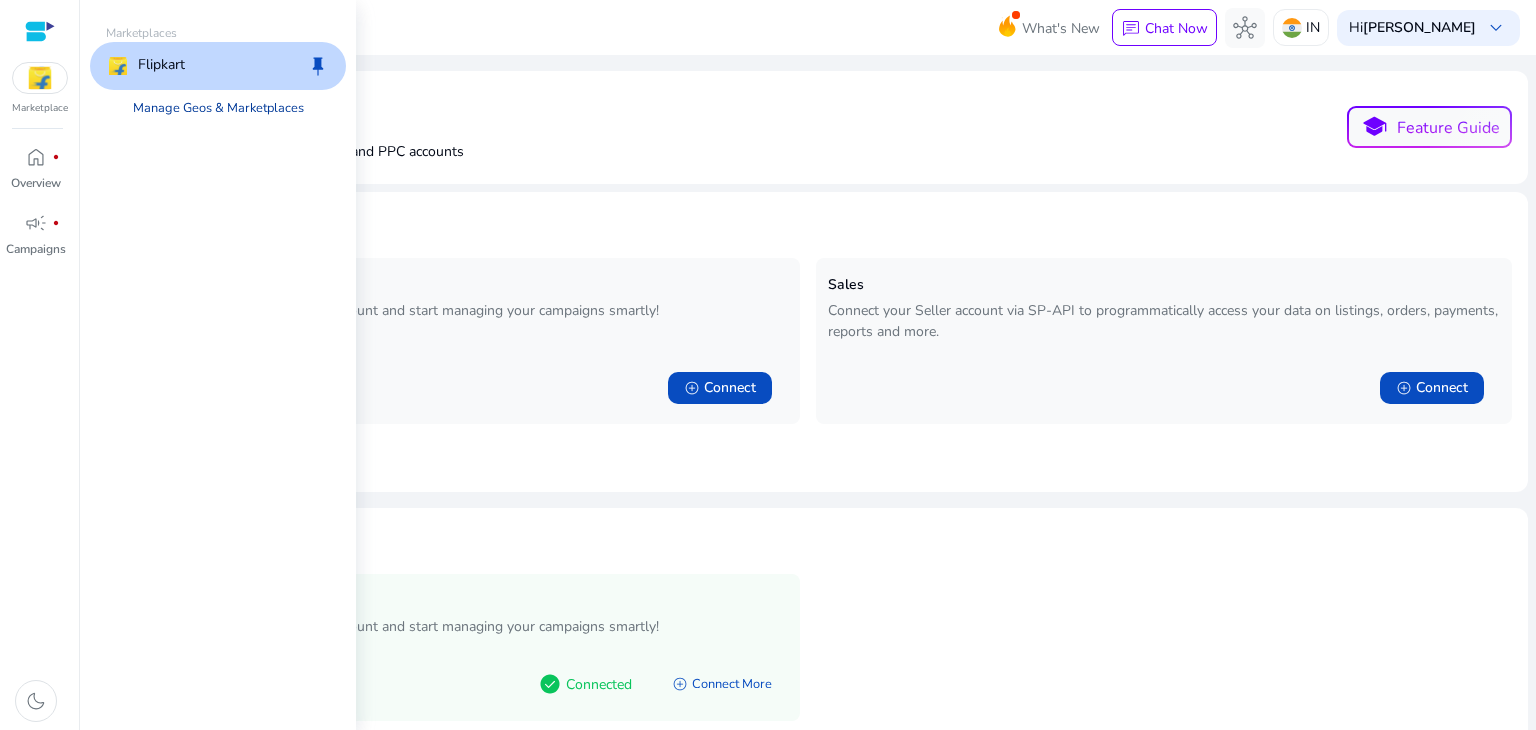 click on "Manage Geos & Marketplaces" at bounding box center (218, 108) 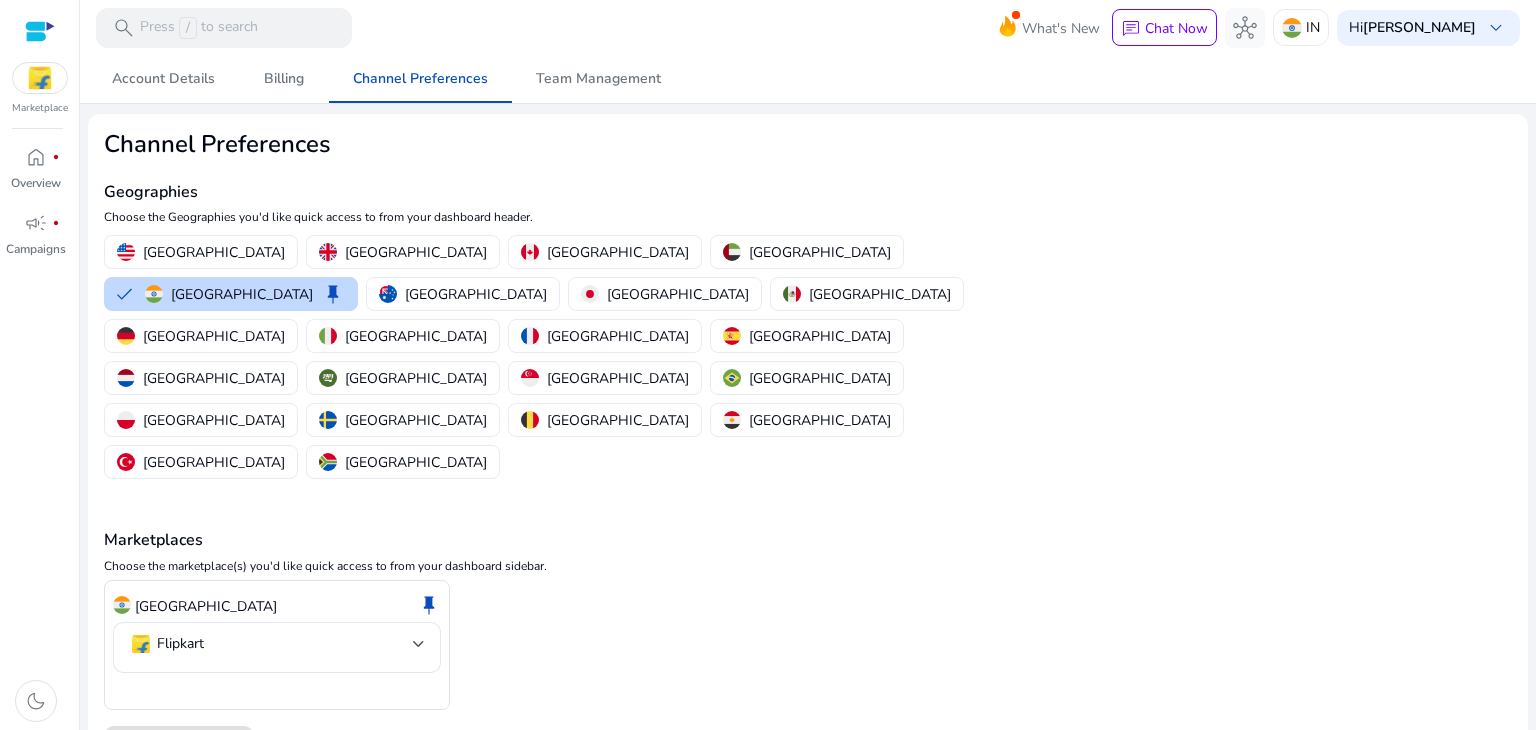 click on "Marketplaces  Choose the marketplace(s) you'd like quick access to from your dashboard sidebar.  India  keep   Flipkart" 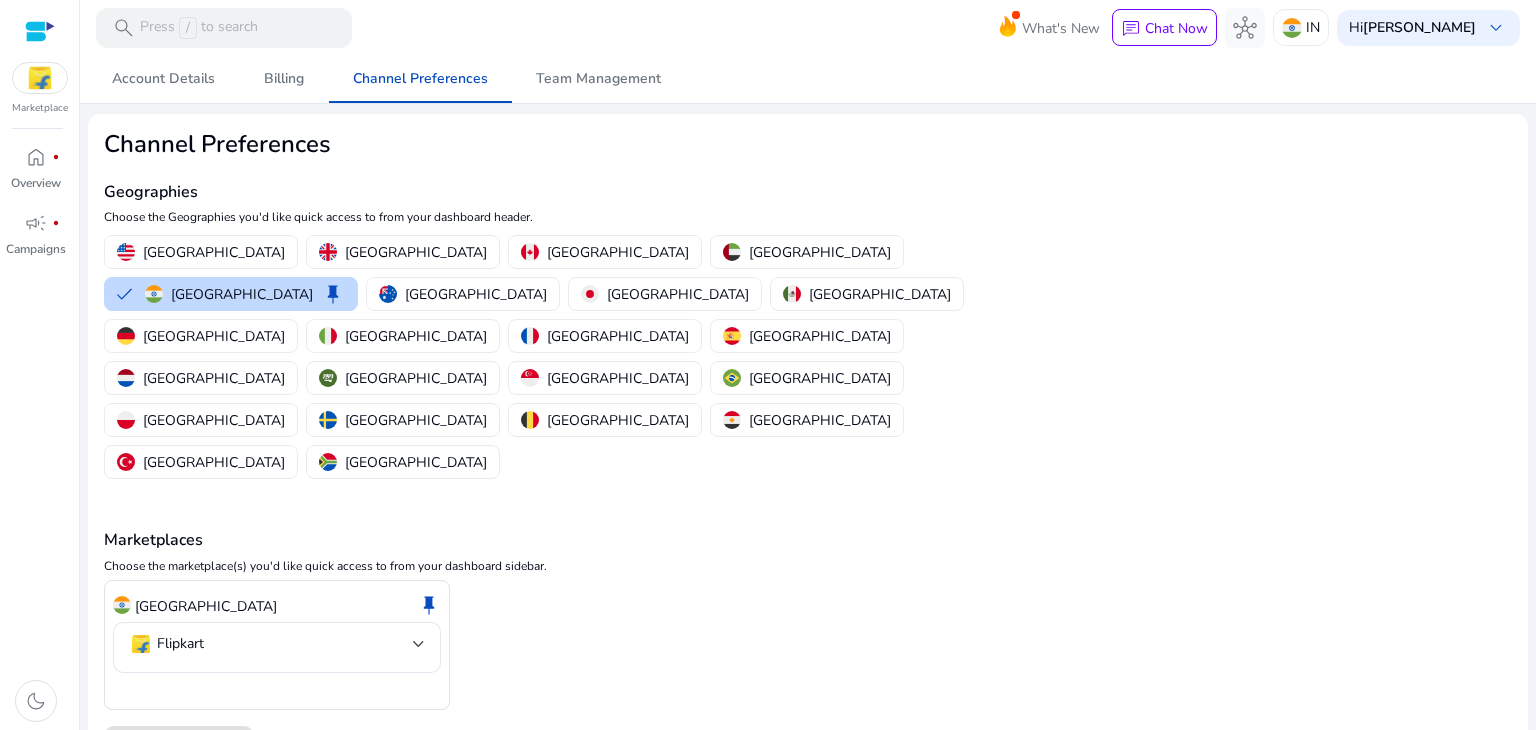 click at bounding box center (40, 31) 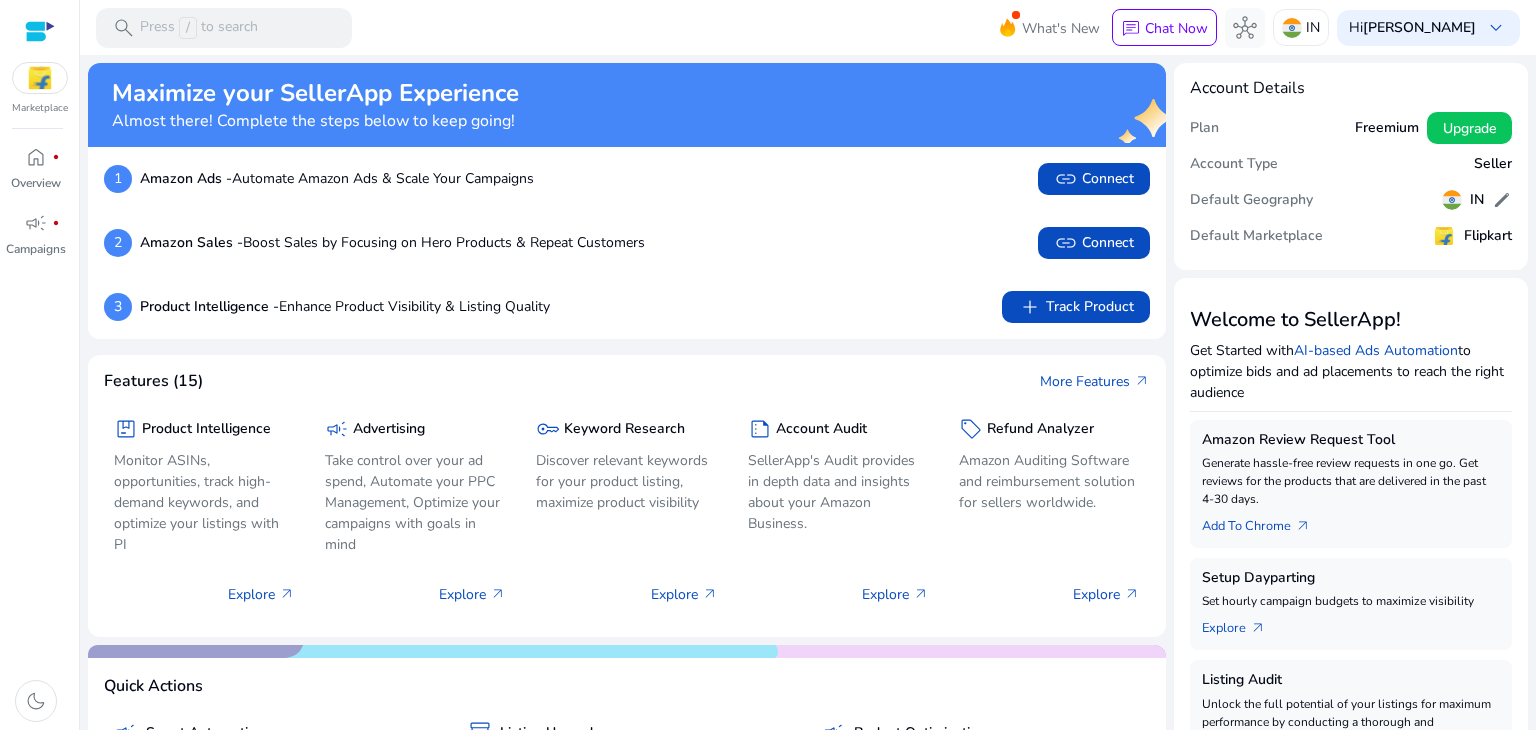 click on "Marketplace" at bounding box center [39, 58] 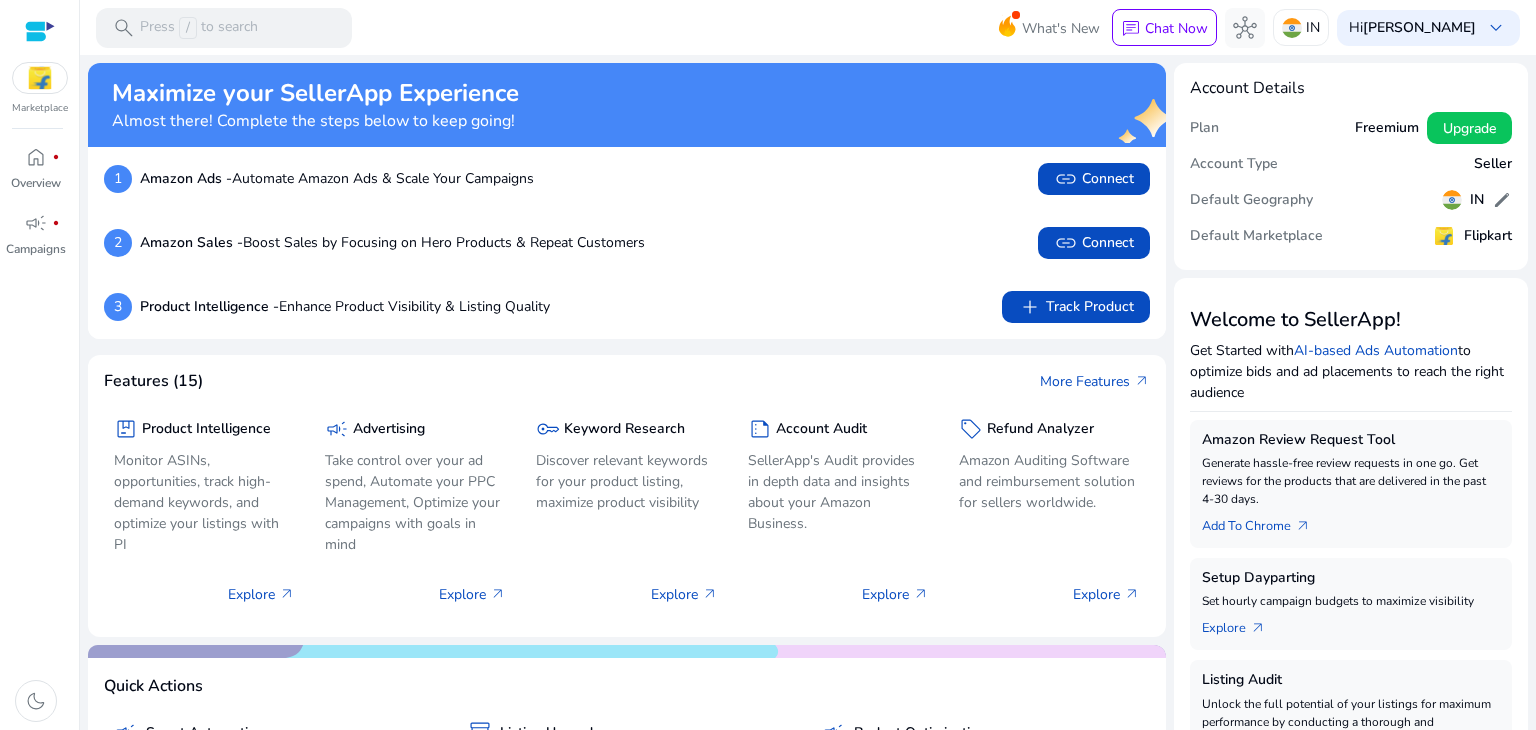 click at bounding box center [40, 78] 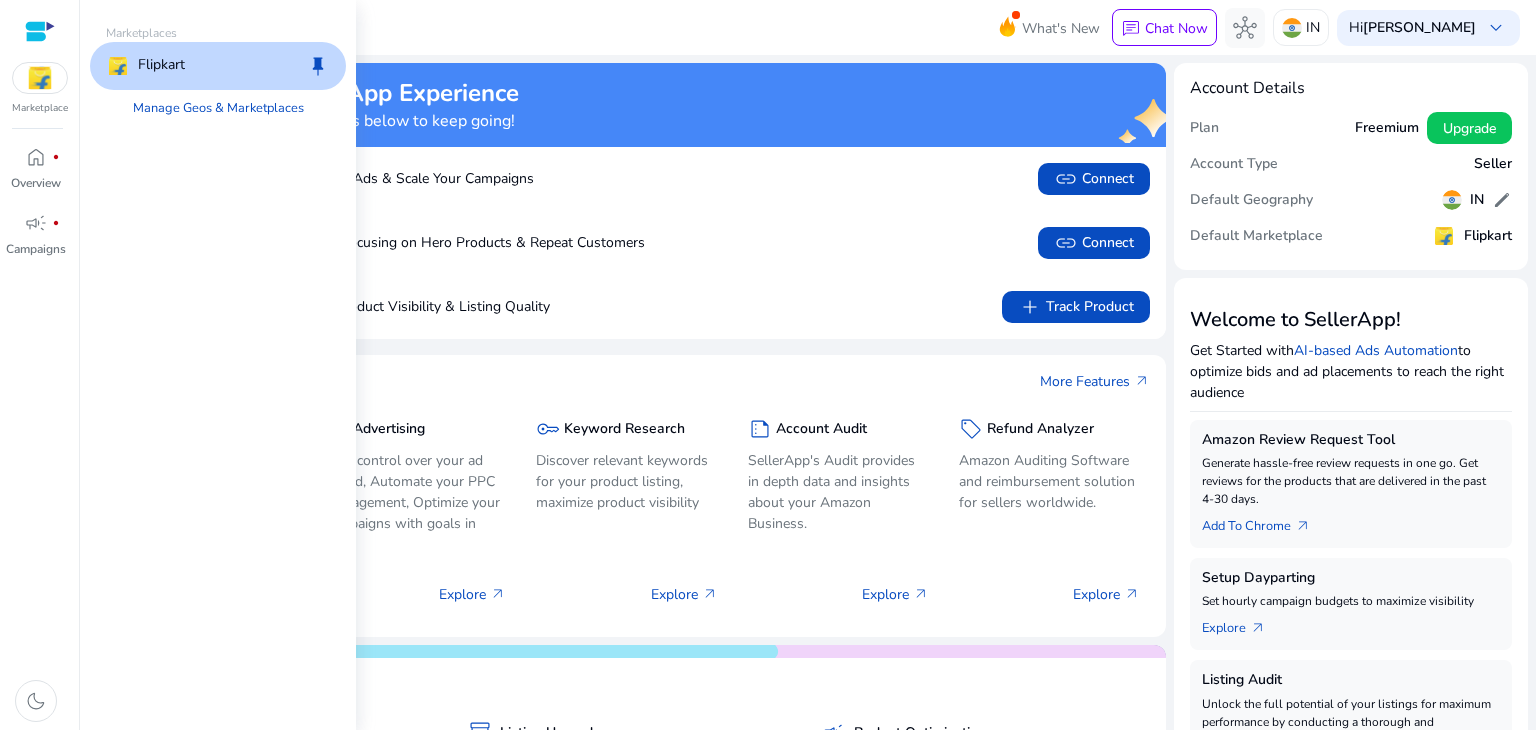 click on "Flipkart" at bounding box center [161, 66] 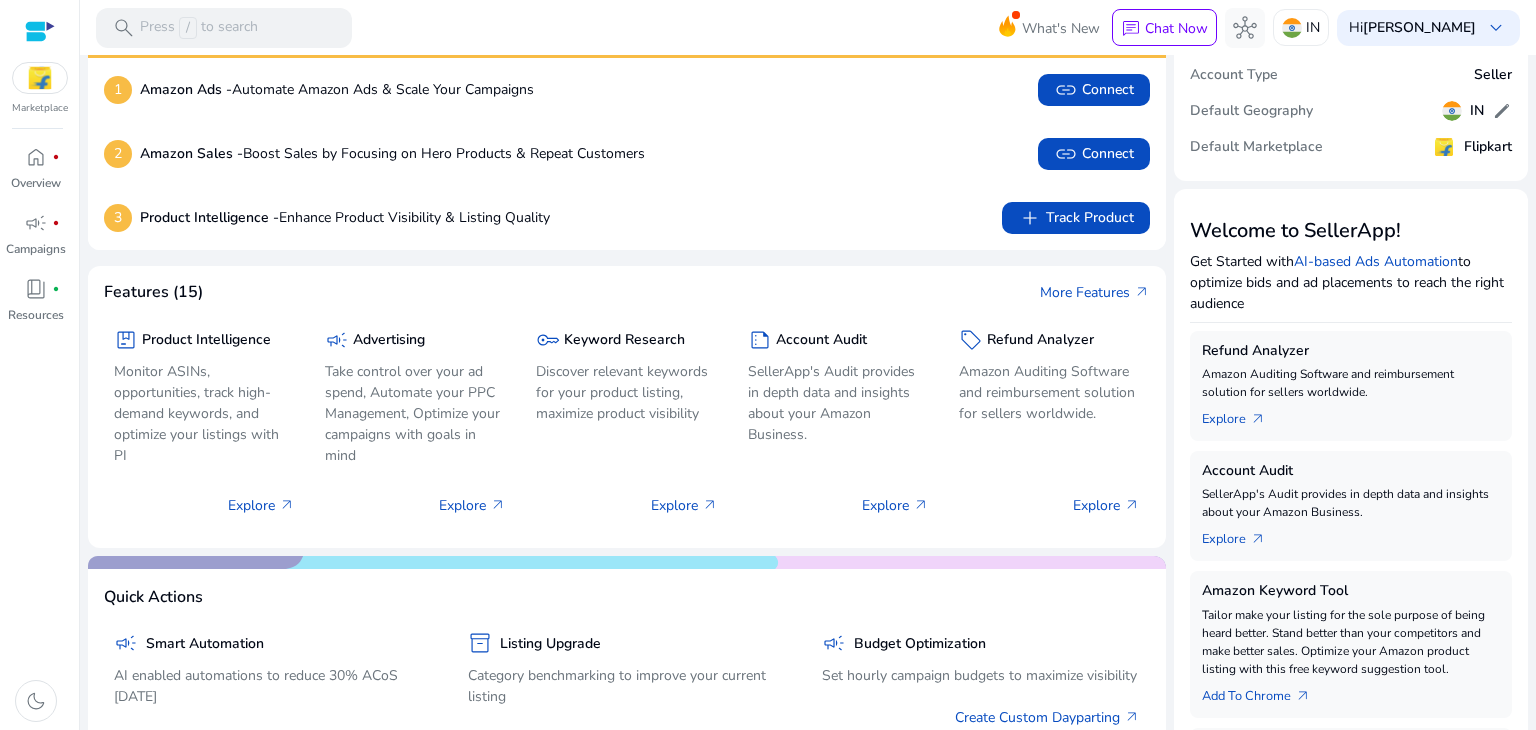 scroll, scrollTop: 0, scrollLeft: 0, axis: both 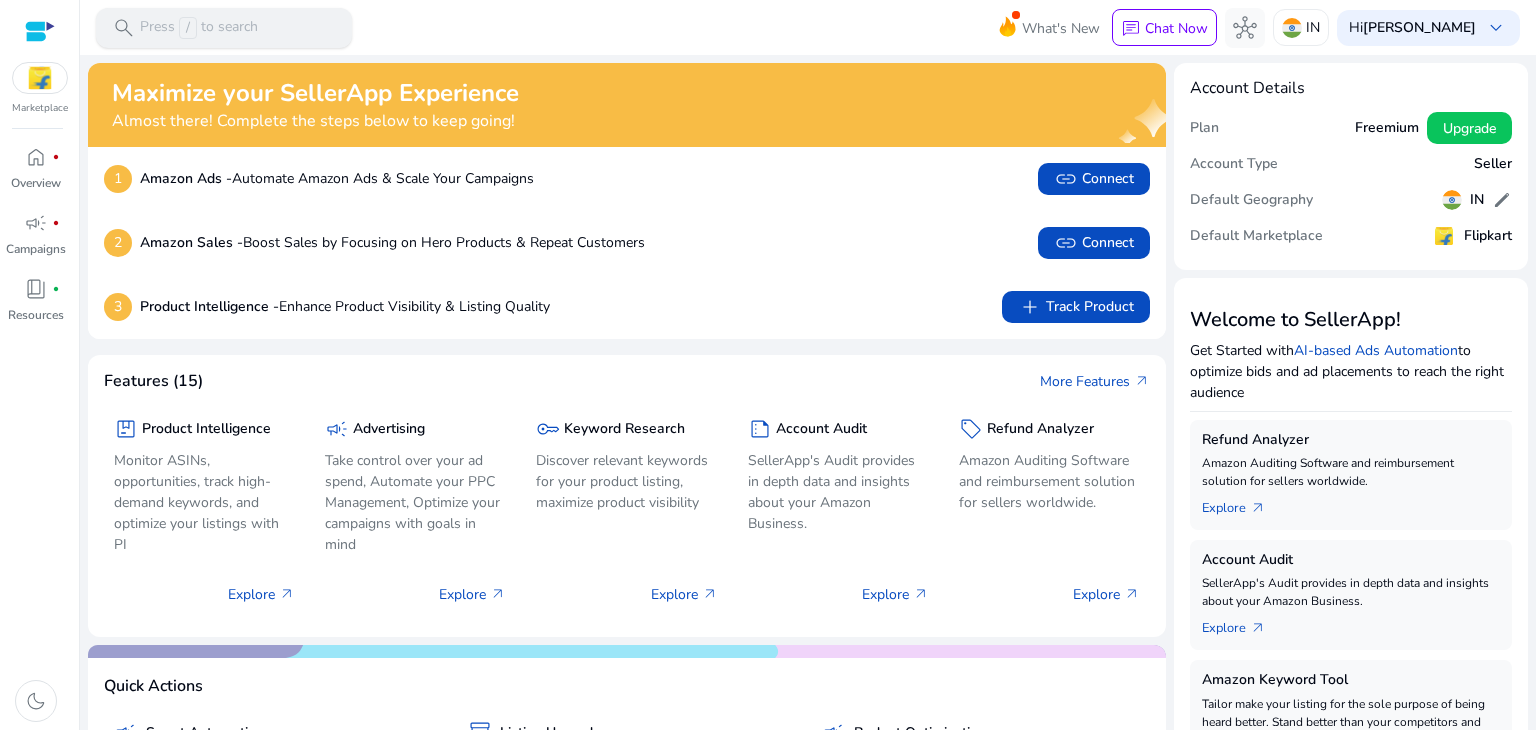 click on "Press  /  to search" at bounding box center [199, 28] 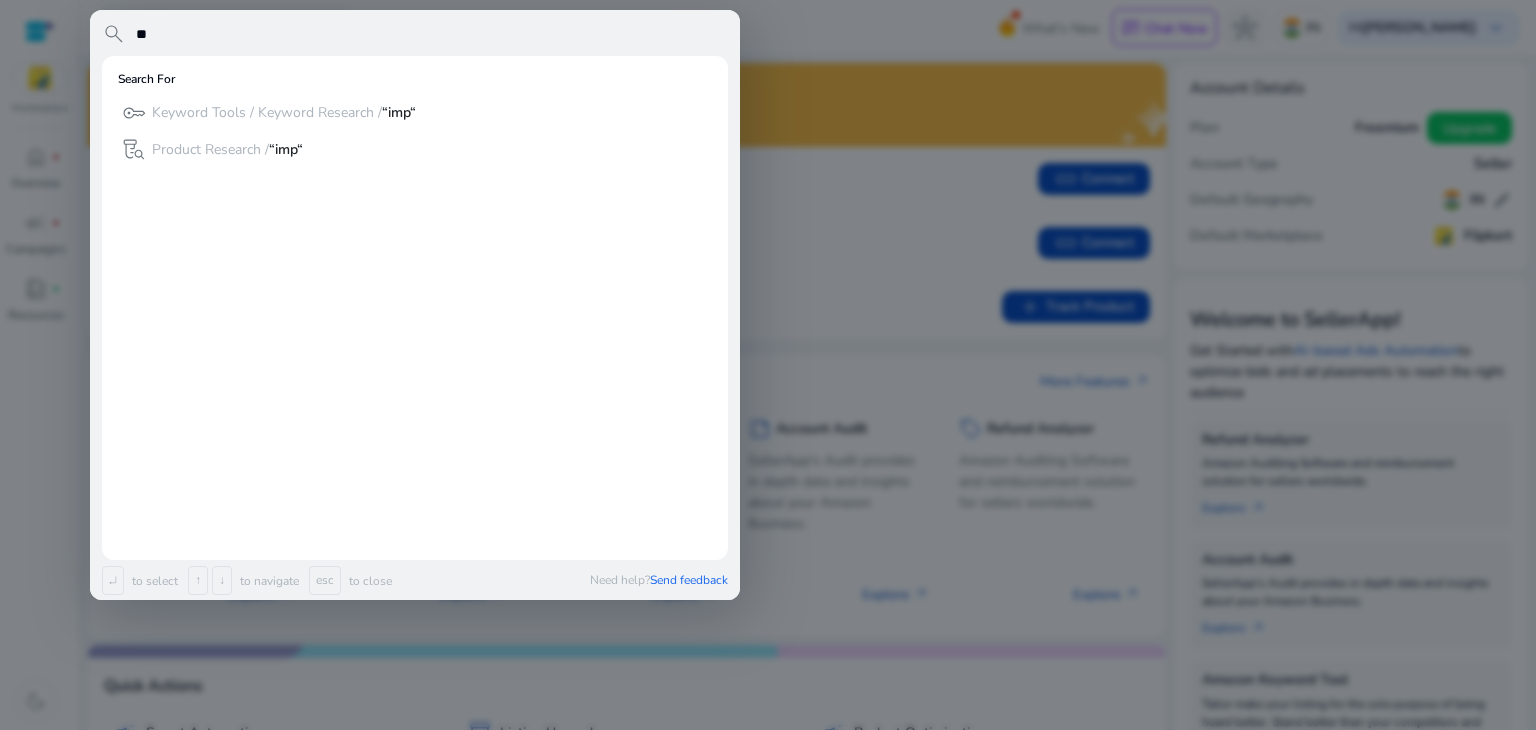 type on "*" 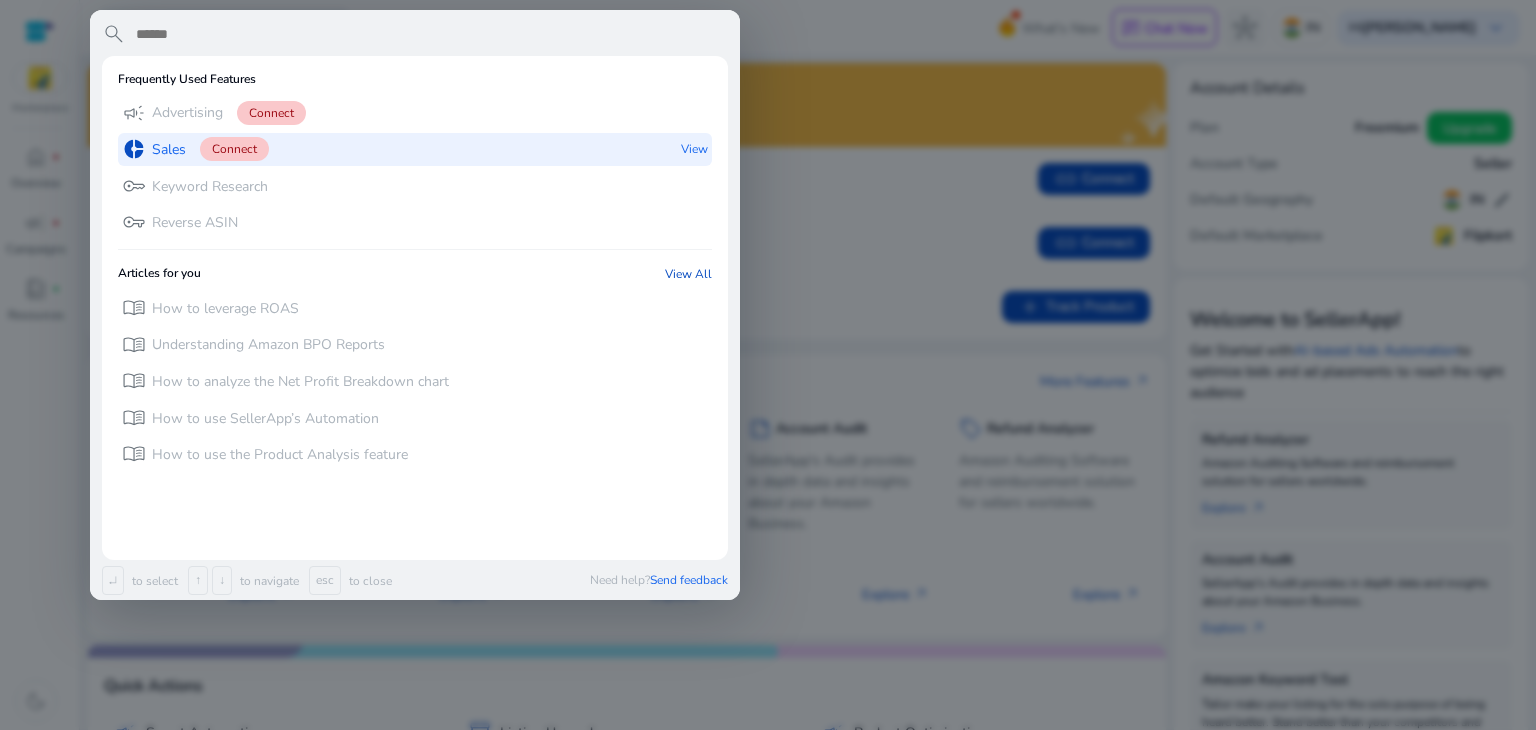 type 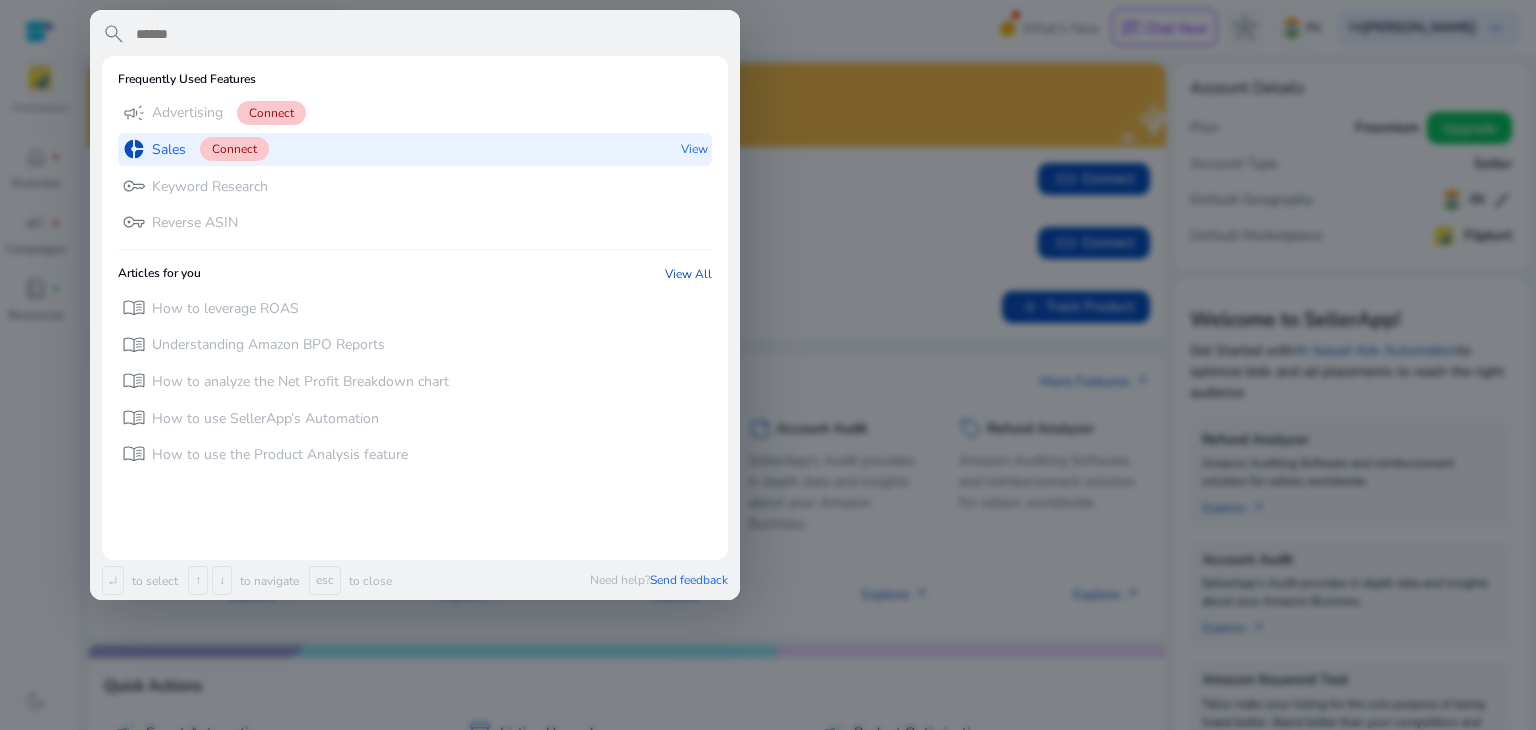 click on "Sales" at bounding box center [169, 150] 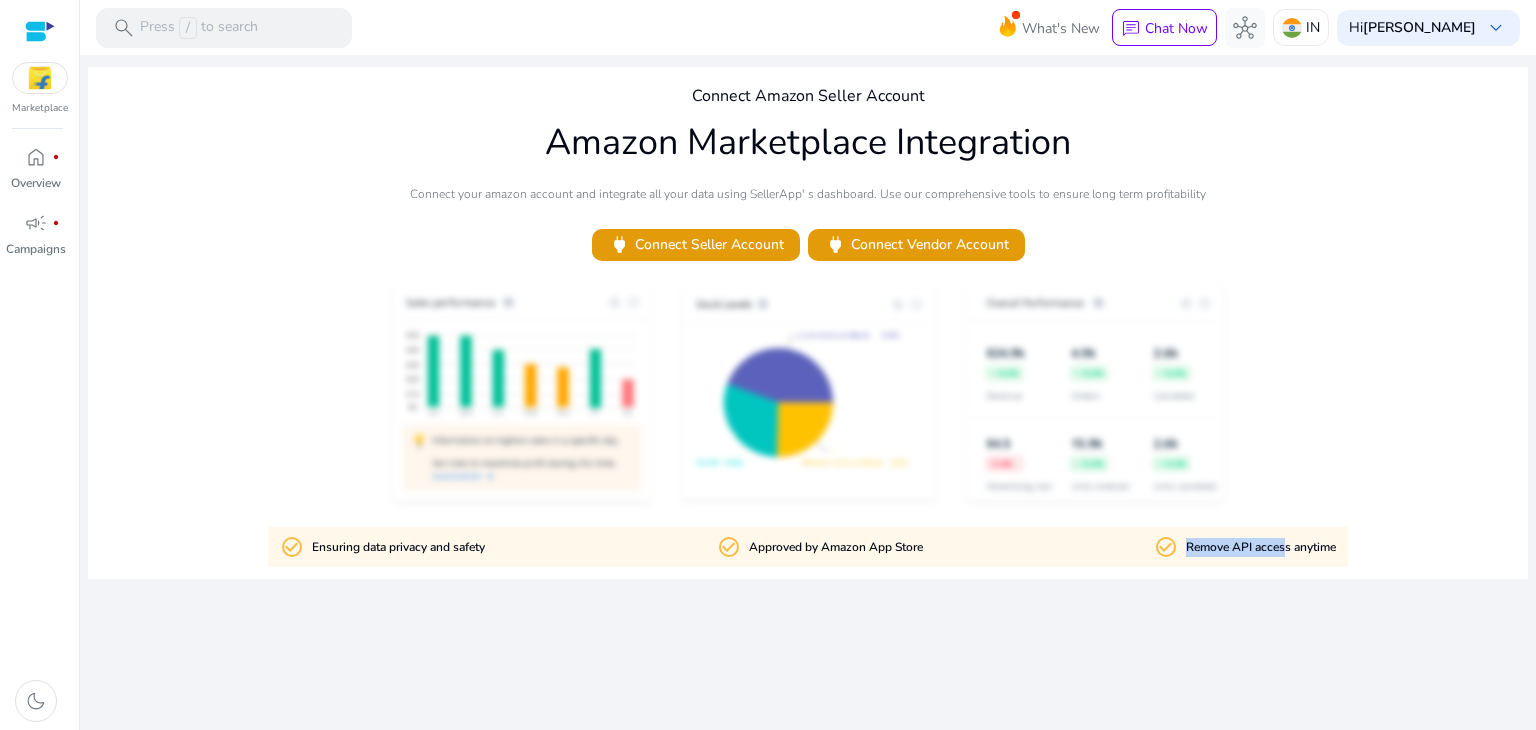 drag, startPoint x: 1282, startPoint y: 544, endPoint x: 1171, endPoint y: 542, distance: 111.01801 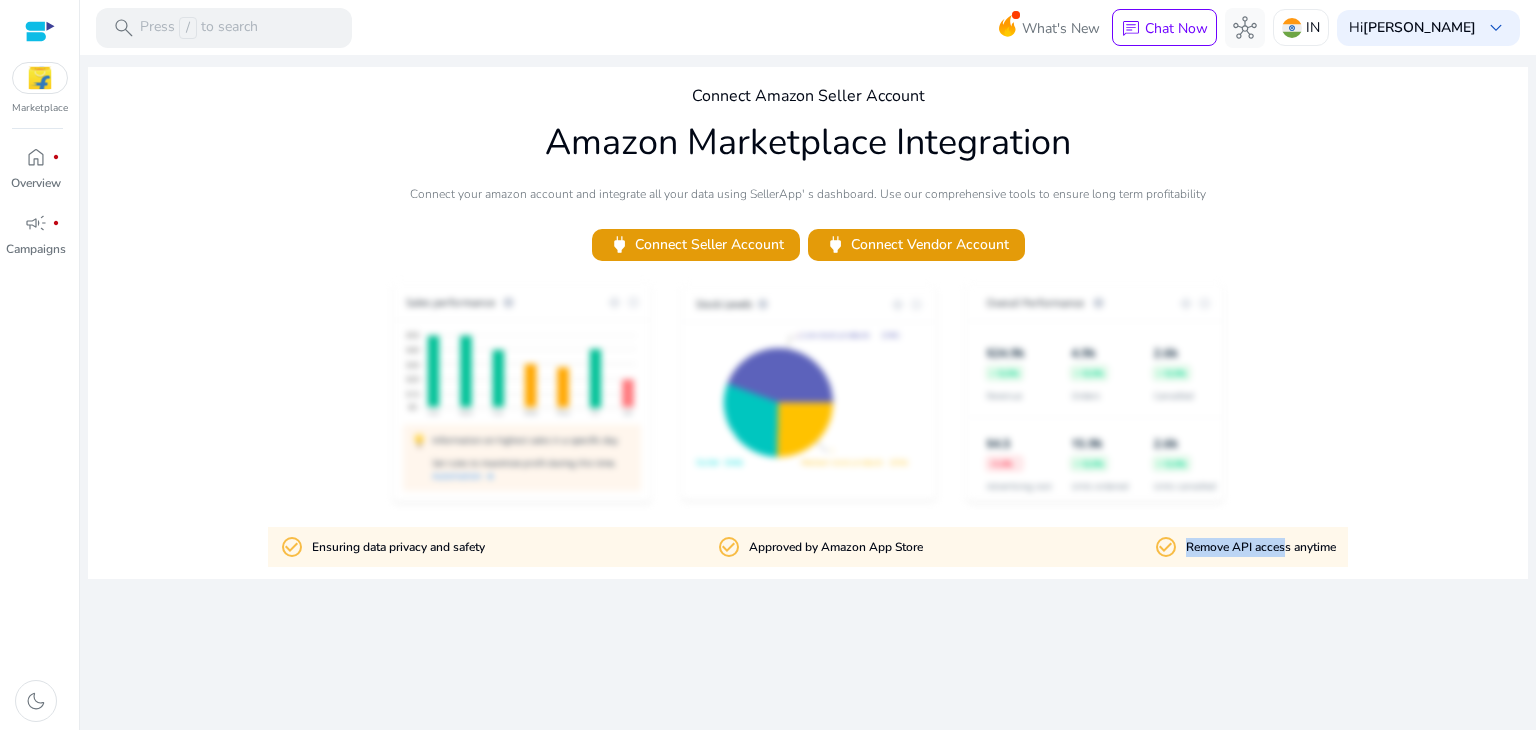 click on "check_circle_outline" 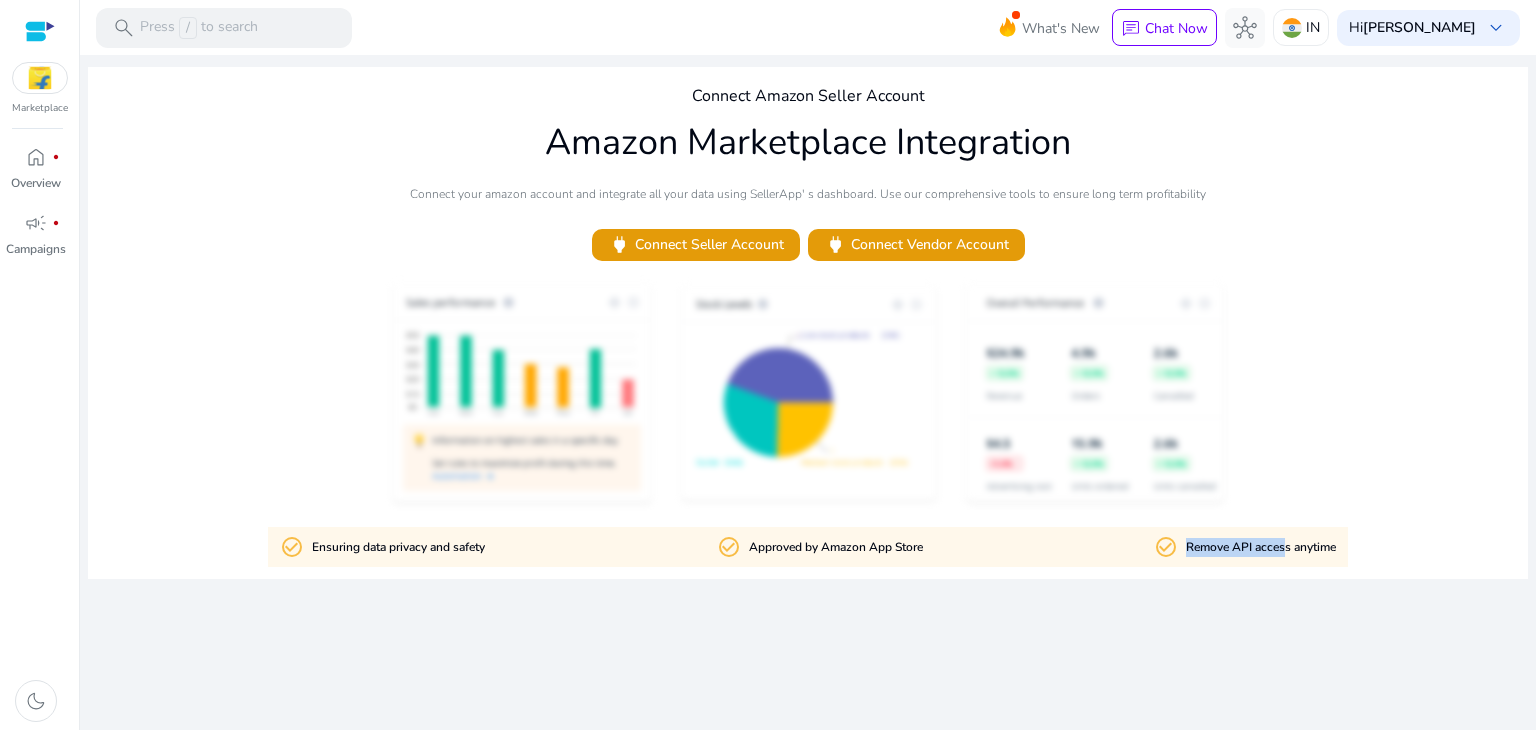 click on "check_circle_outline" 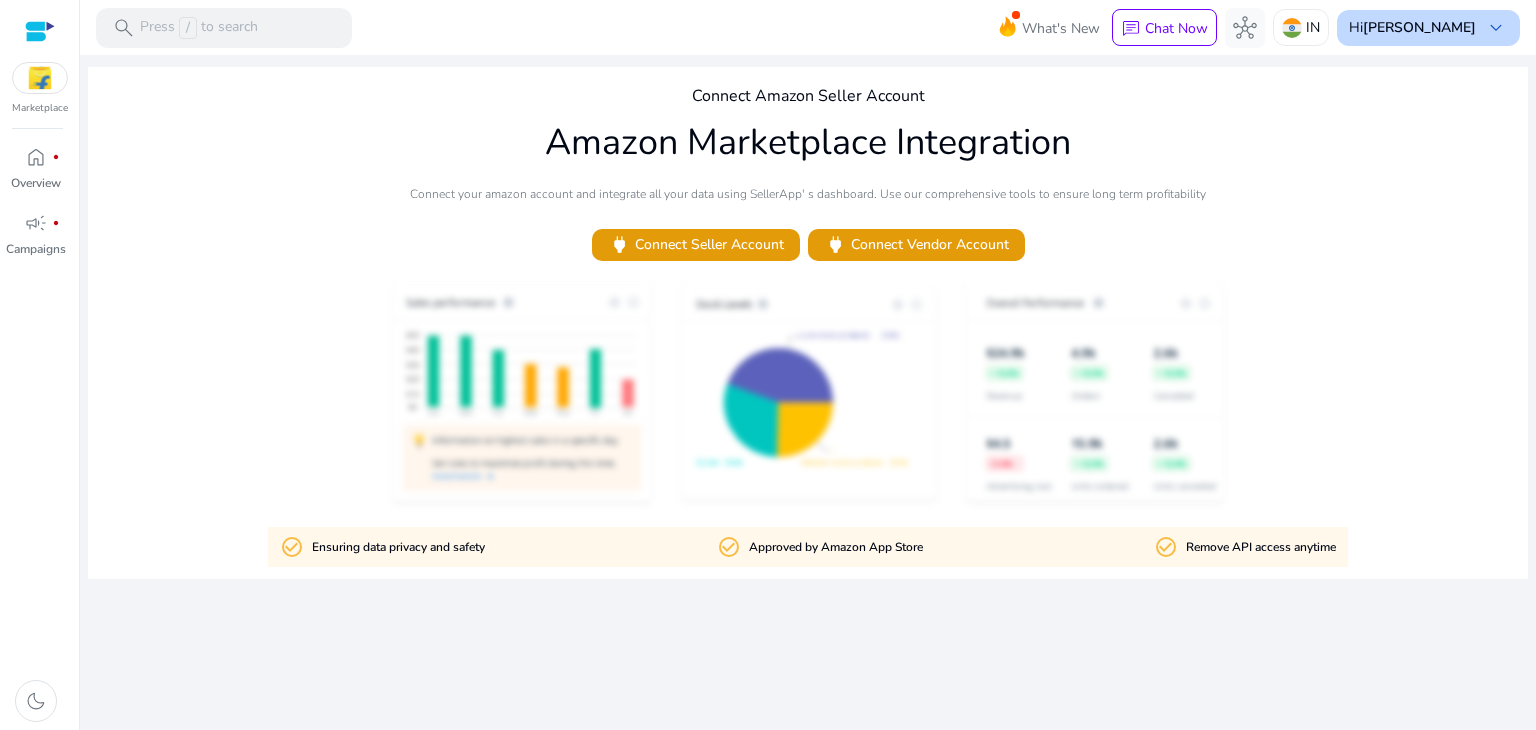 click on "[PERSON_NAME]" at bounding box center (1419, 27) 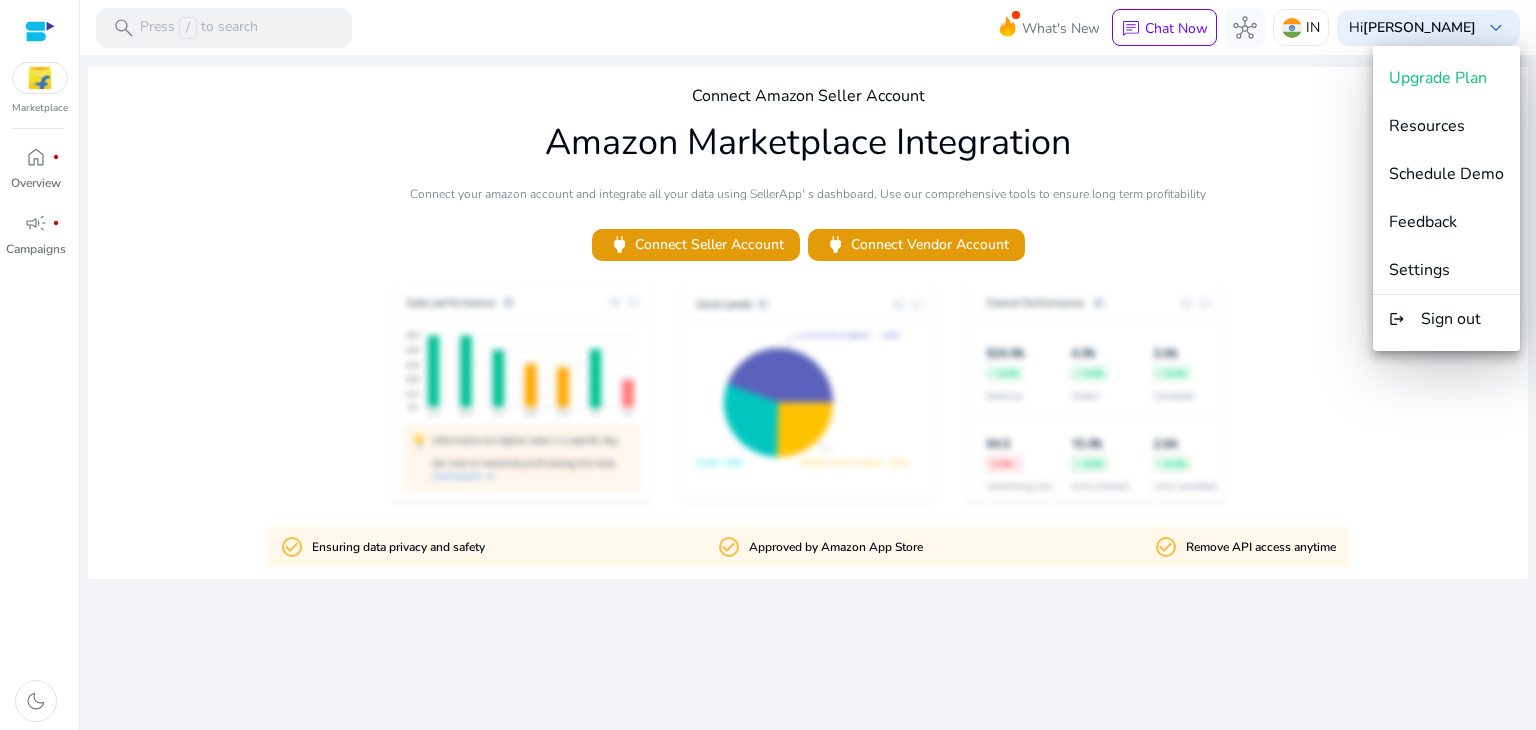 click at bounding box center [768, 365] 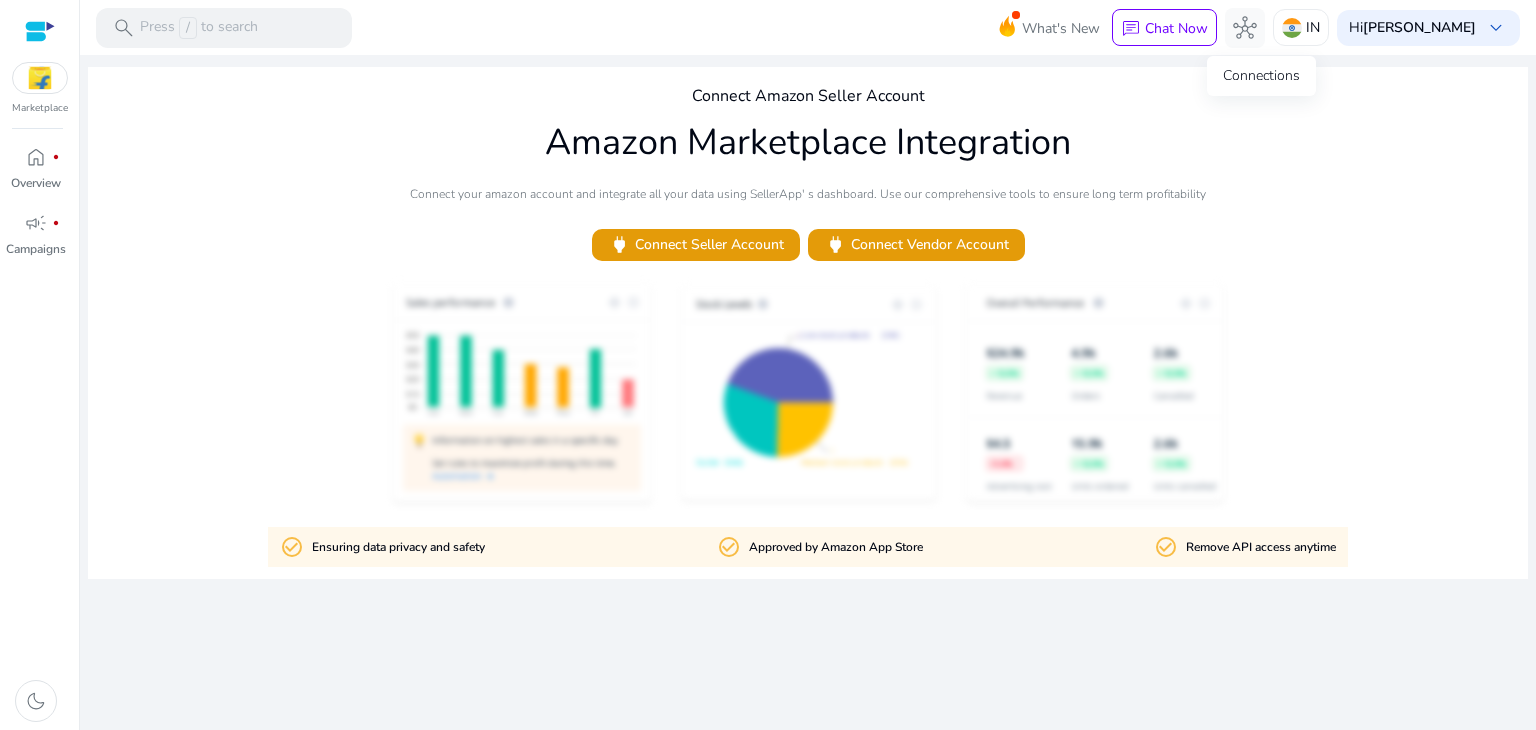 click on "Connections" at bounding box center [1261, 76] 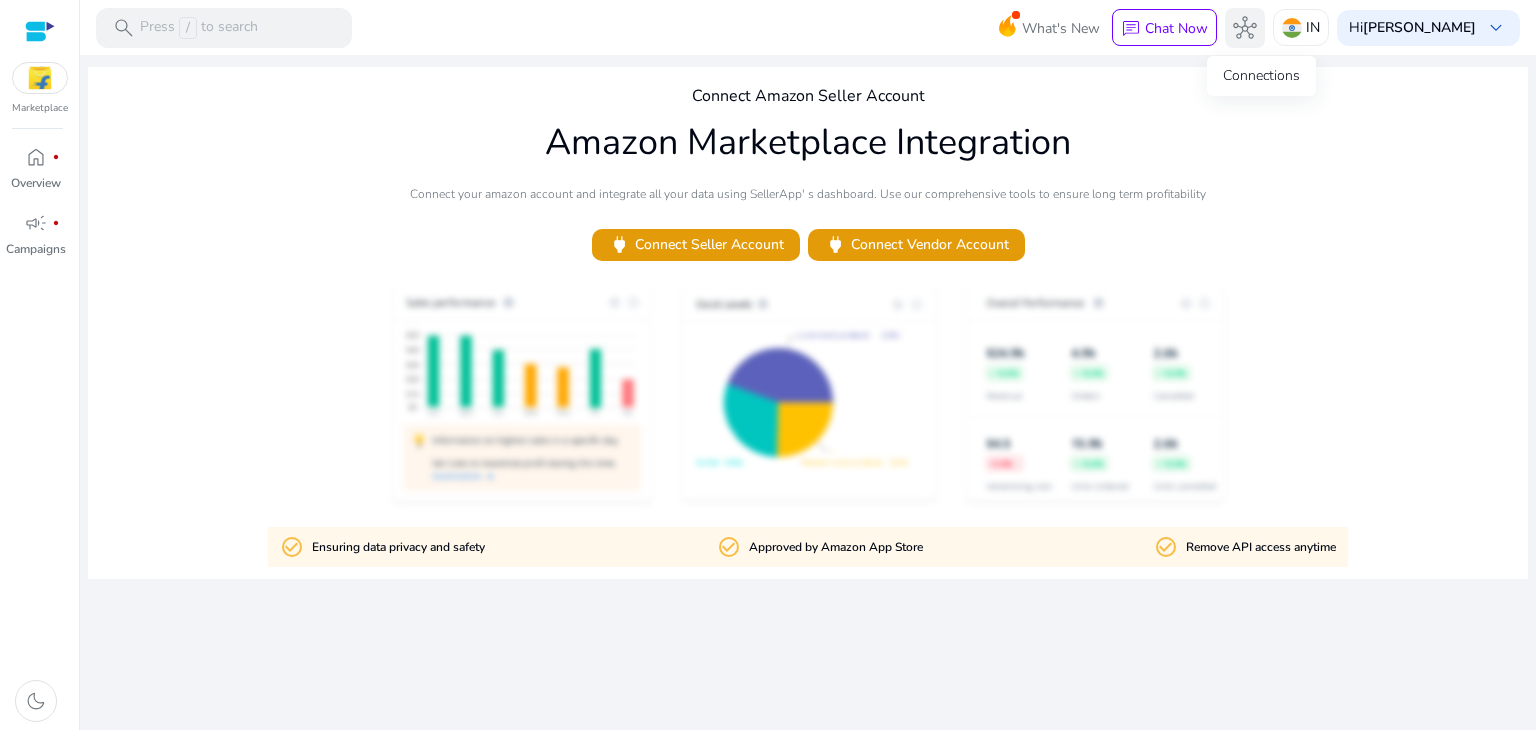 click on "hub" at bounding box center (1245, 28) 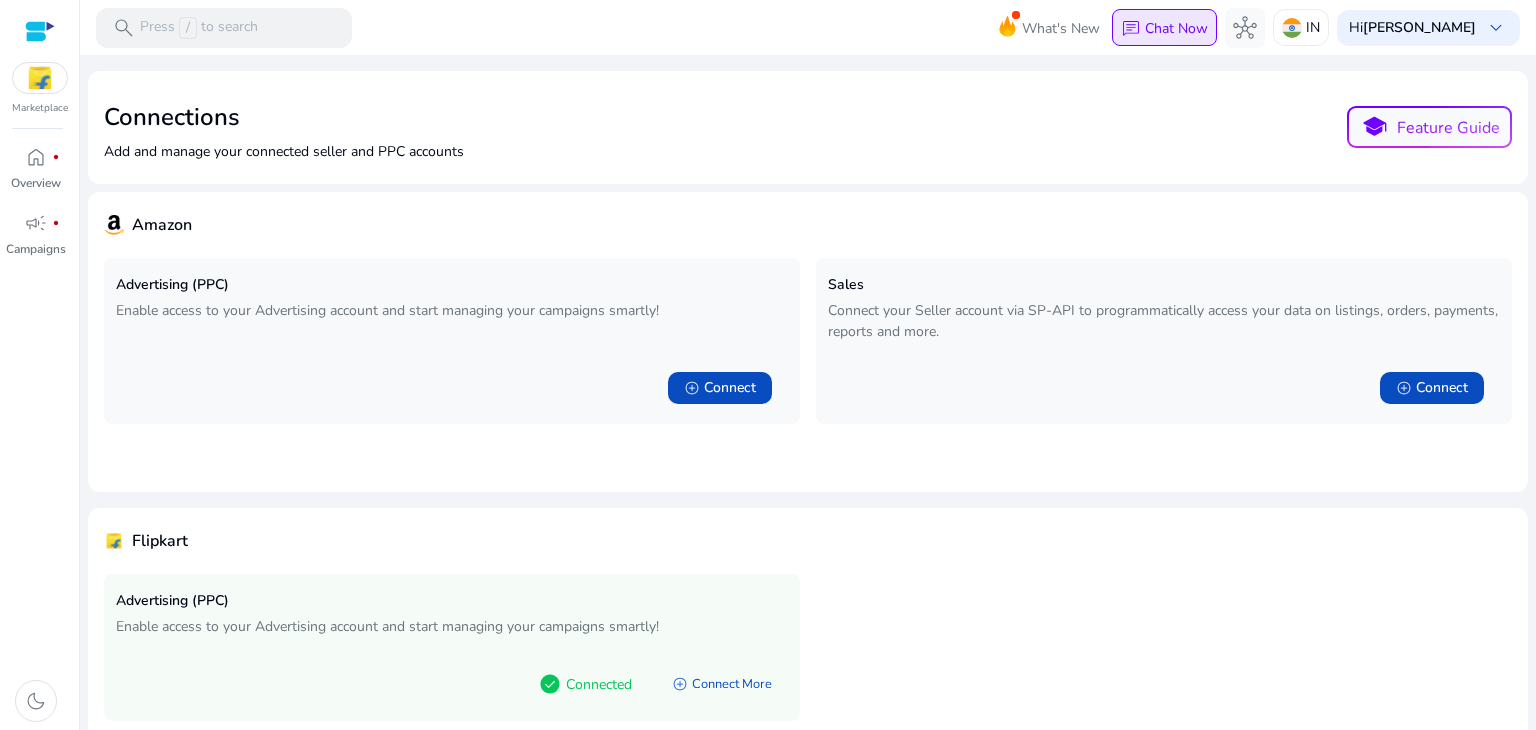click on "Chat Now" at bounding box center [1176, 28] 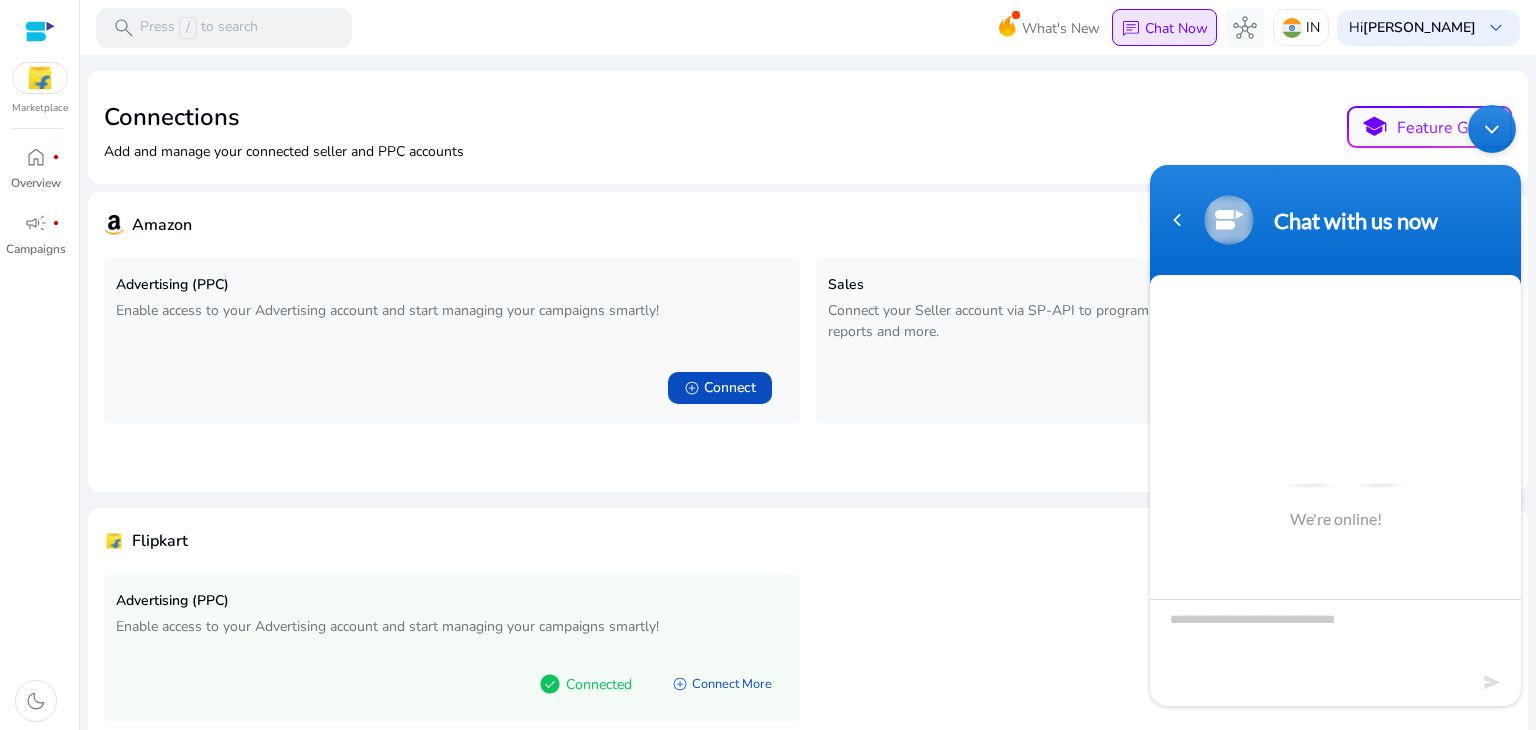 scroll, scrollTop: 0, scrollLeft: 0, axis: both 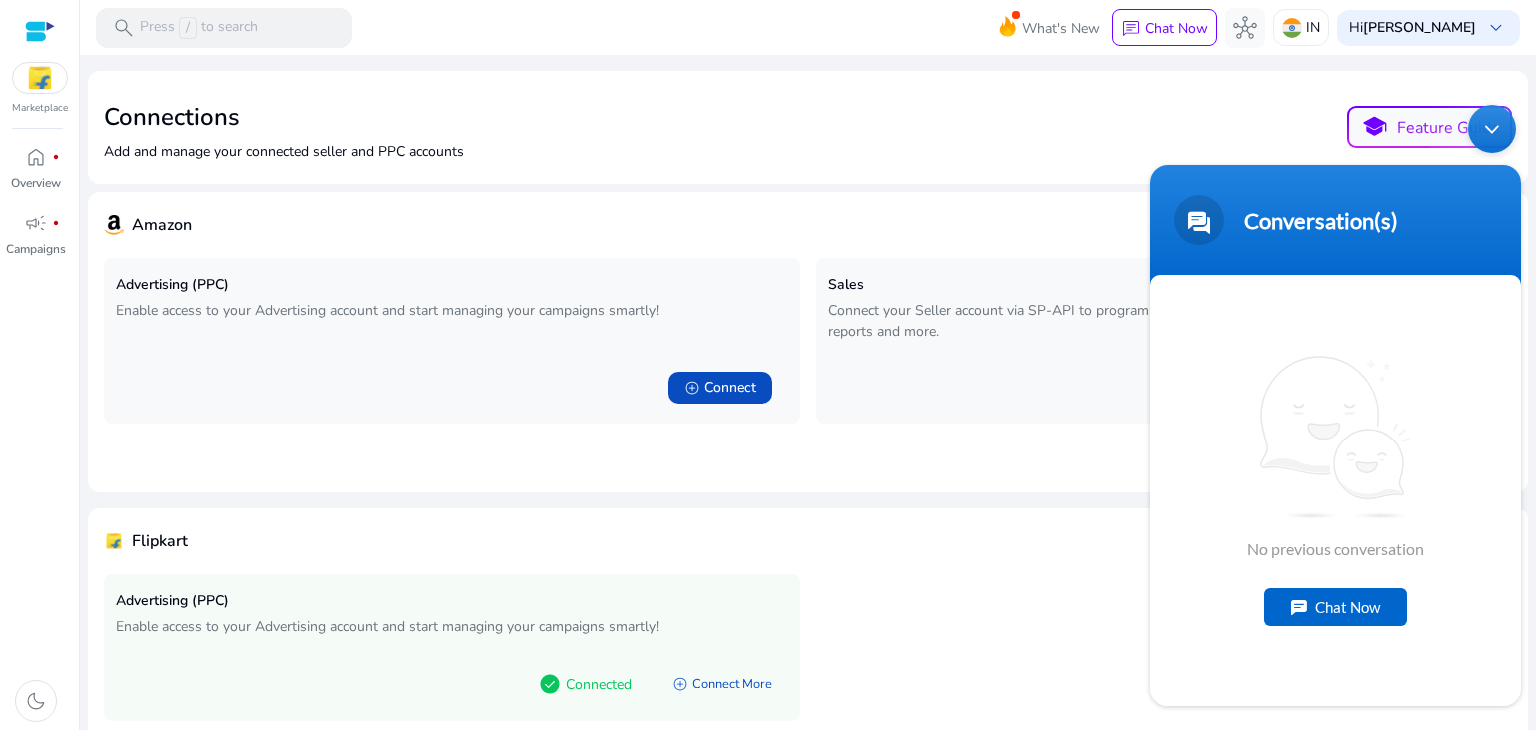 click on "Chat Now" at bounding box center (1335, 606) 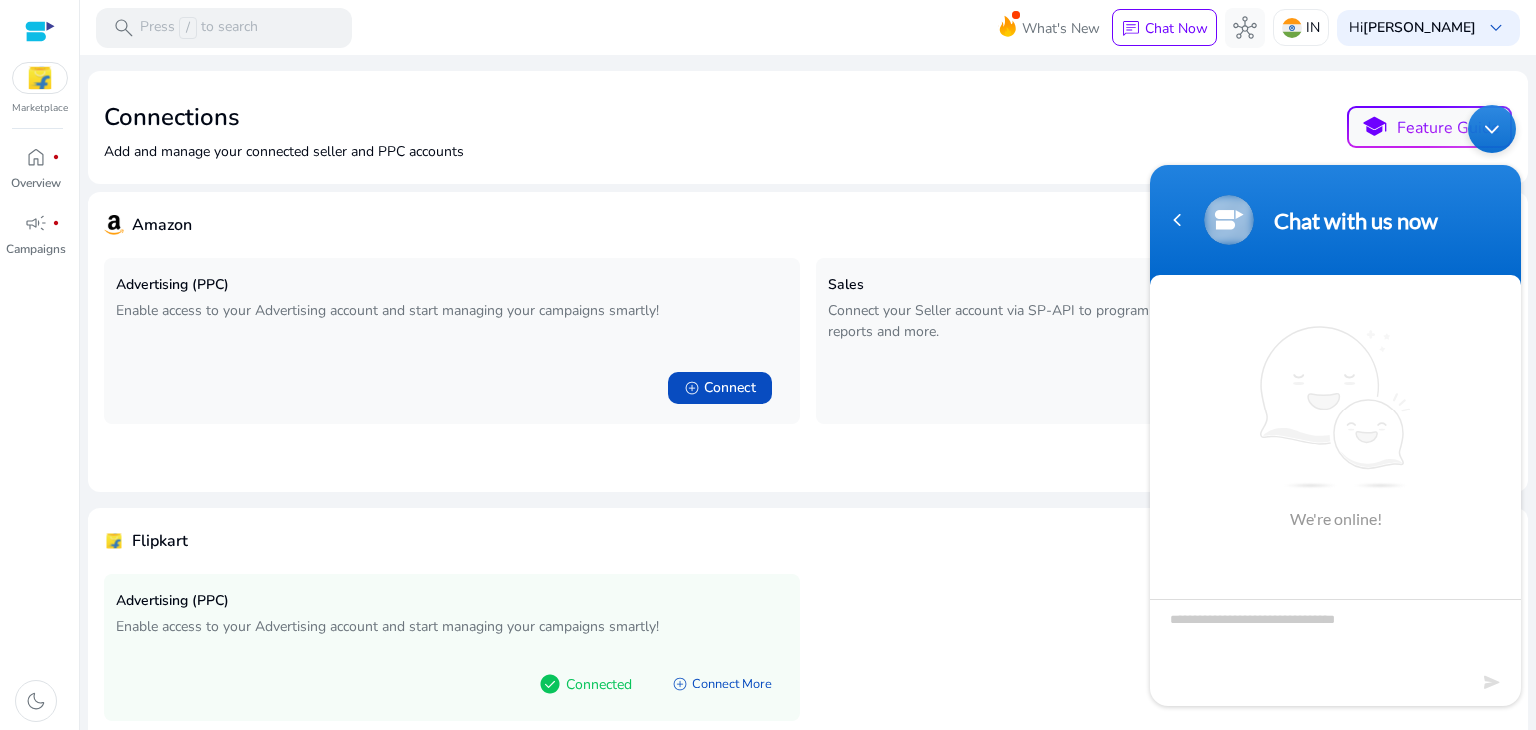 click at bounding box center (1335, 633) 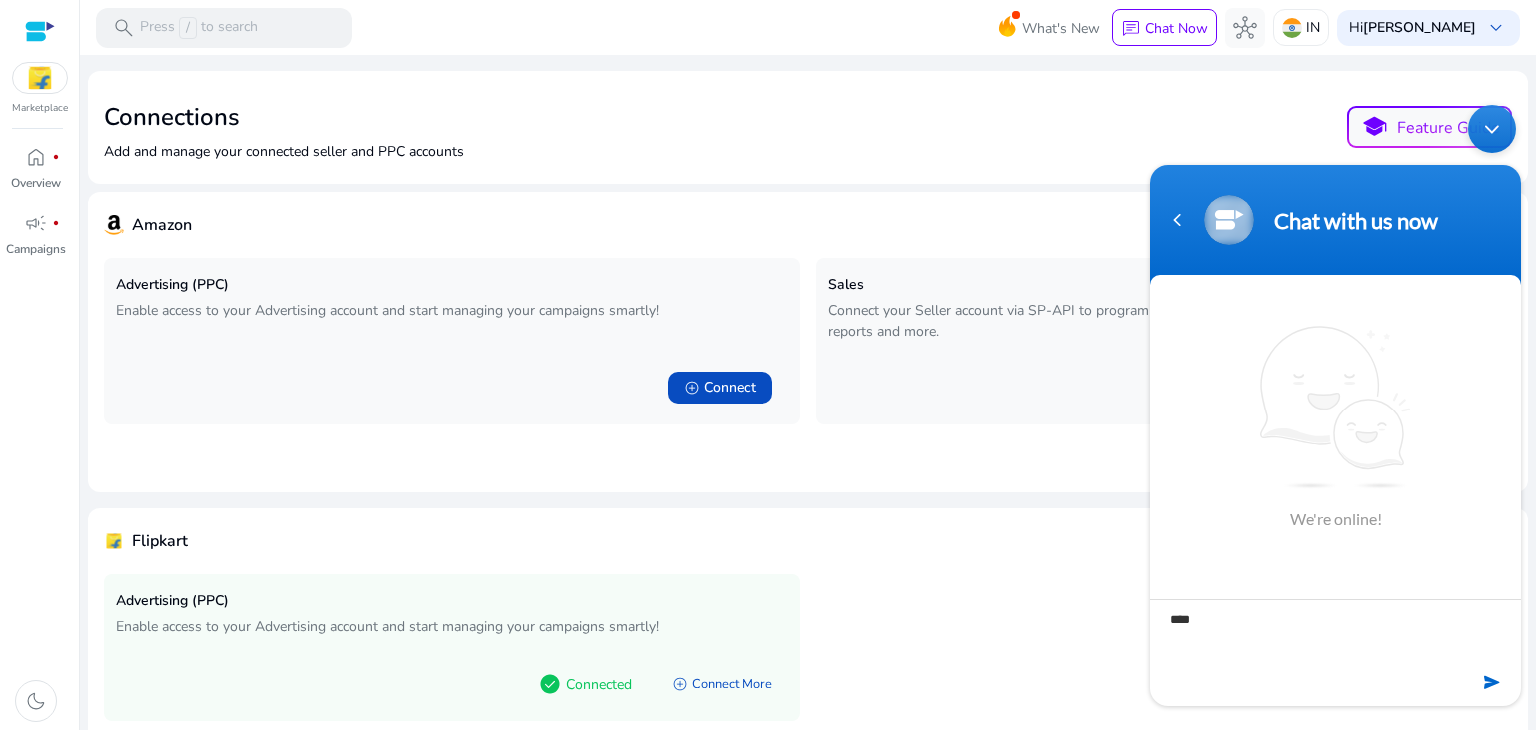 type on "*****" 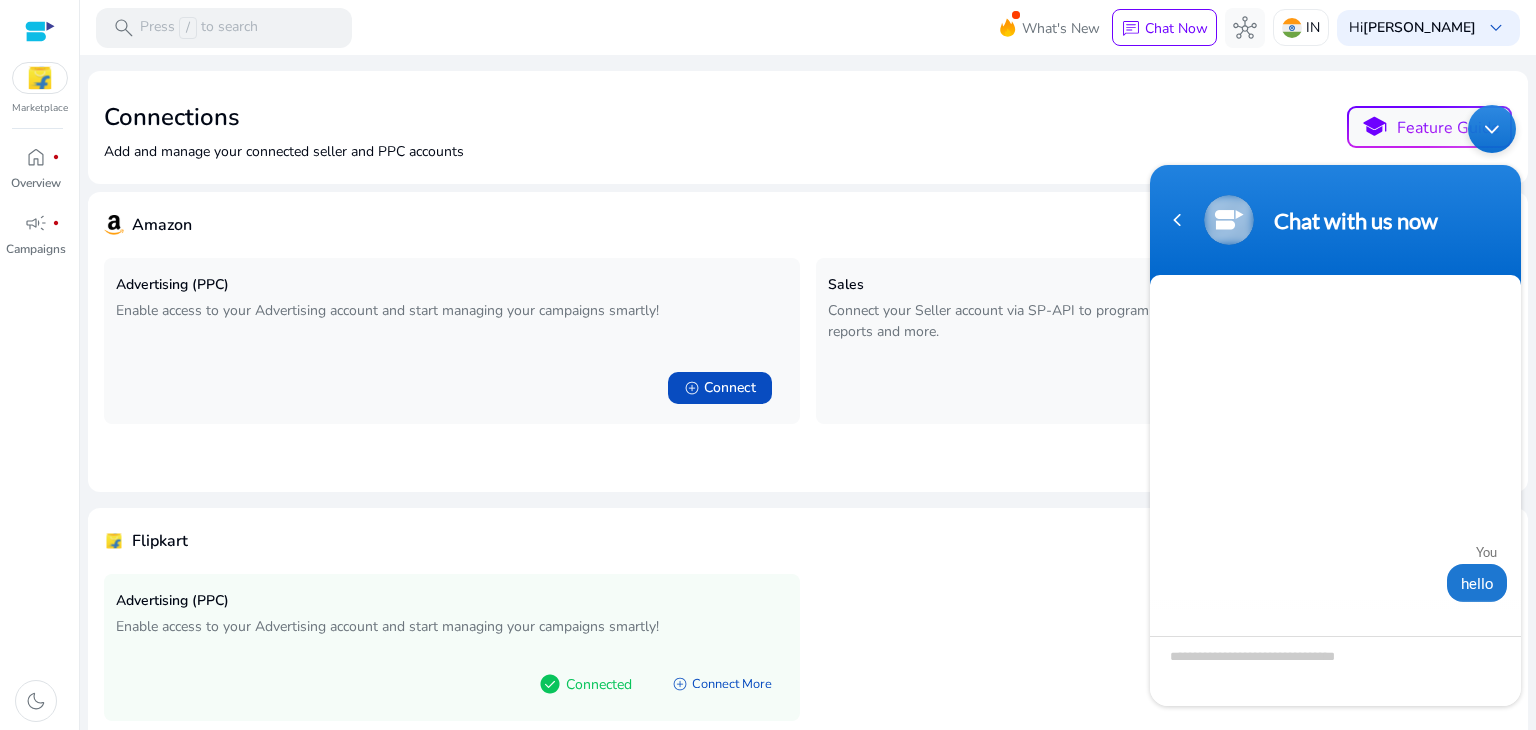 scroll, scrollTop: 132, scrollLeft: 0, axis: vertical 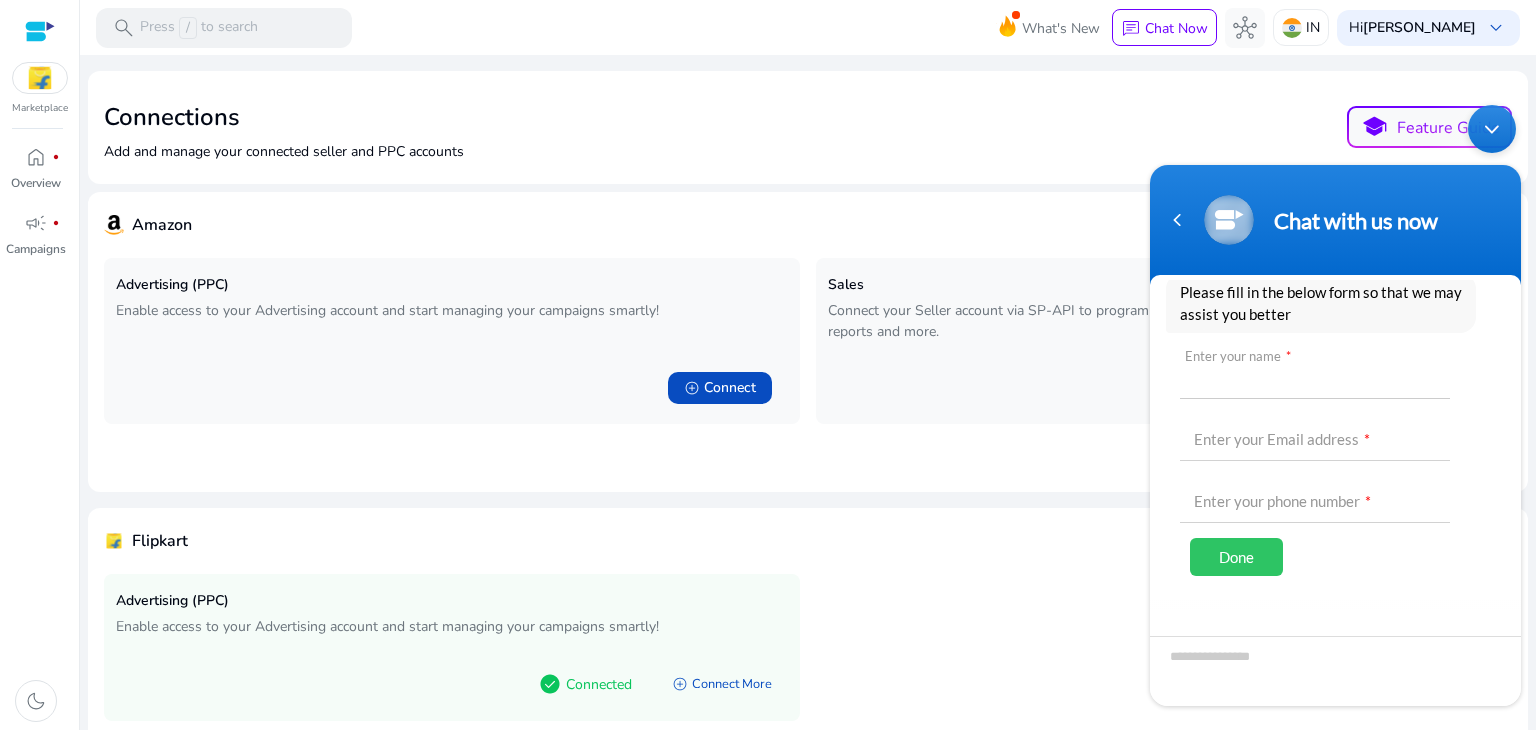 click at bounding box center (1315, 374) 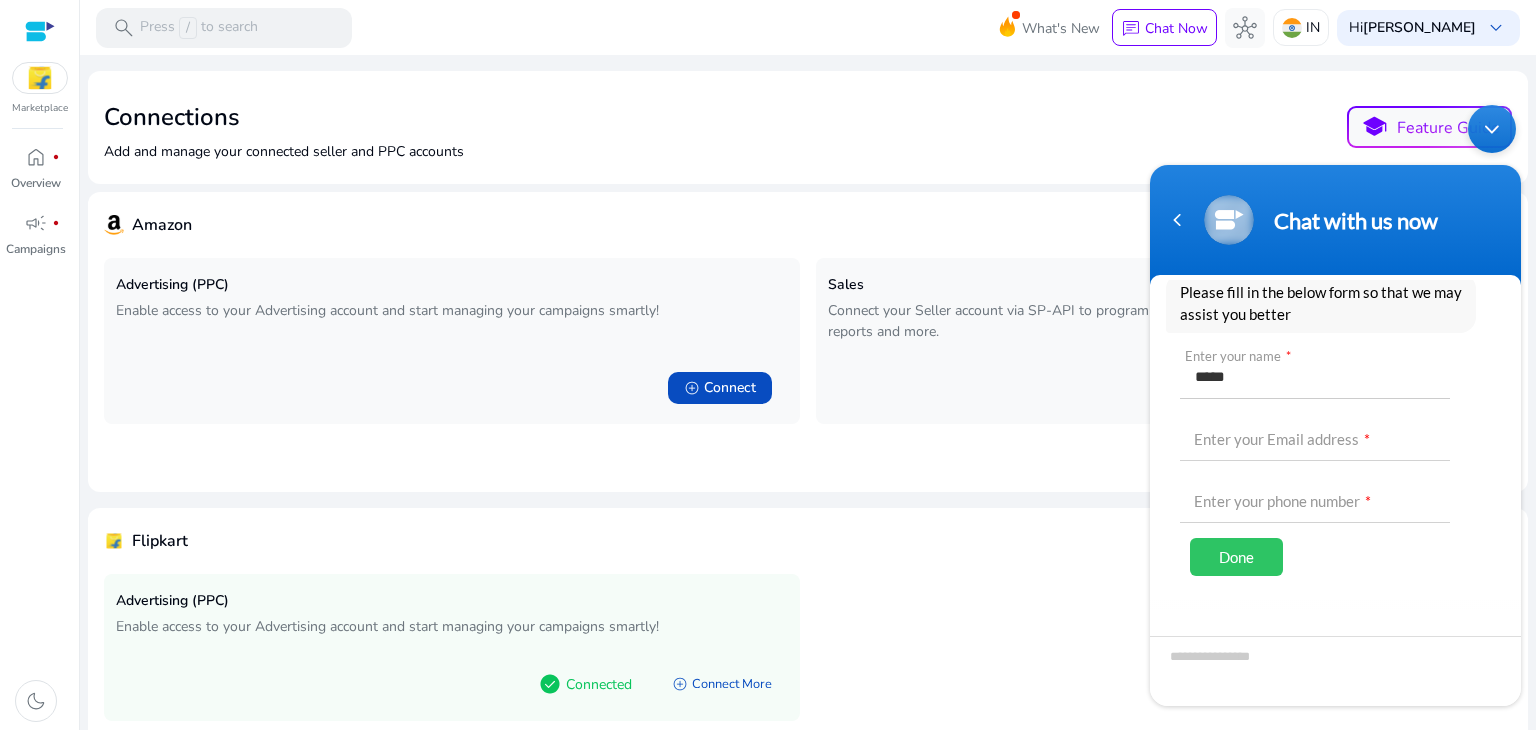 type on "*****" 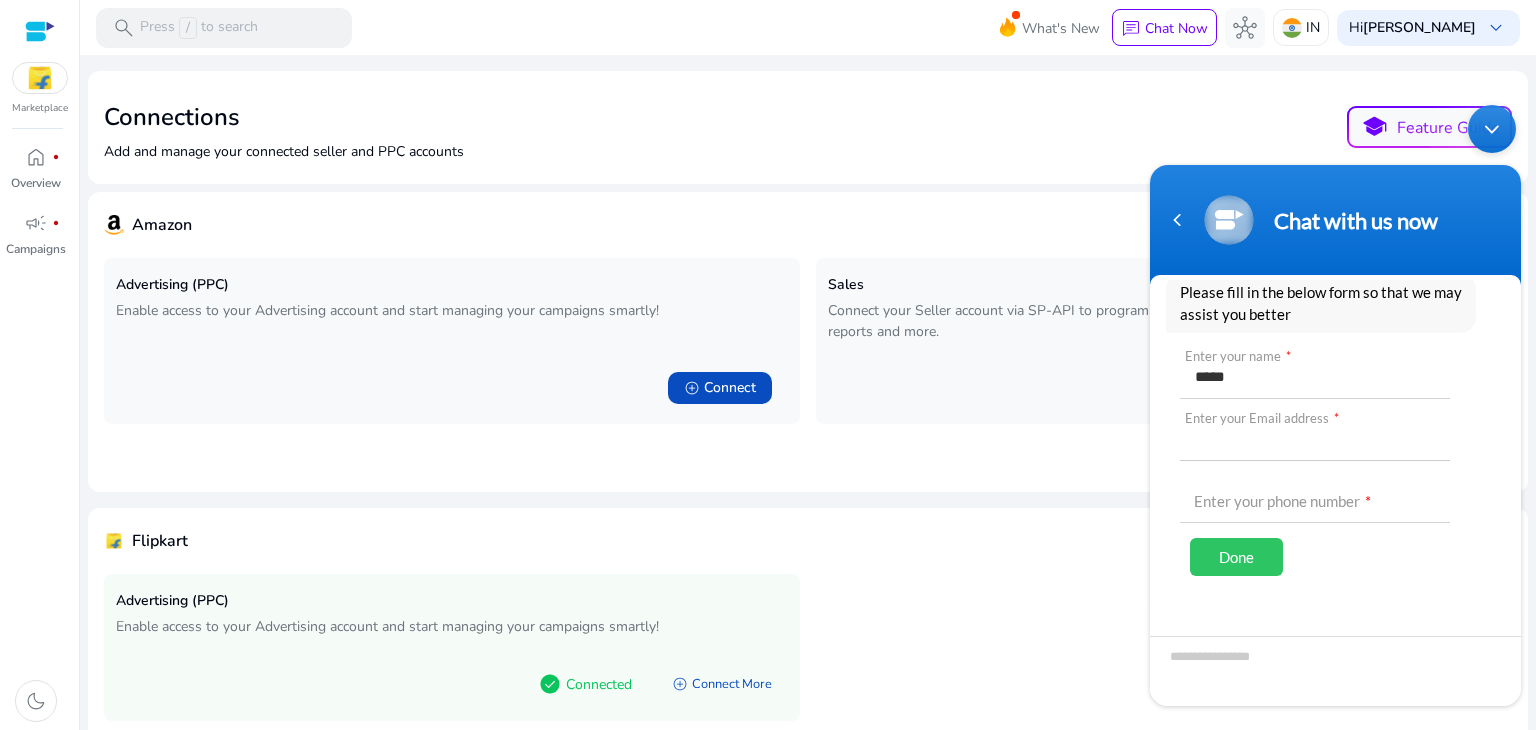 click at bounding box center (1315, 436) 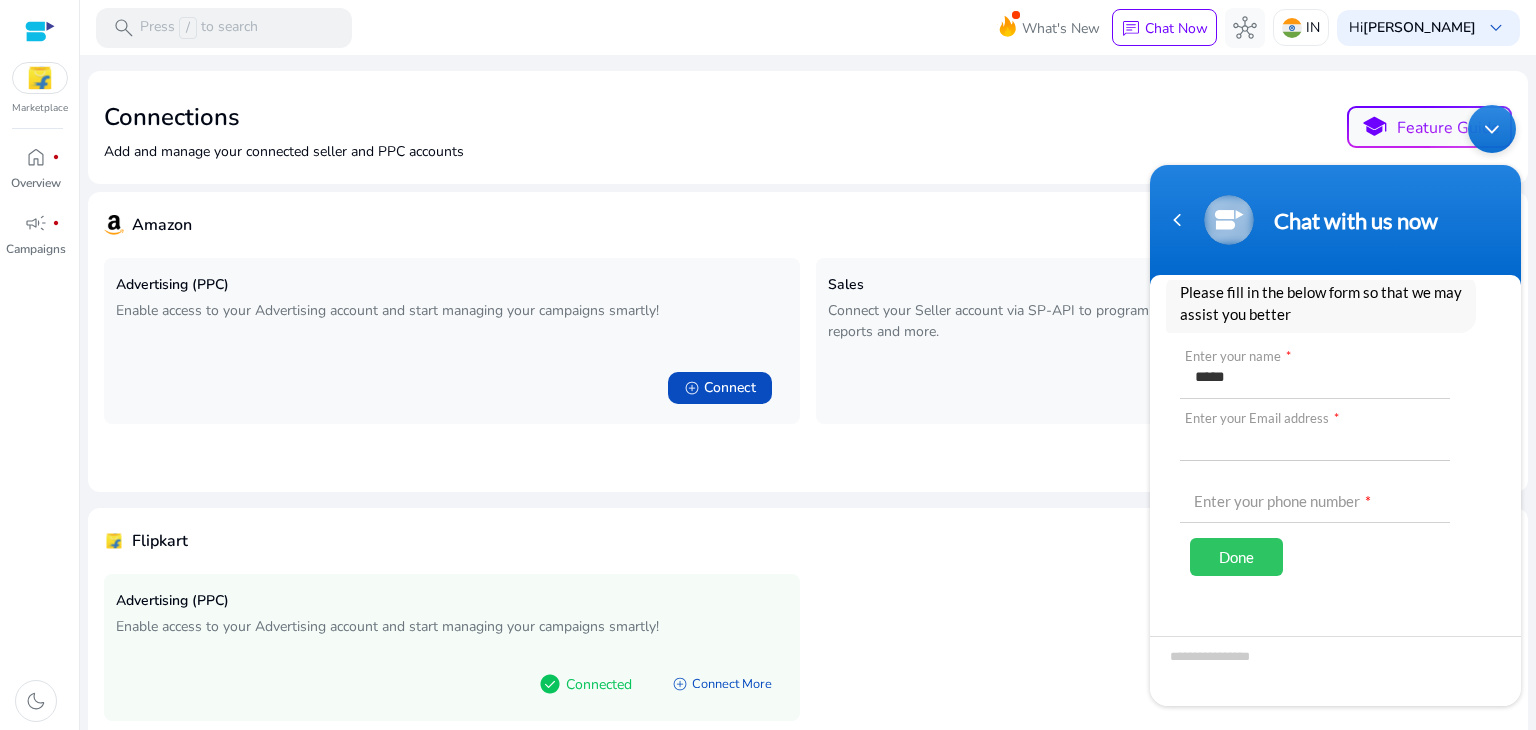 type on "*" 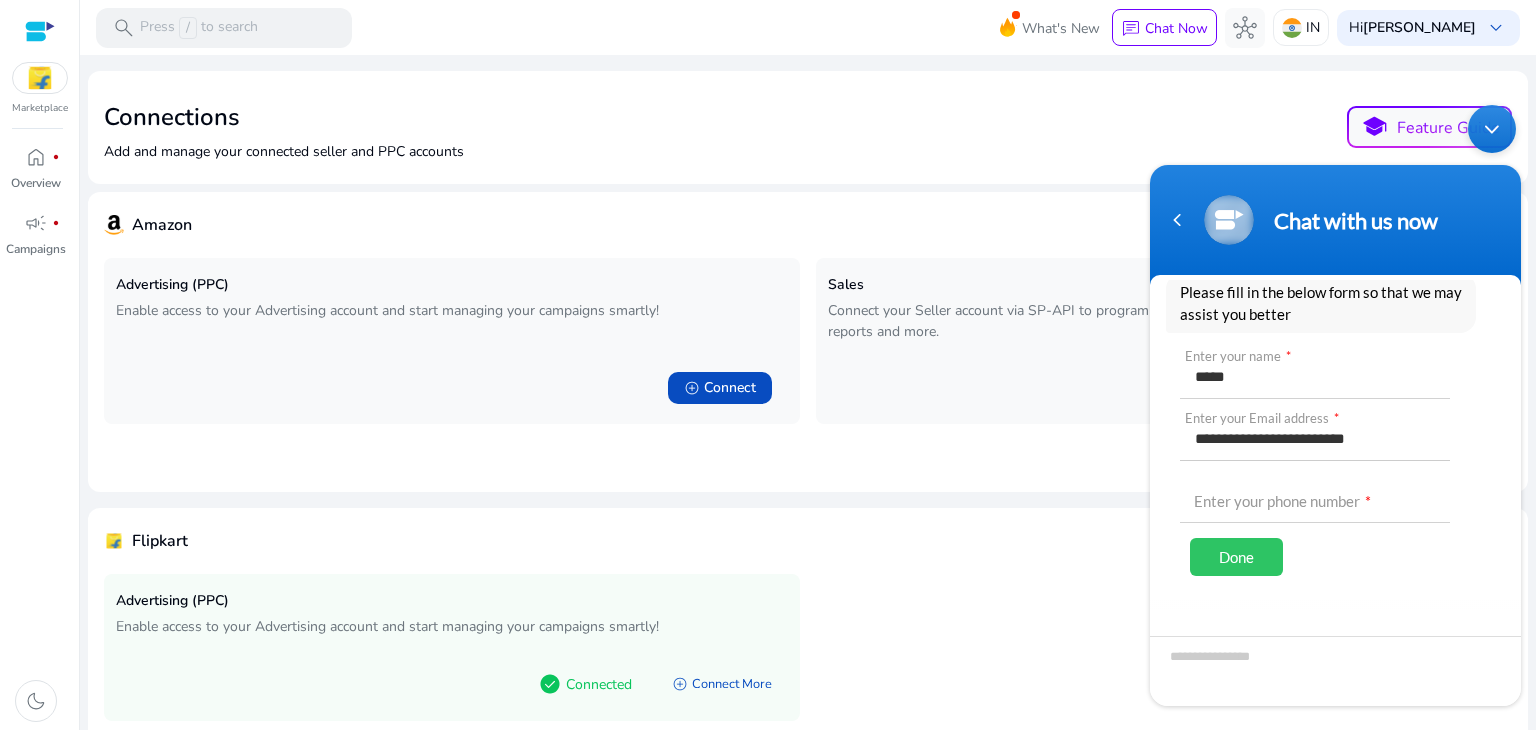 type on "**********" 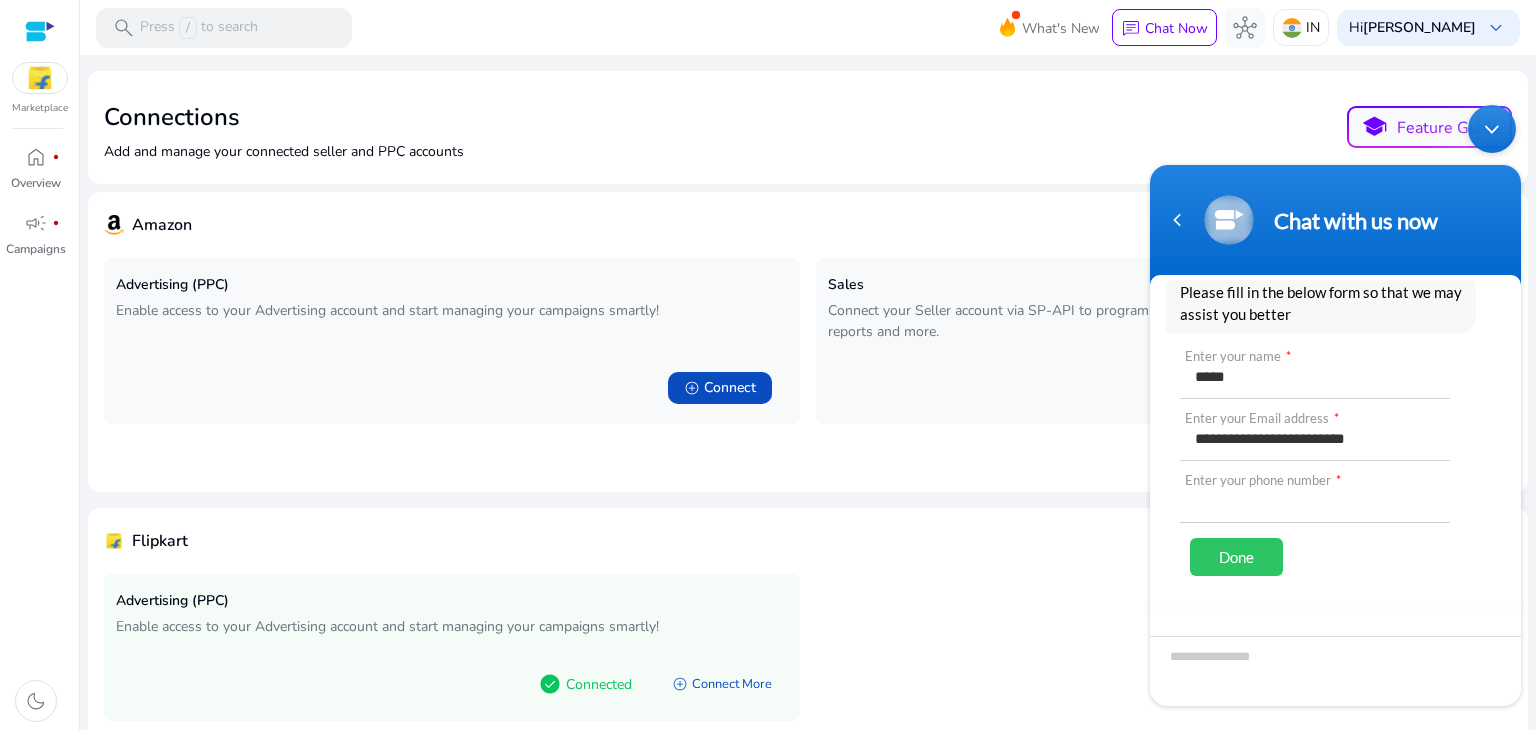 click at bounding box center (1315, 498) 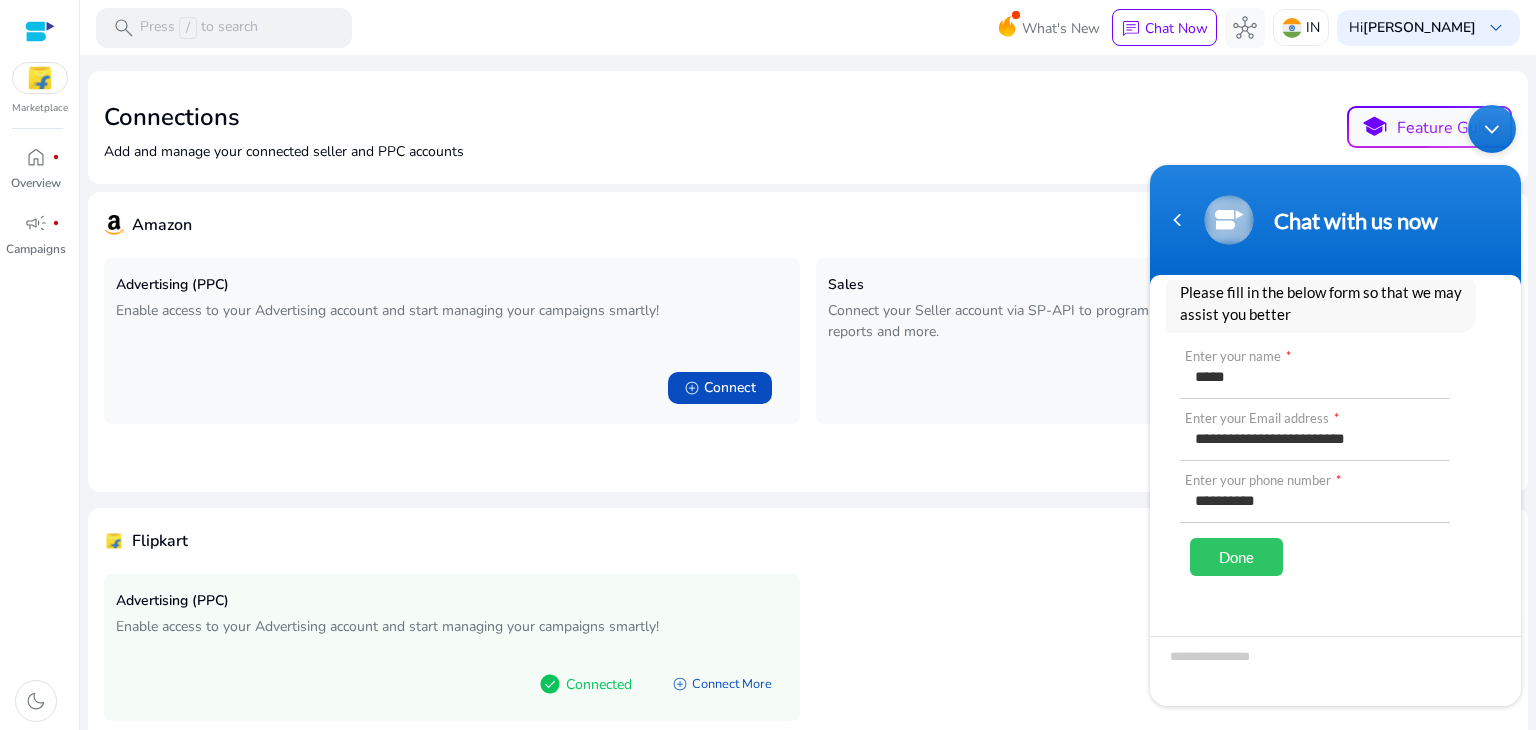 type on "**********" 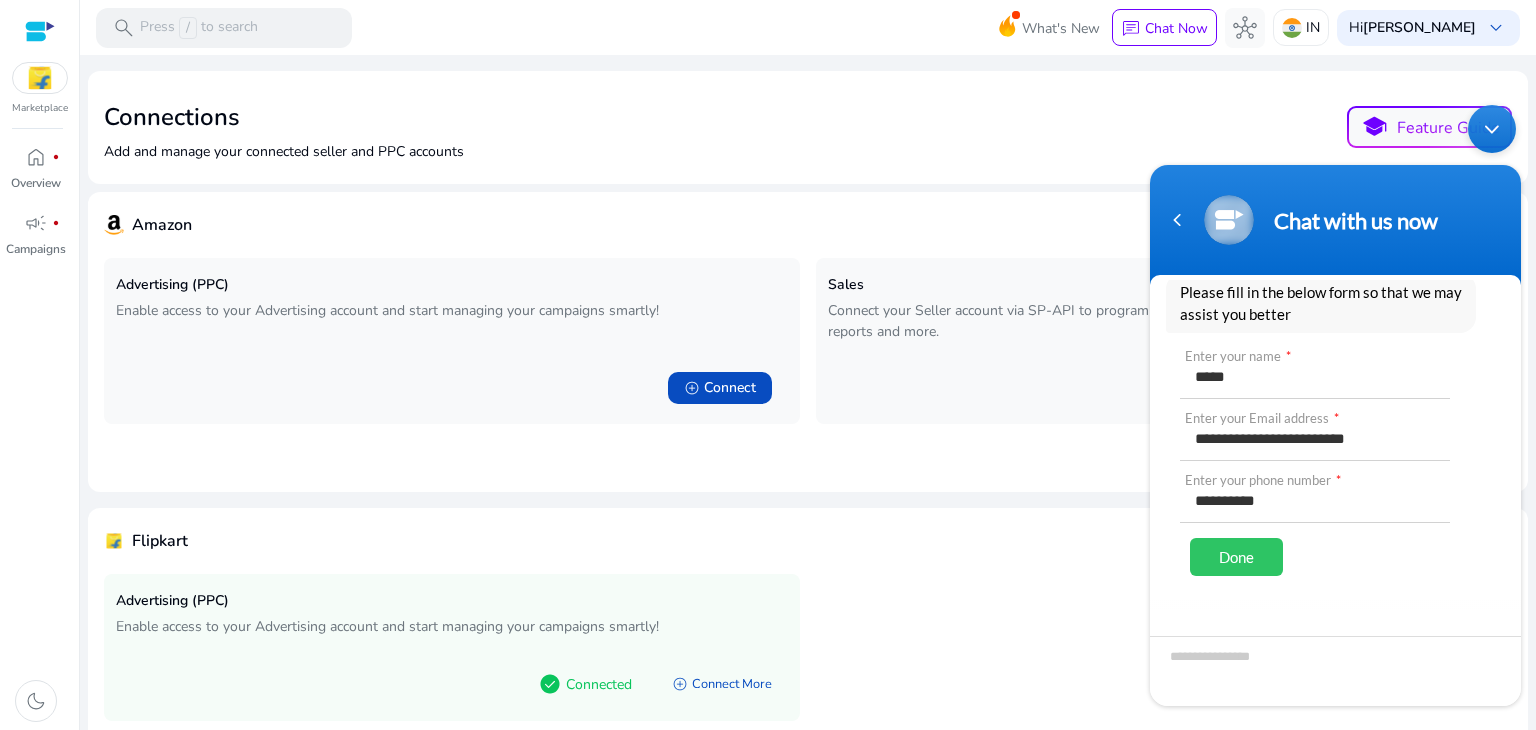 click on "Done" at bounding box center (1236, 556) 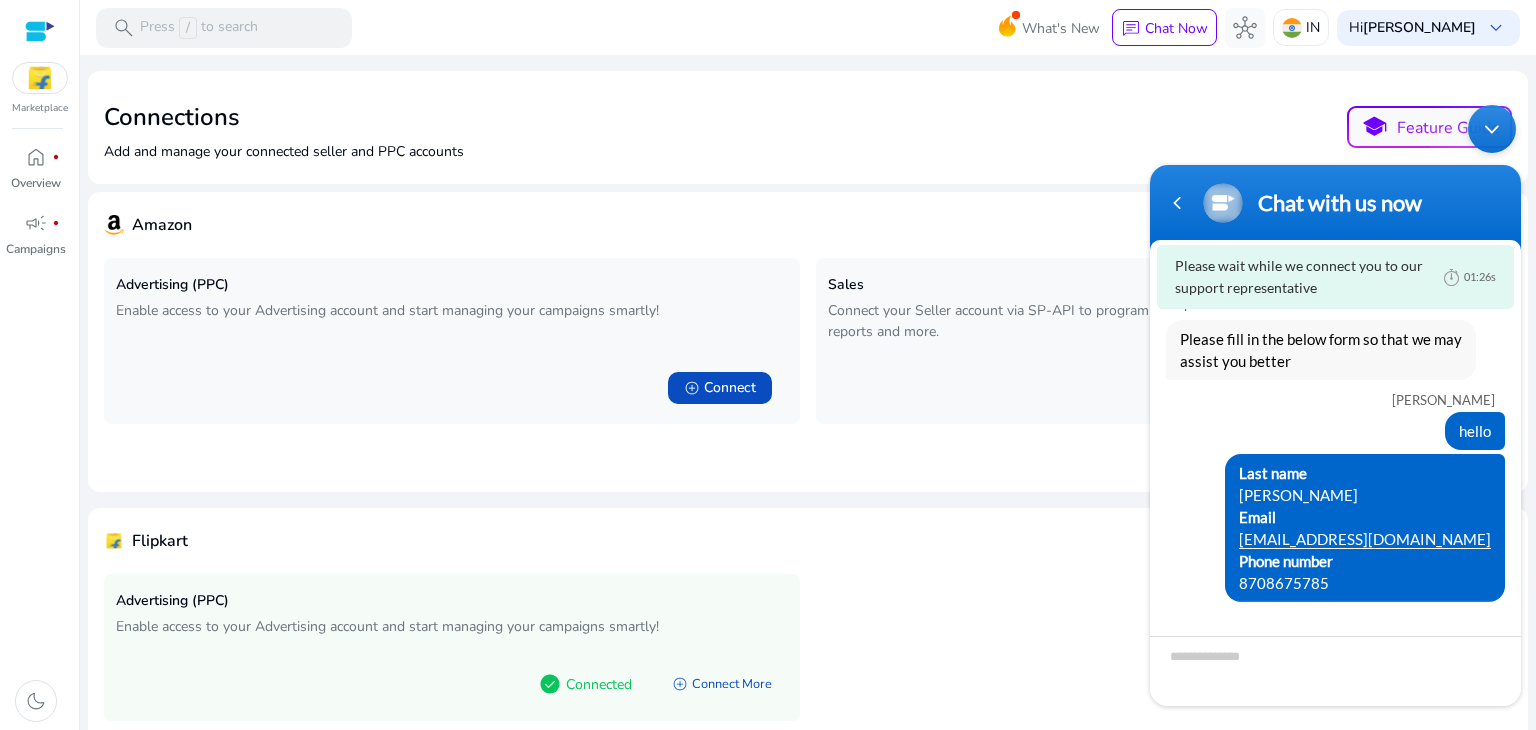 scroll, scrollTop: 48, scrollLeft: 0, axis: vertical 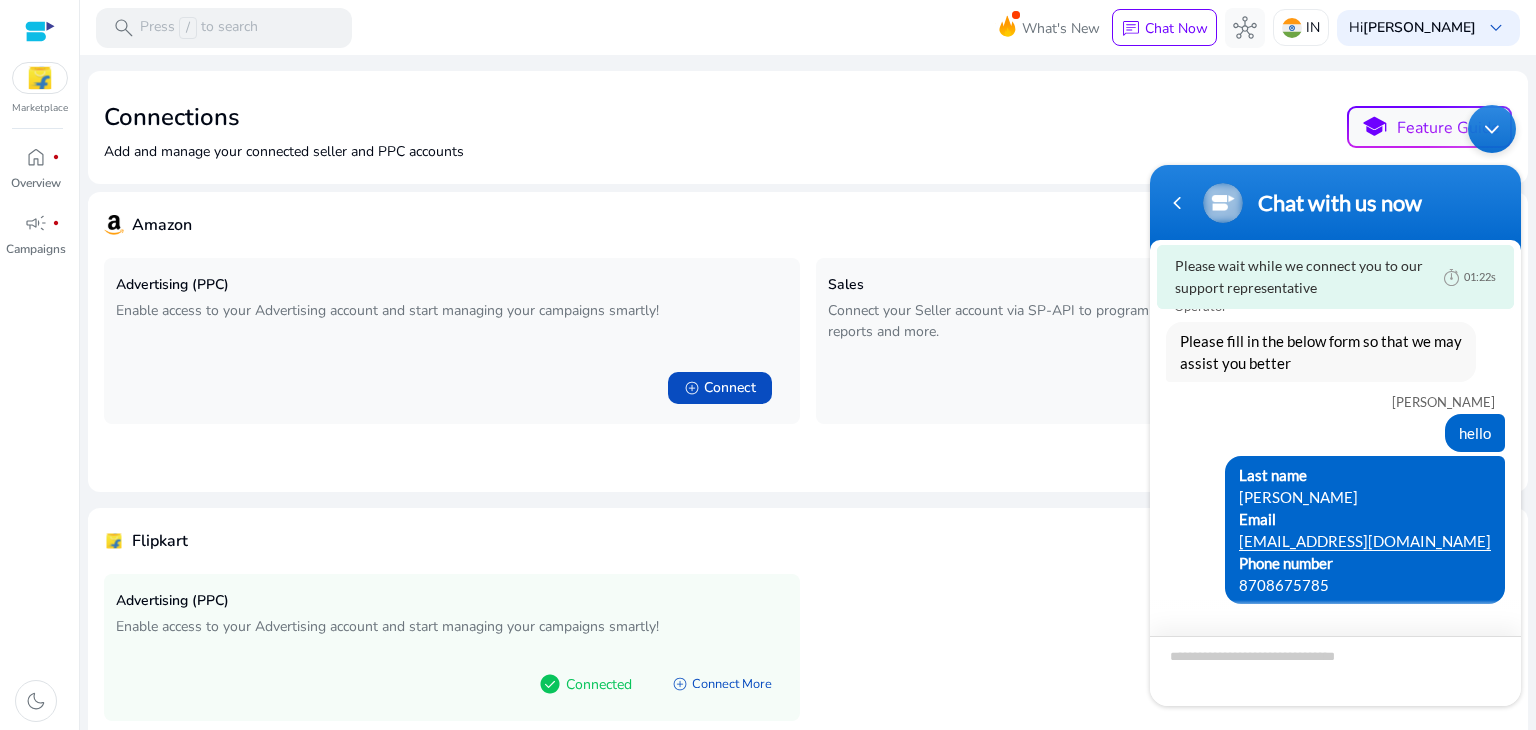 click at bounding box center [1335, 670] 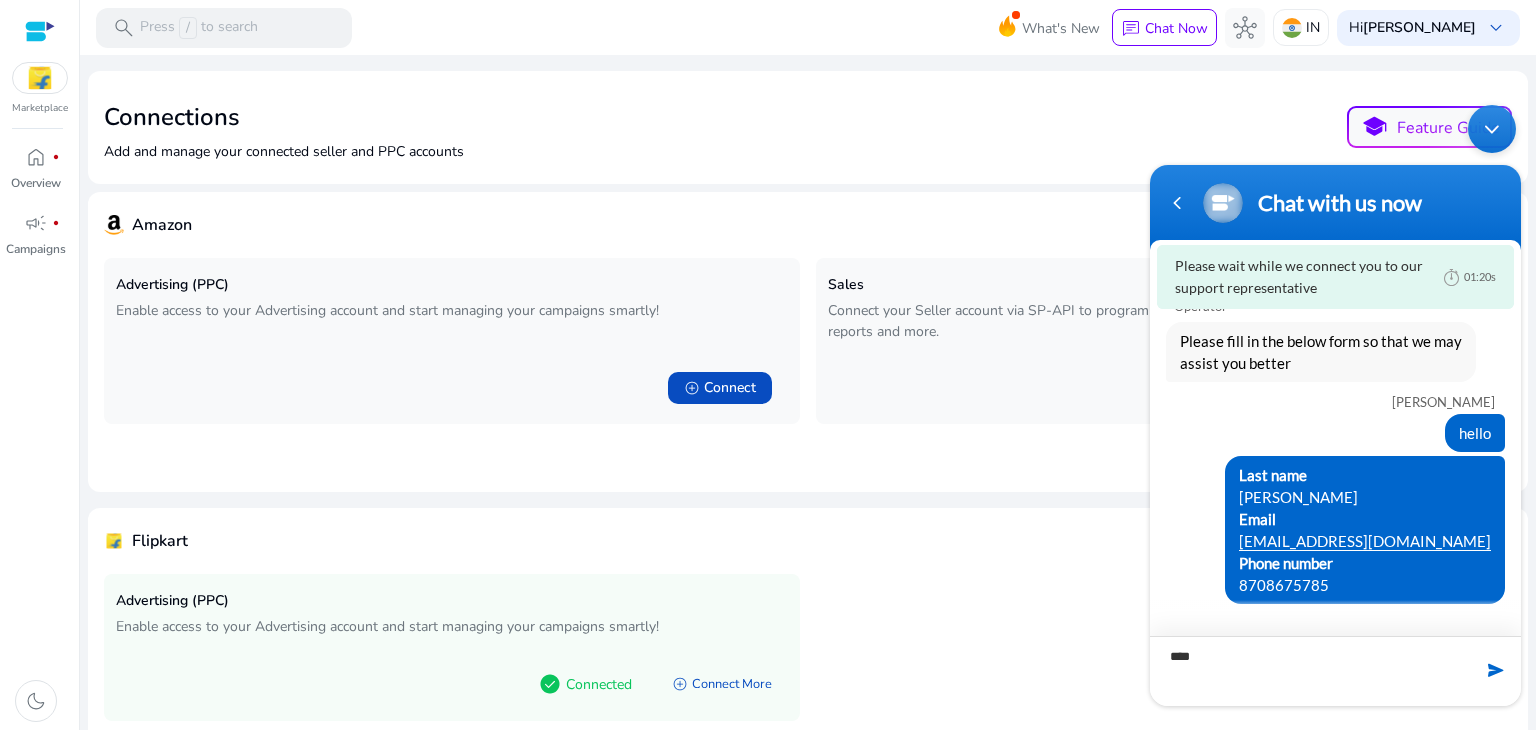 type on "*****" 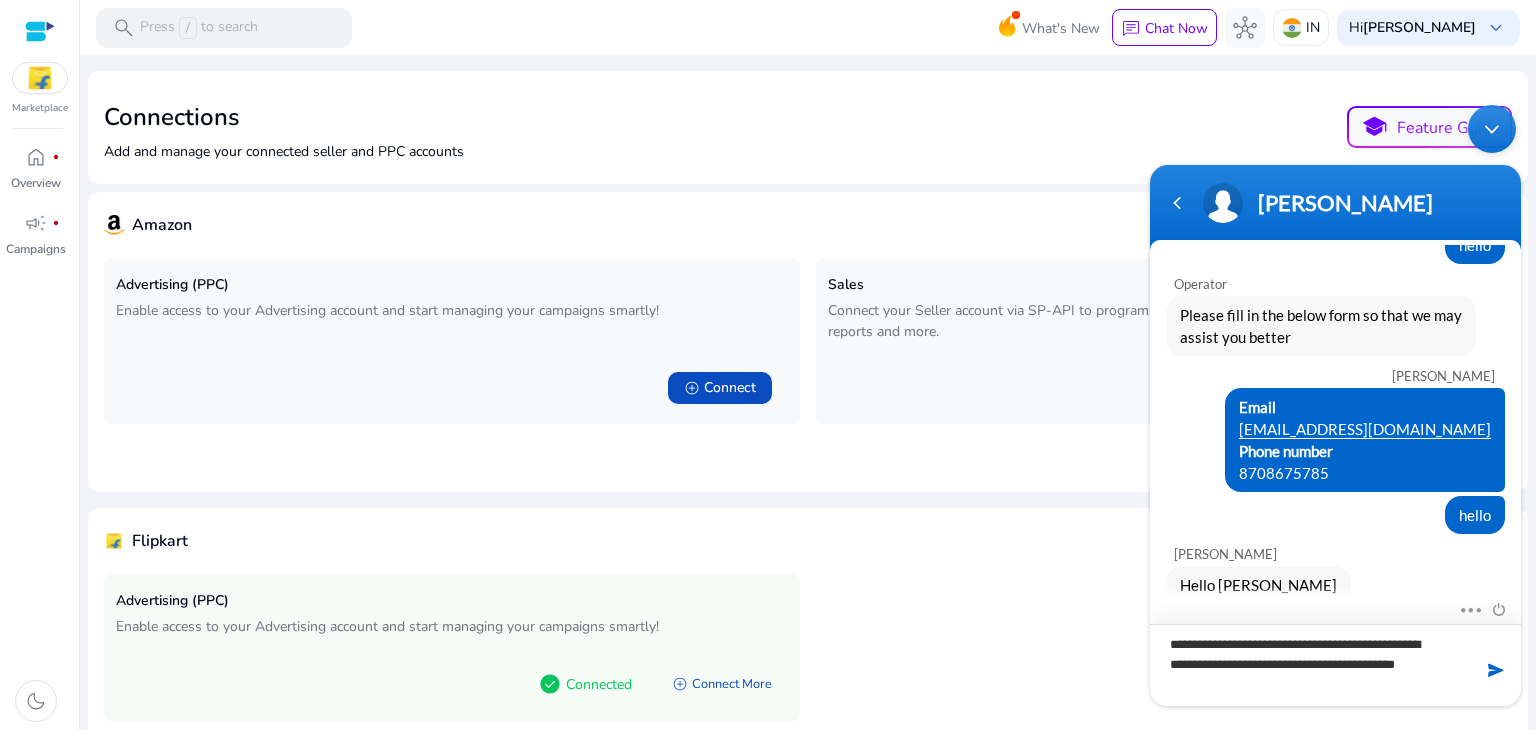 scroll, scrollTop: 77, scrollLeft: 0, axis: vertical 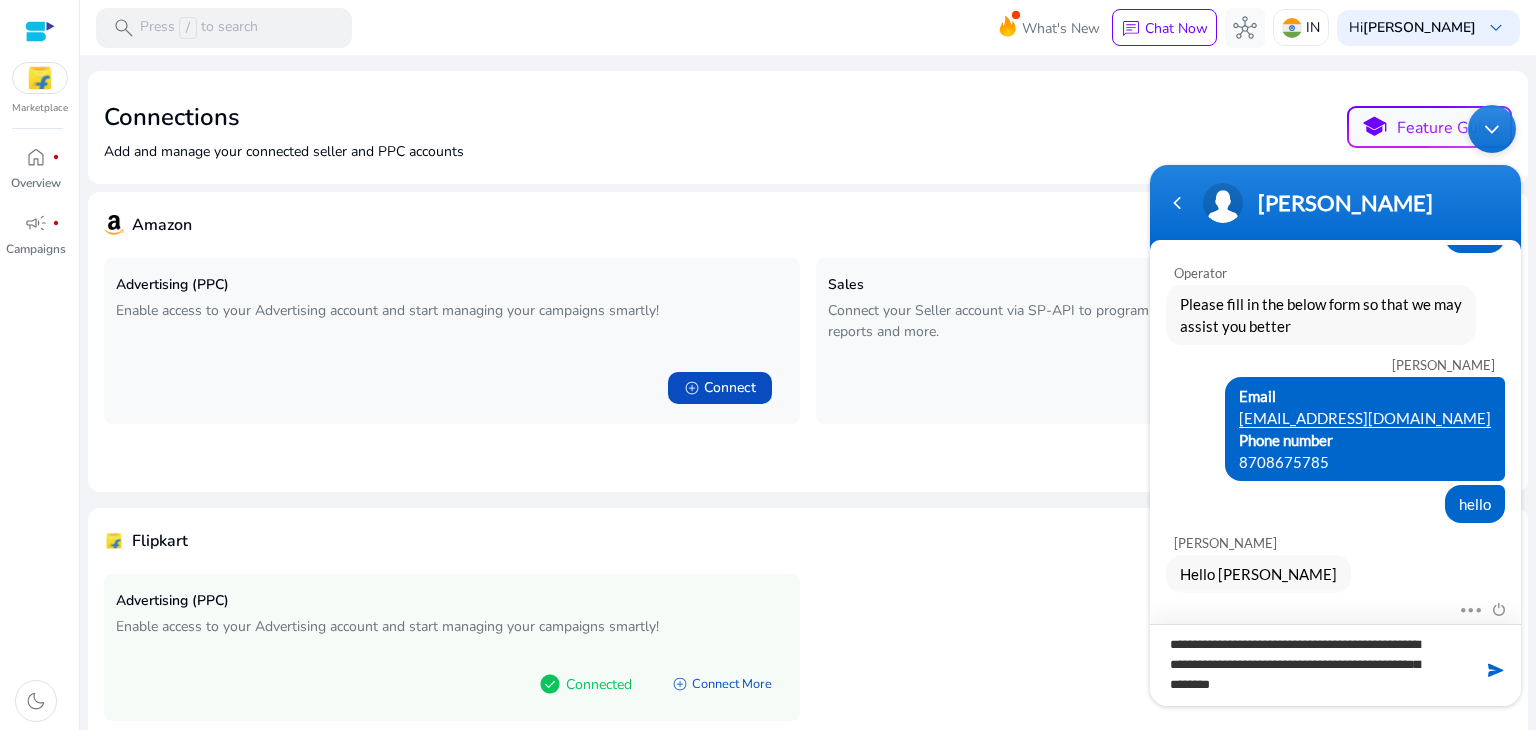 type on "**********" 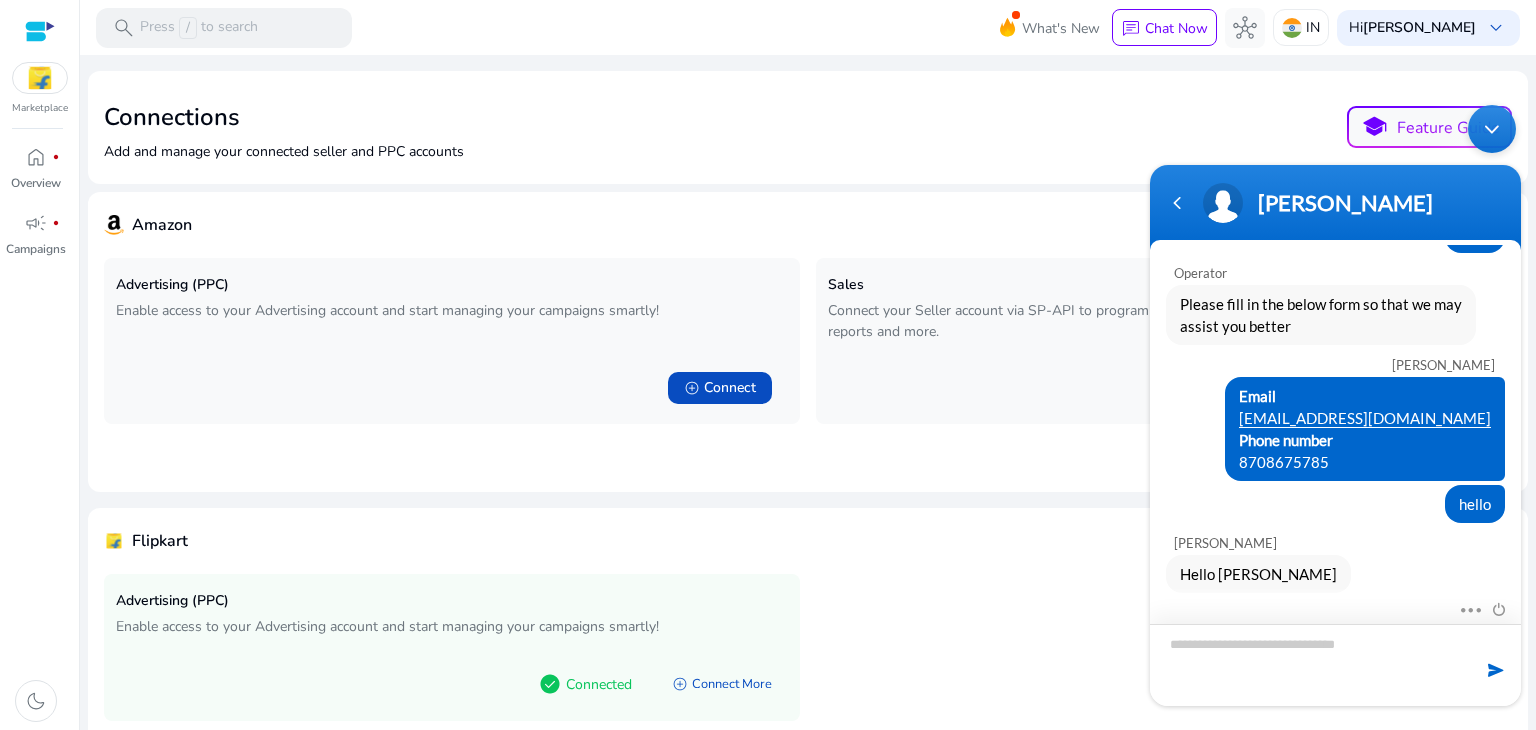 scroll, scrollTop: 180, scrollLeft: 0, axis: vertical 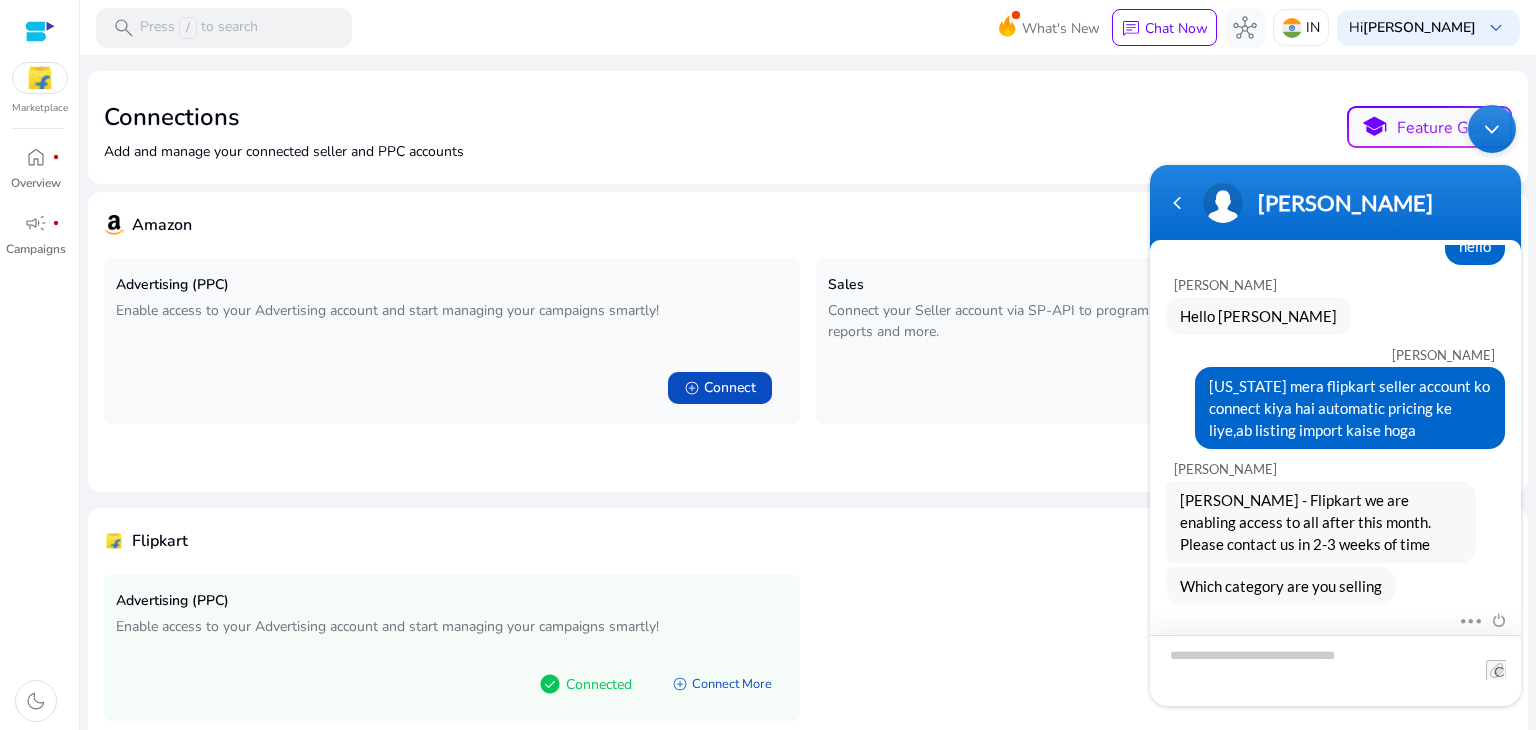 click at bounding box center [1335, 669] 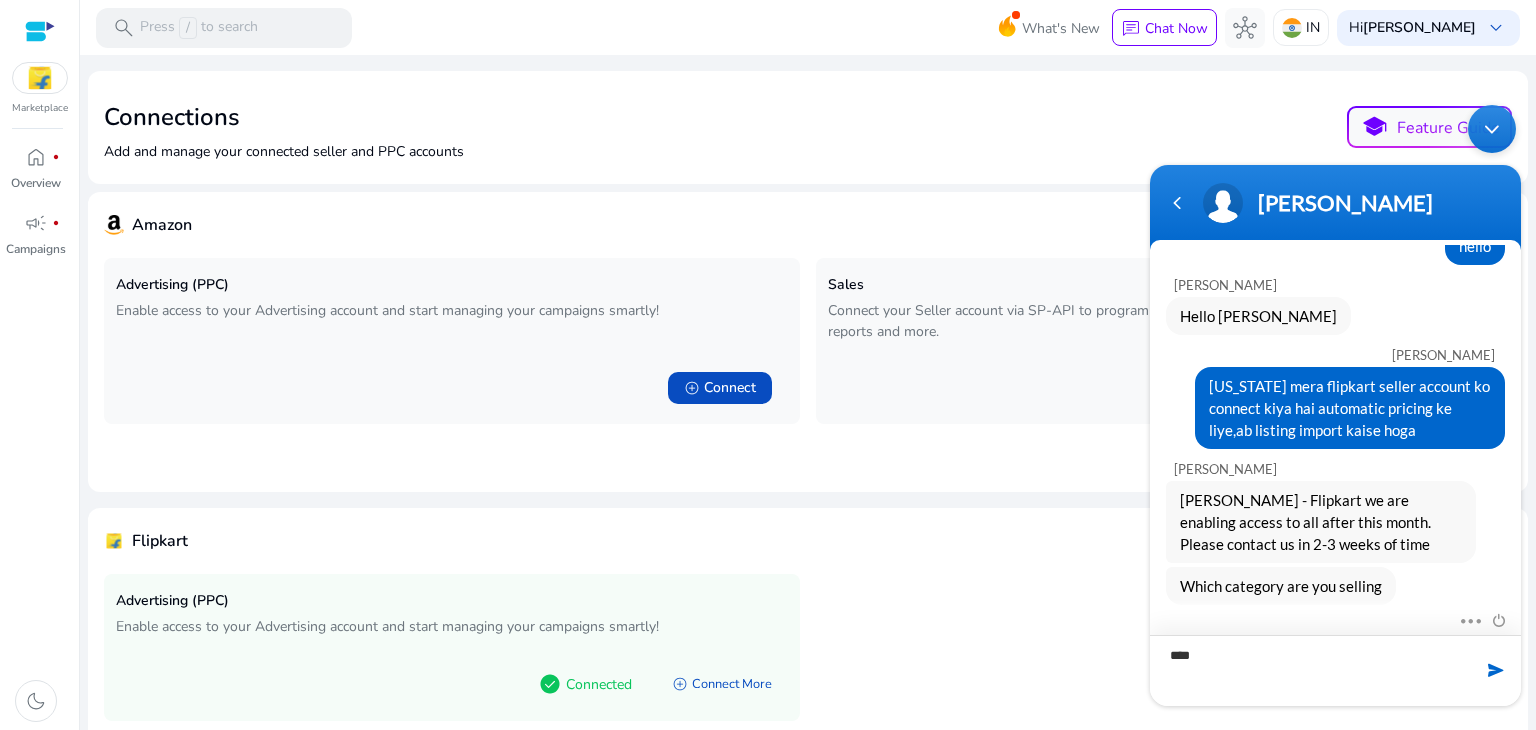 type on "*****" 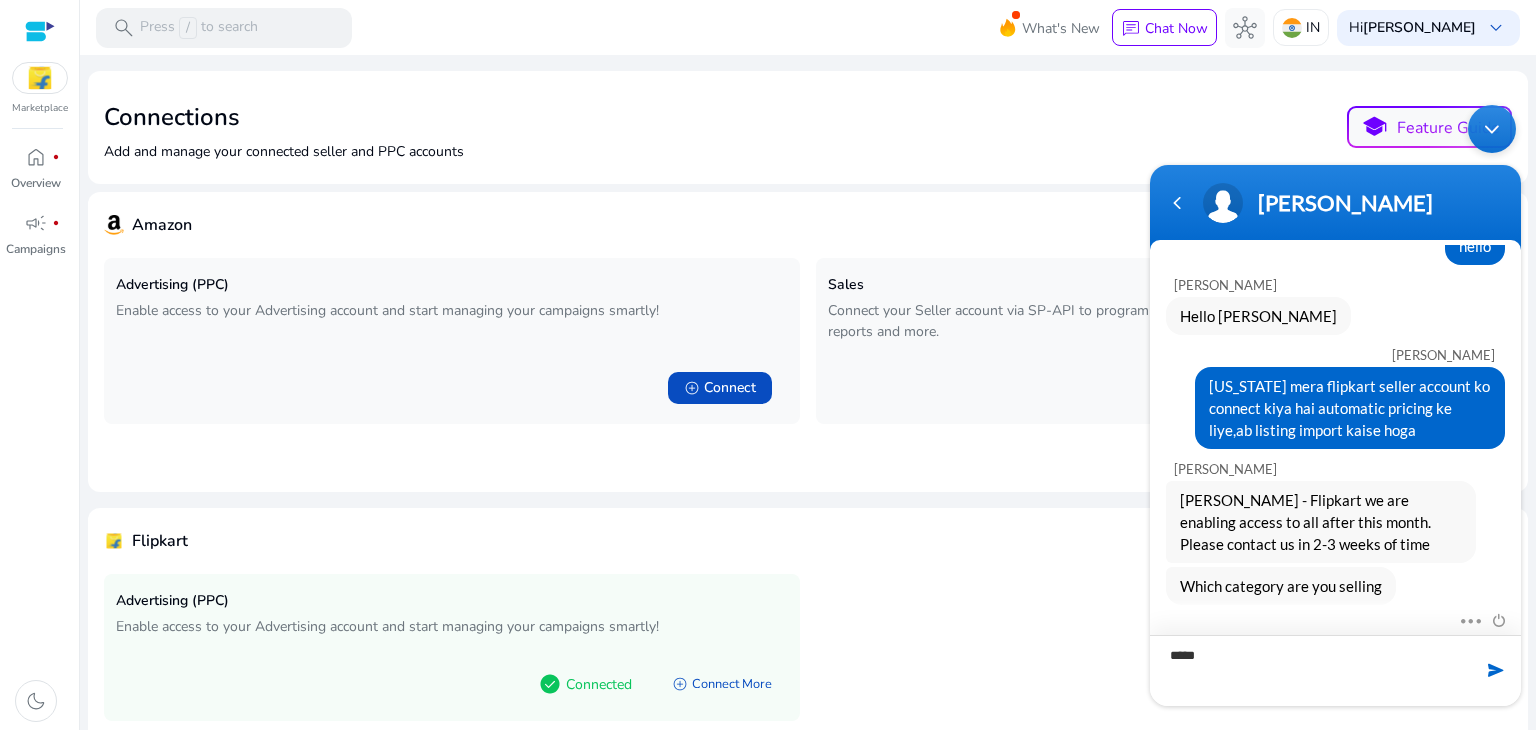 type 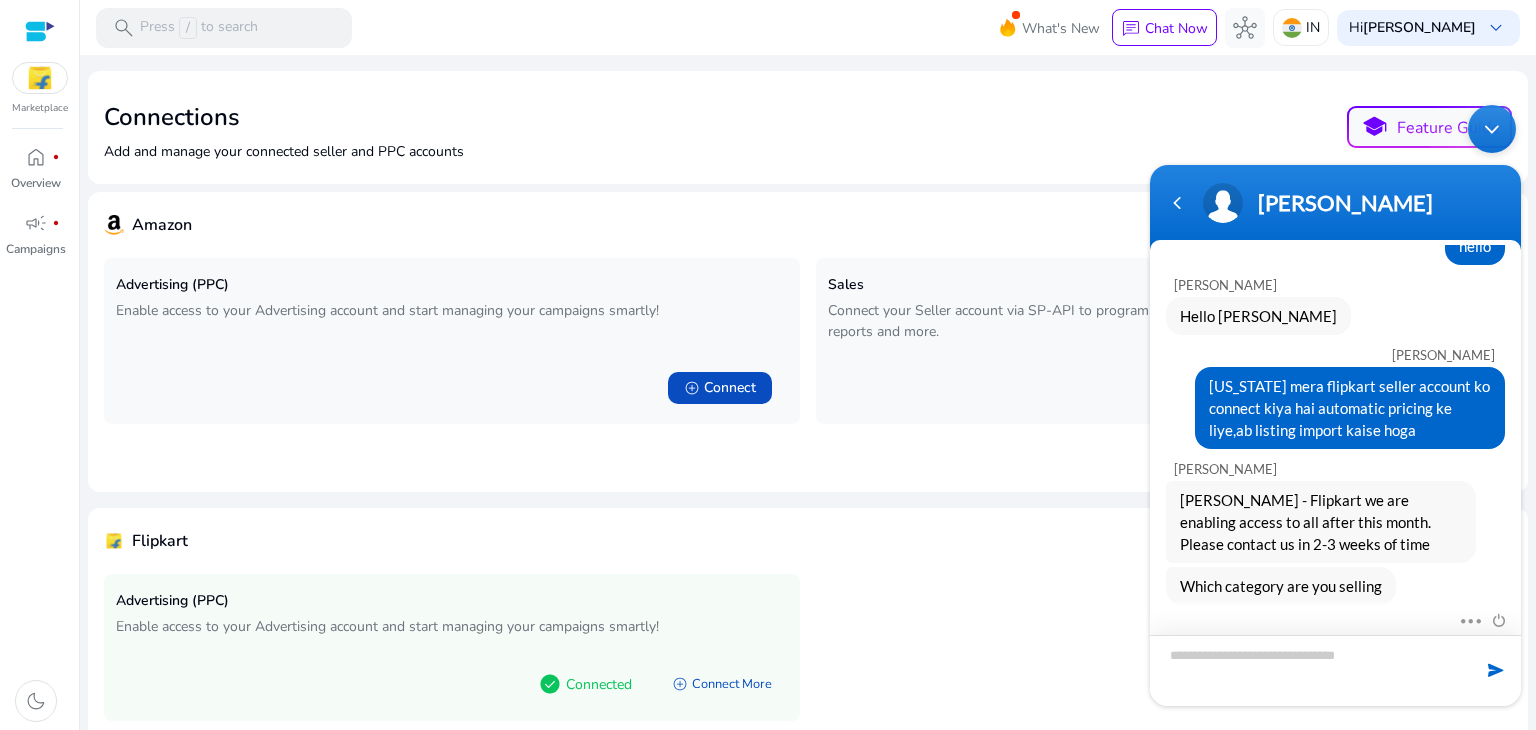 scroll, scrollTop: 404, scrollLeft: 0, axis: vertical 